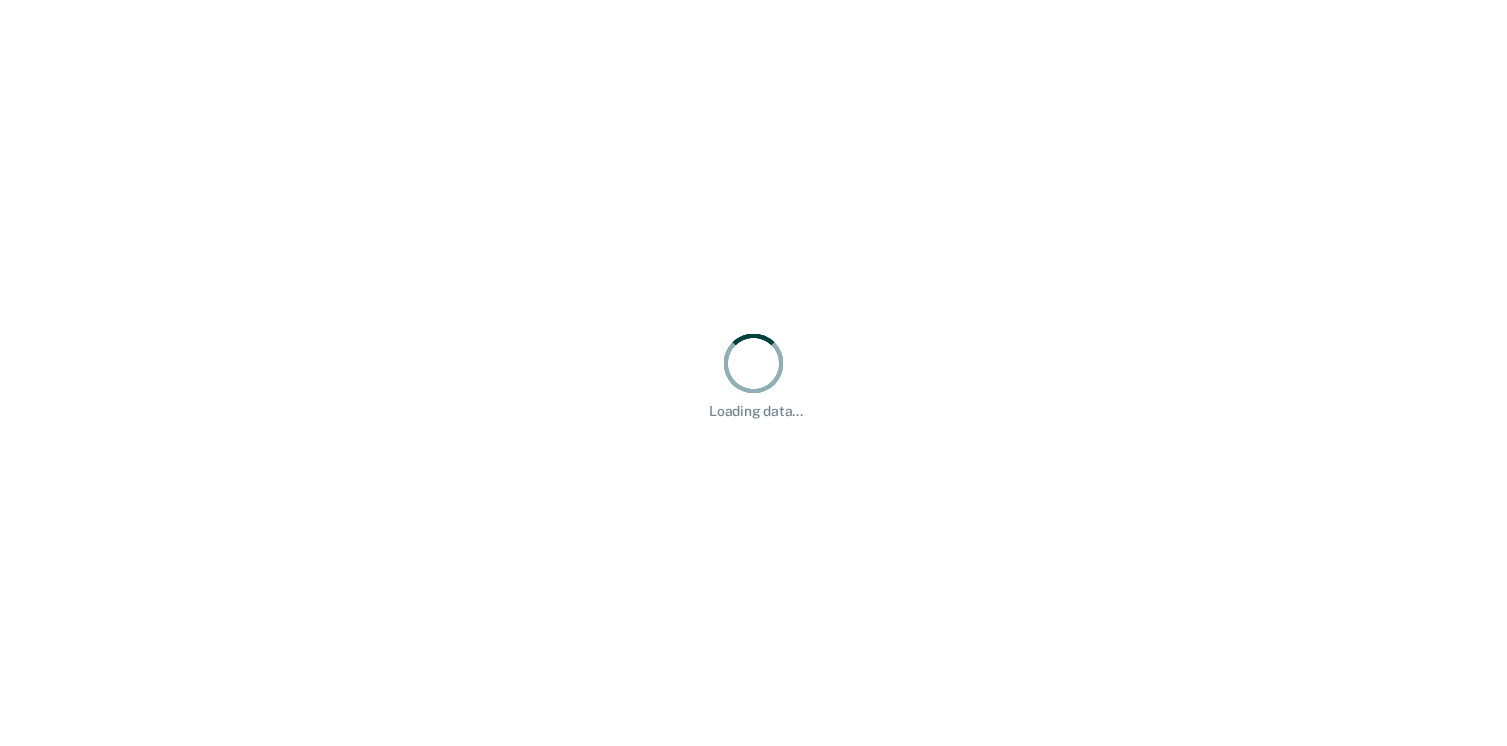 scroll, scrollTop: 0, scrollLeft: 0, axis: both 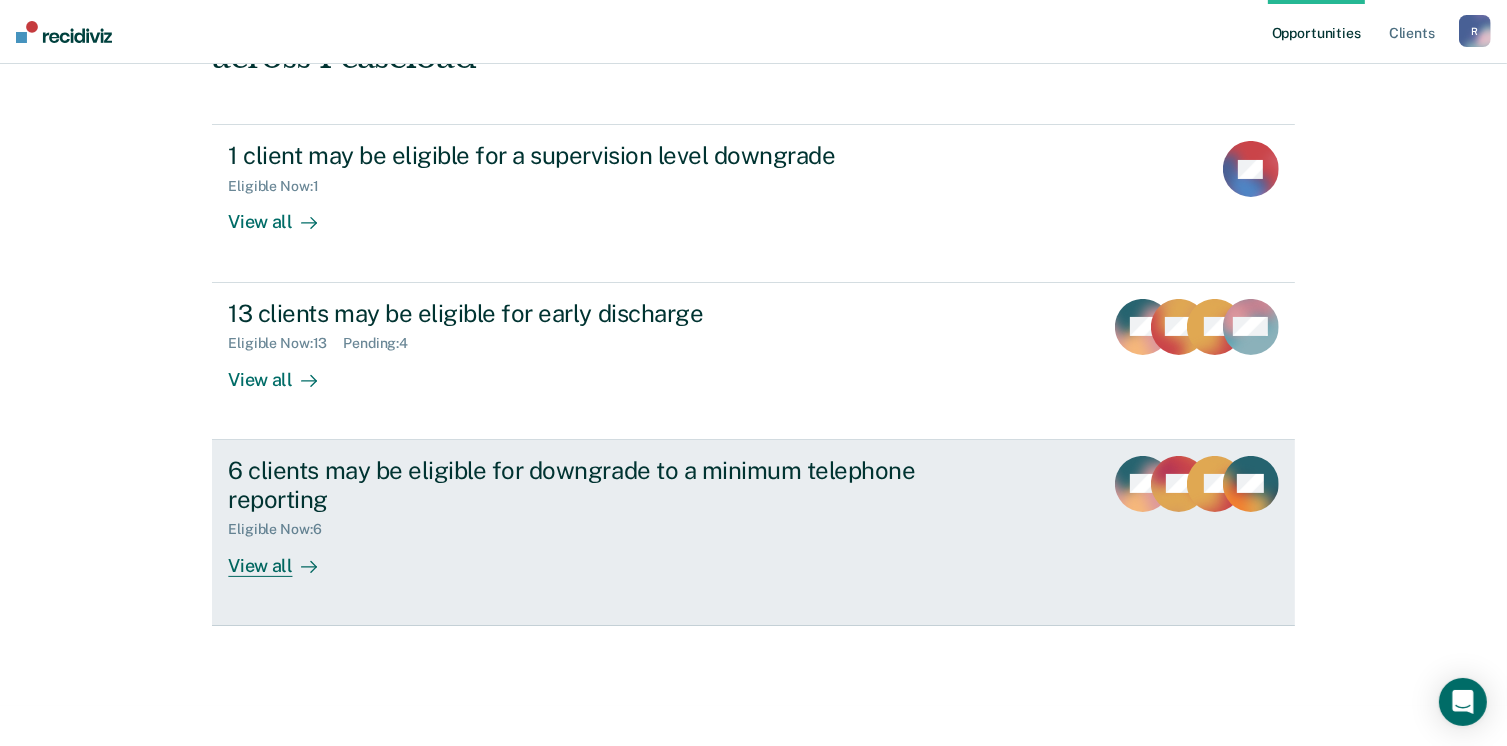 click on "View all" at bounding box center (284, 557) 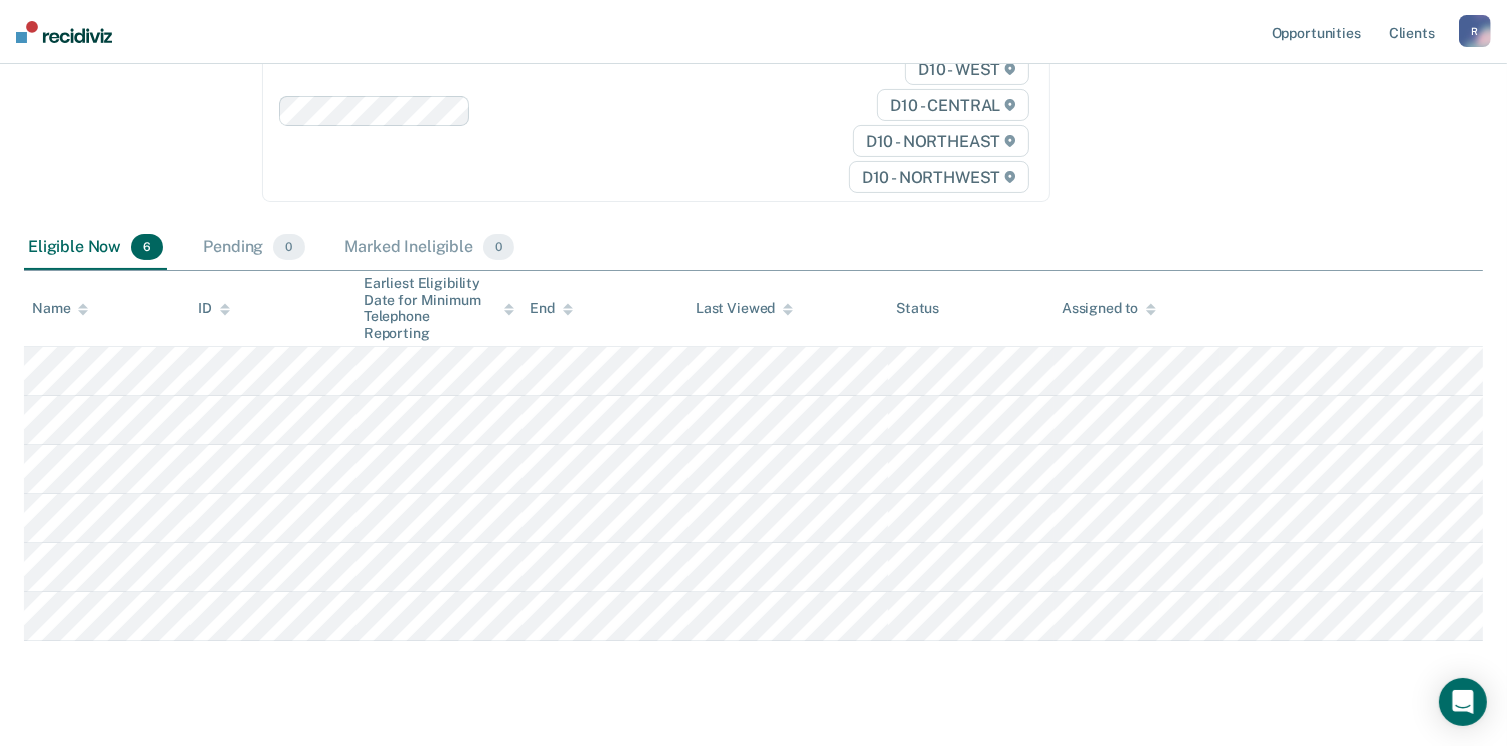 scroll, scrollTop: 285, scrollLeft: 0, axis: vertical 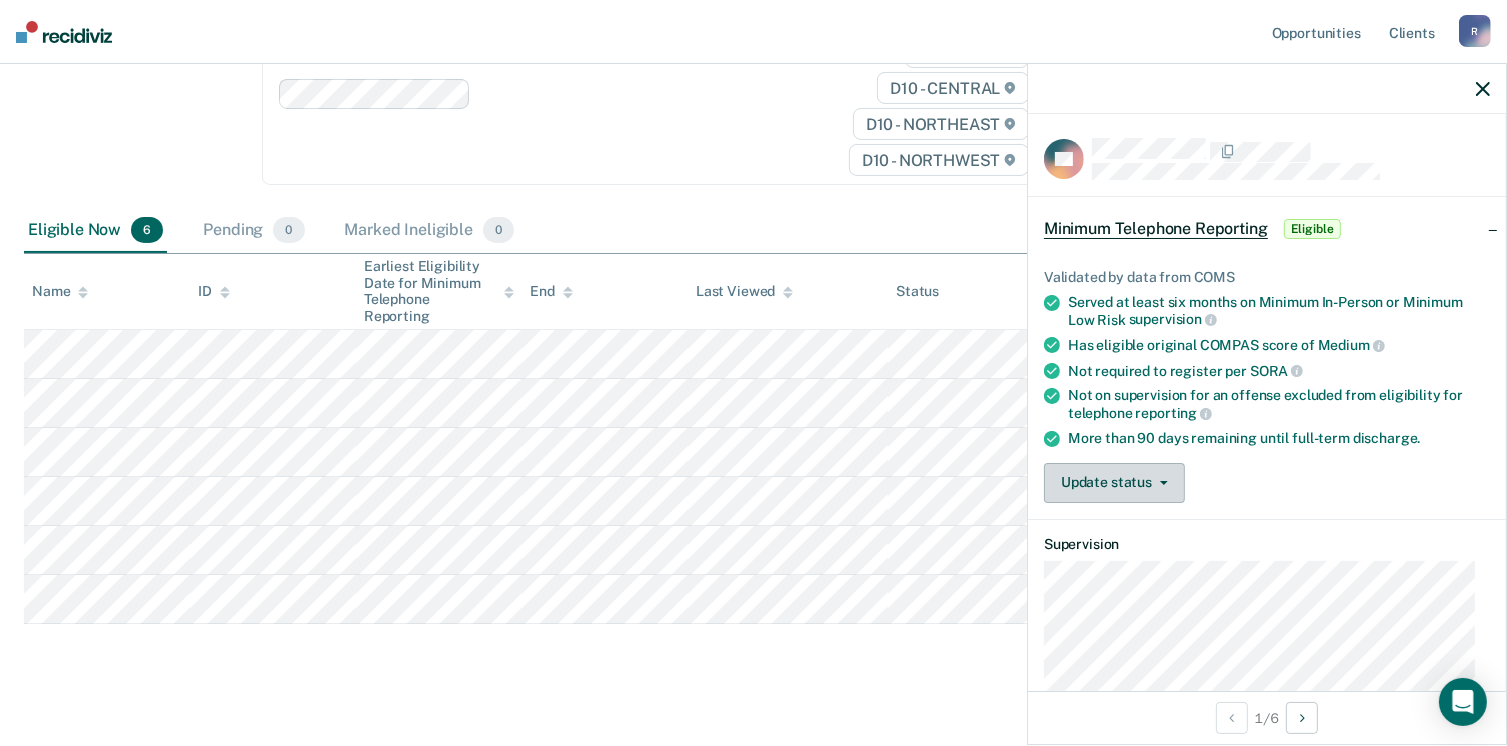 click at bounding box center [1160, 483] 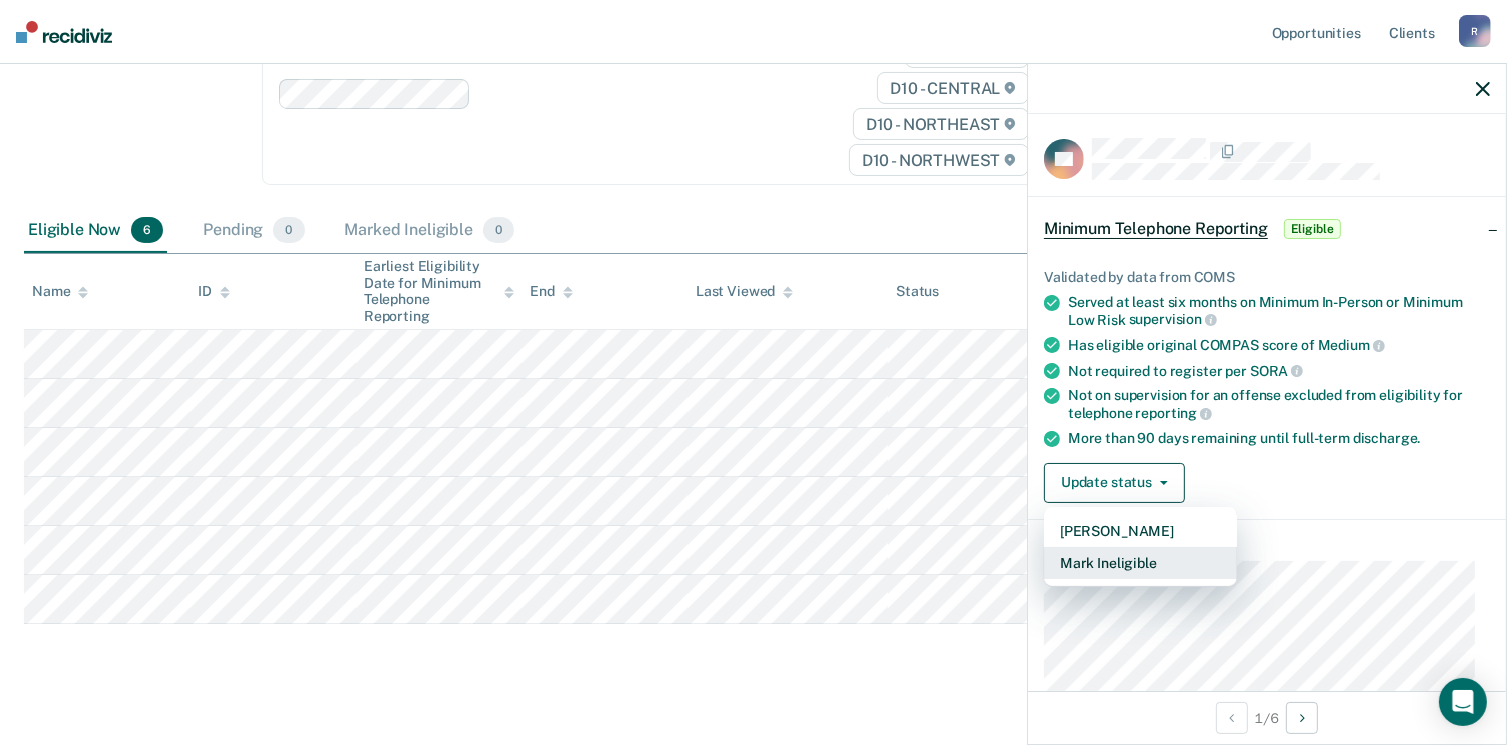 click on "Mark Ineligible" at bounding box center (1140, 563) 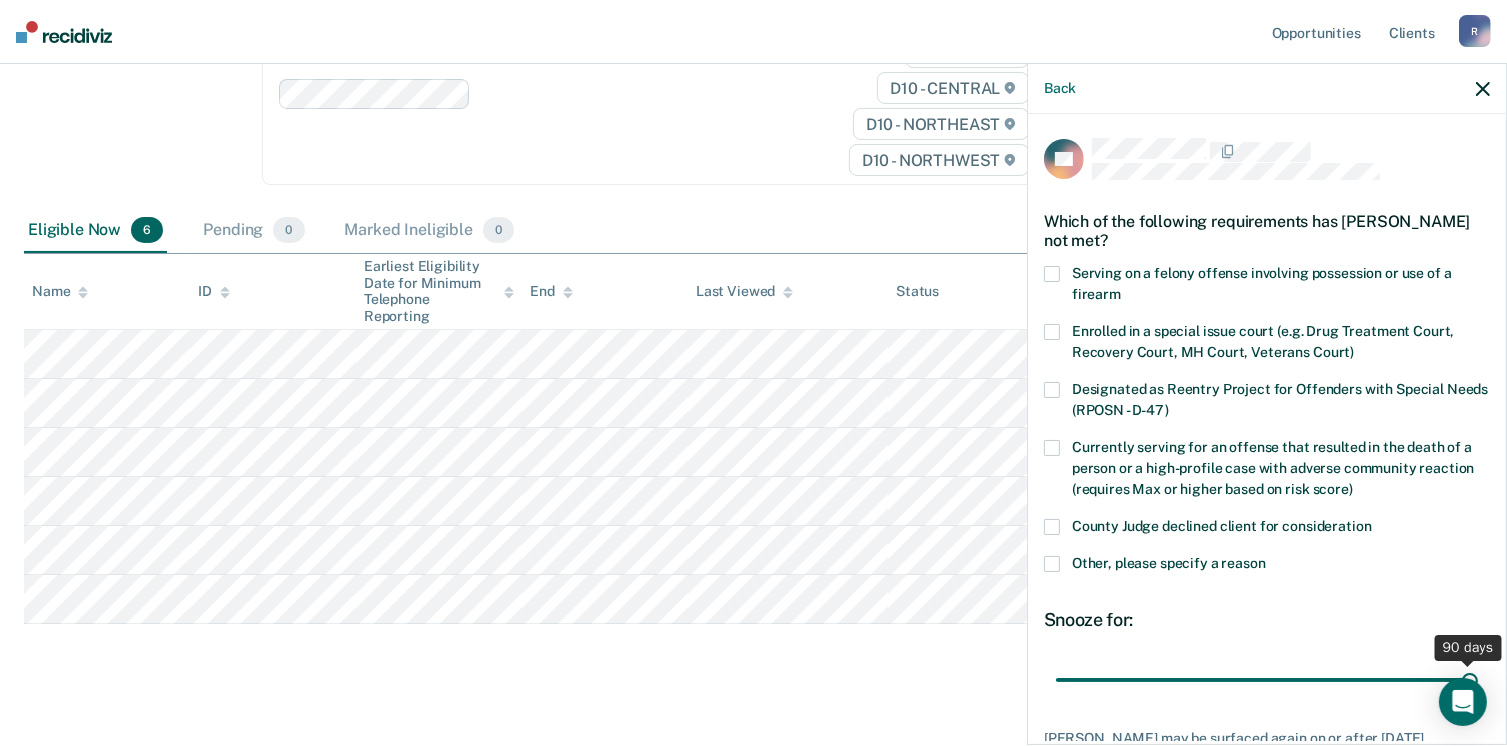 drag, startPoint x: 1188, startPoint y: 684, endPoint x: 1496, endPoint y: 673, distance: 308.19638 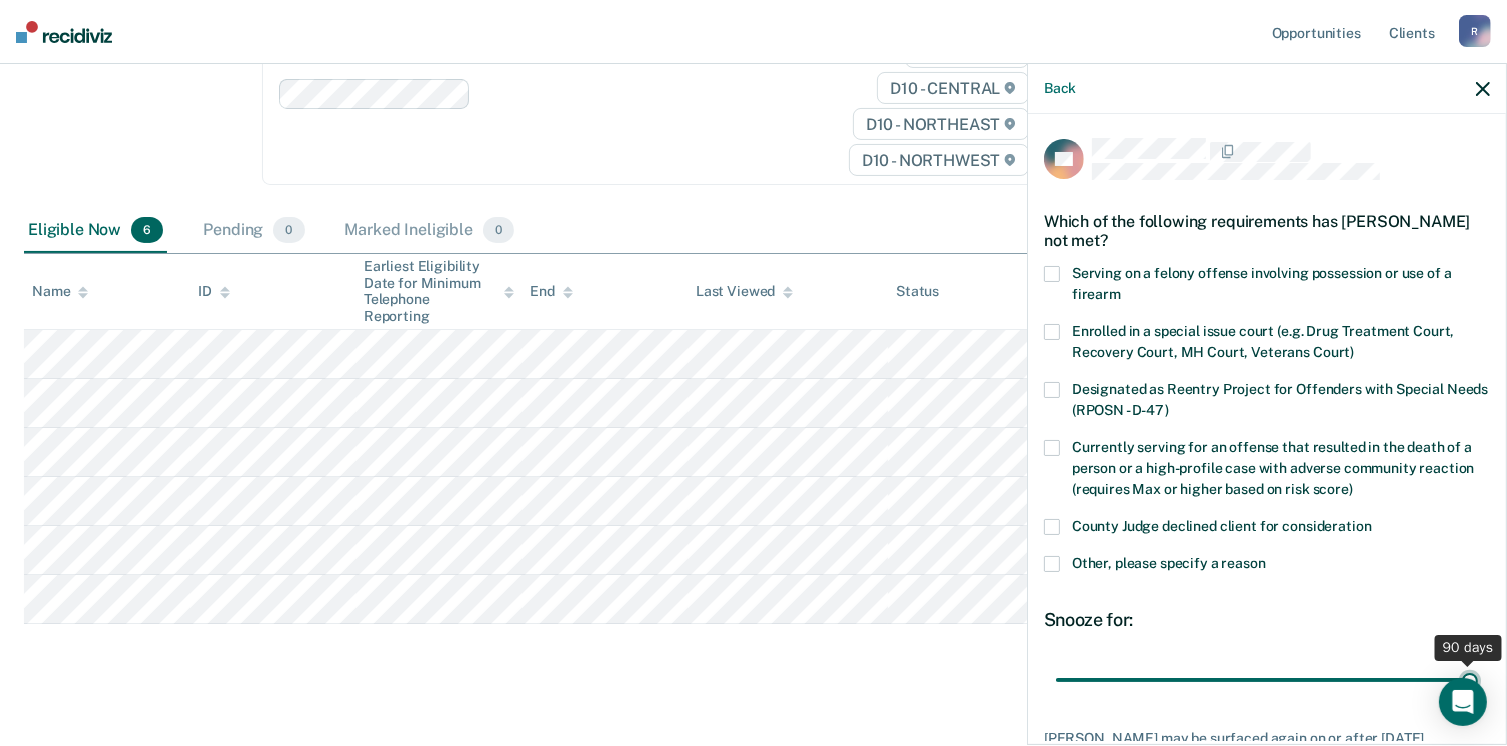 type on "90" 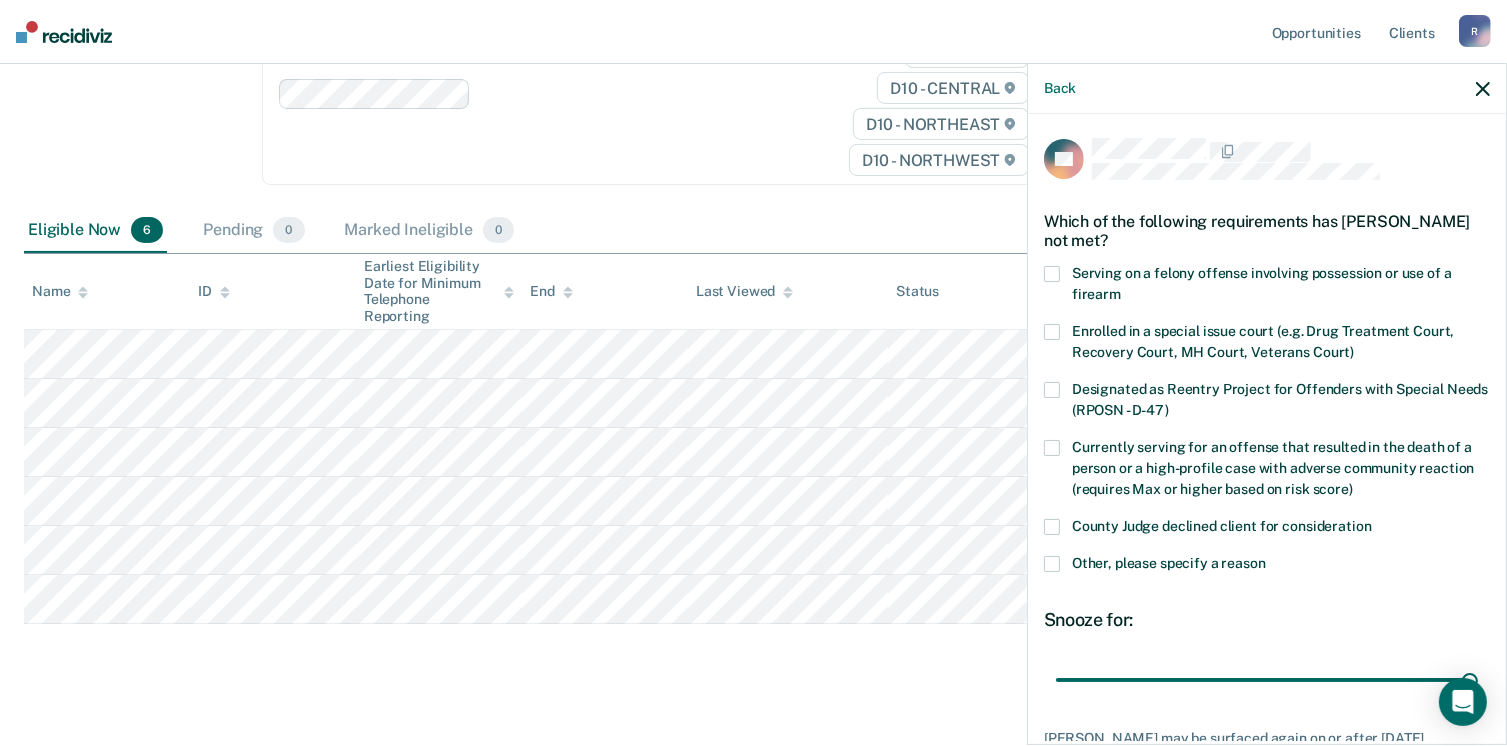 click at bounding box center (1052, 564) 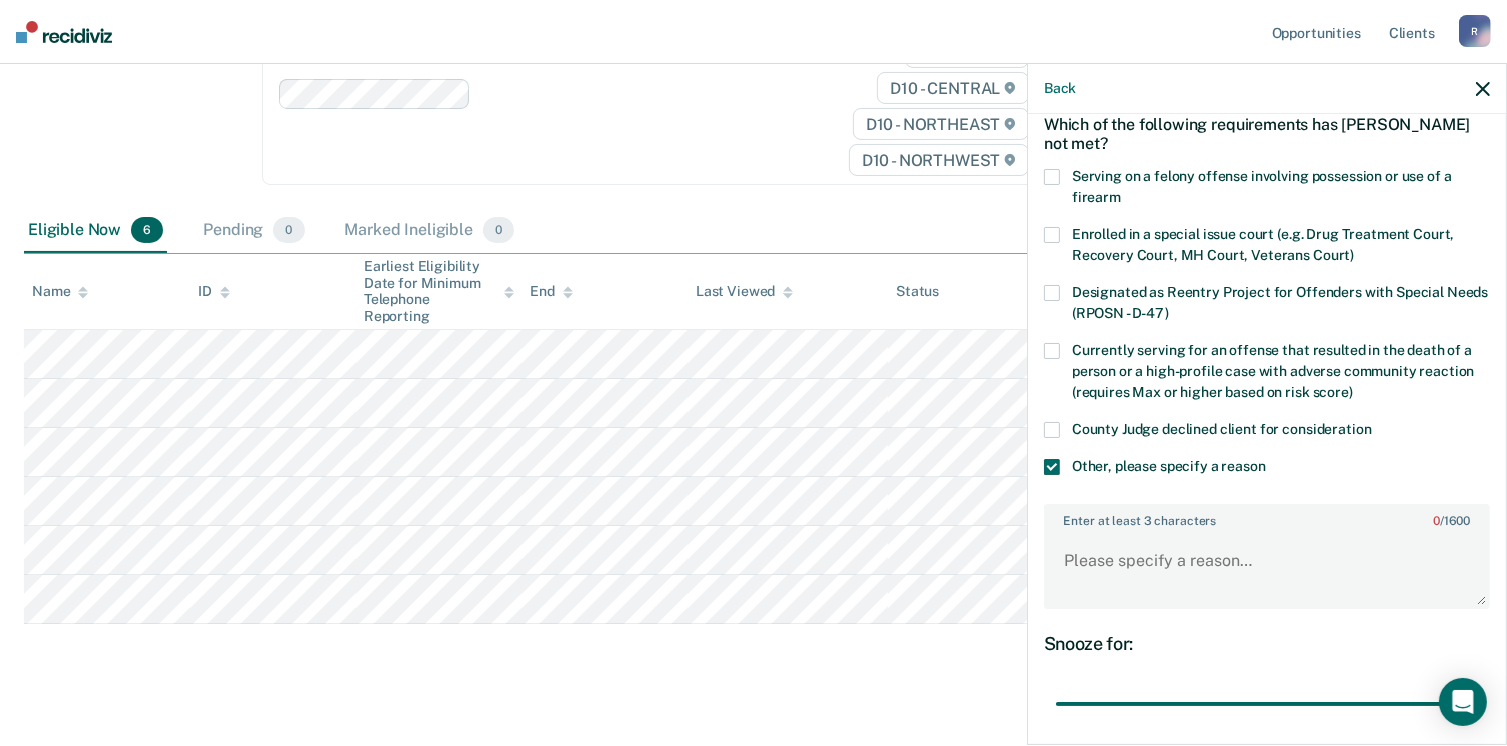 scroll, scrollTop: 200, scrollLeft: 0, axis: vertical 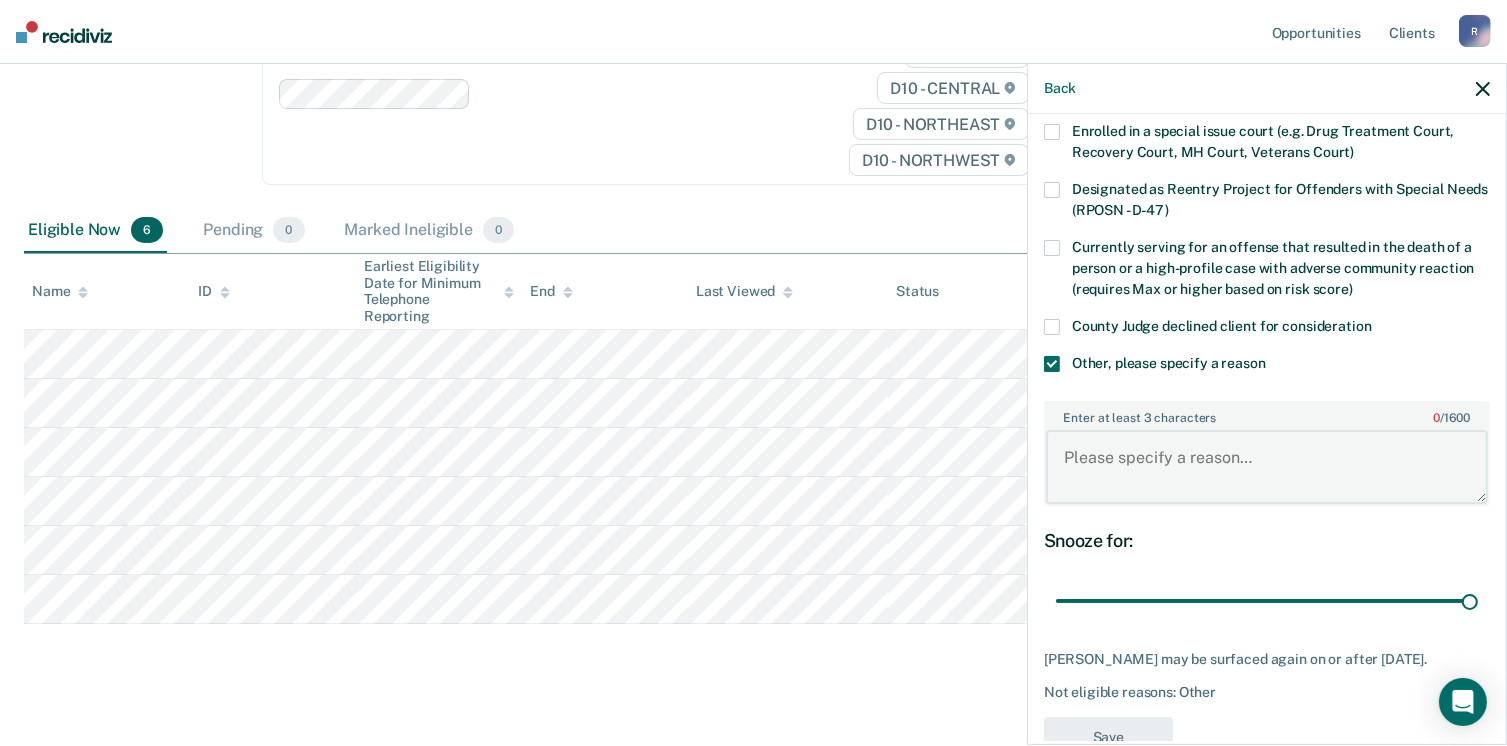 click on "Enter at least 3 characters 0  /  1600" at bounding box center [1267, 467] 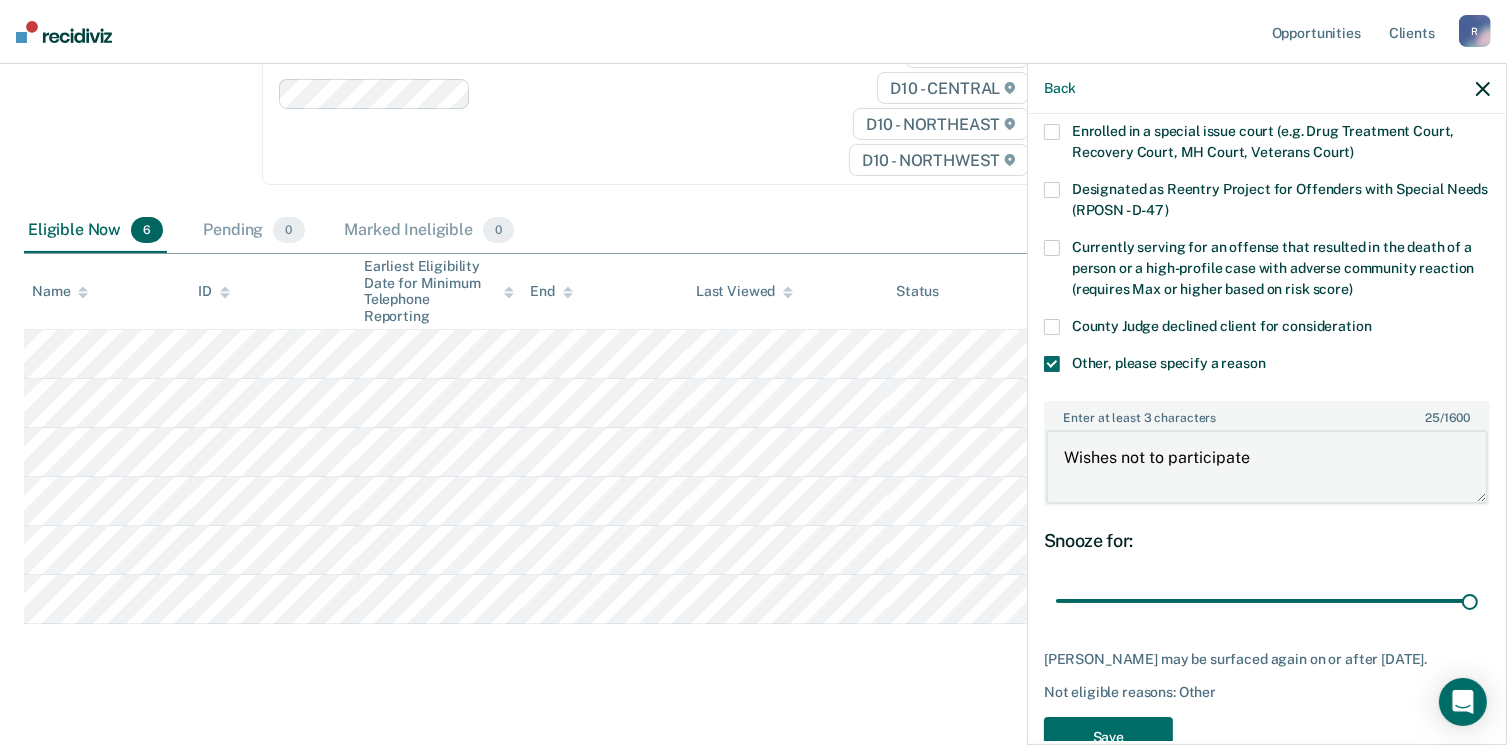 drag, startPoint x: 1066, startPoint y: 453, endPoint x: 1245, endPoint y: 447, distance: 179.10052 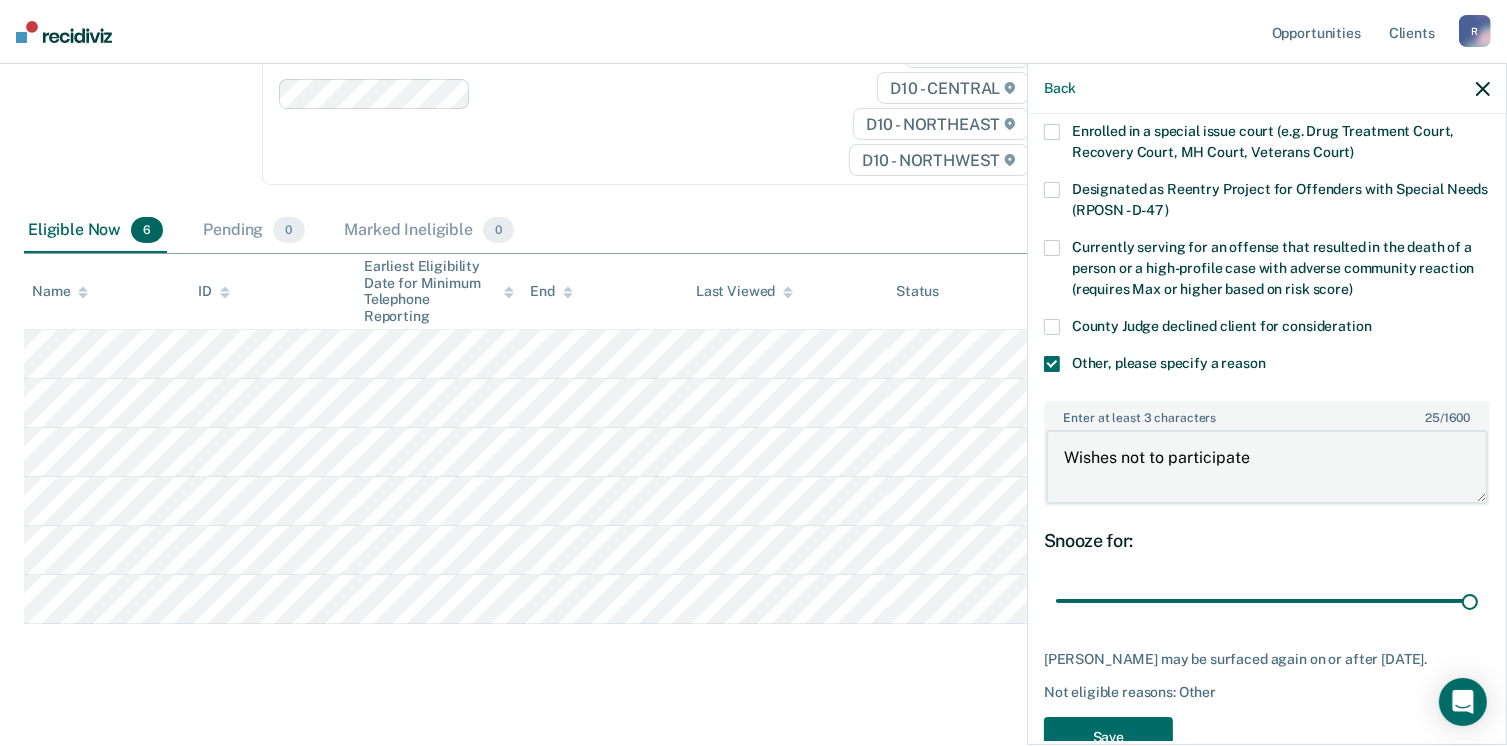 click on "Wishes not to participate" at bounding box center [1267, 467] 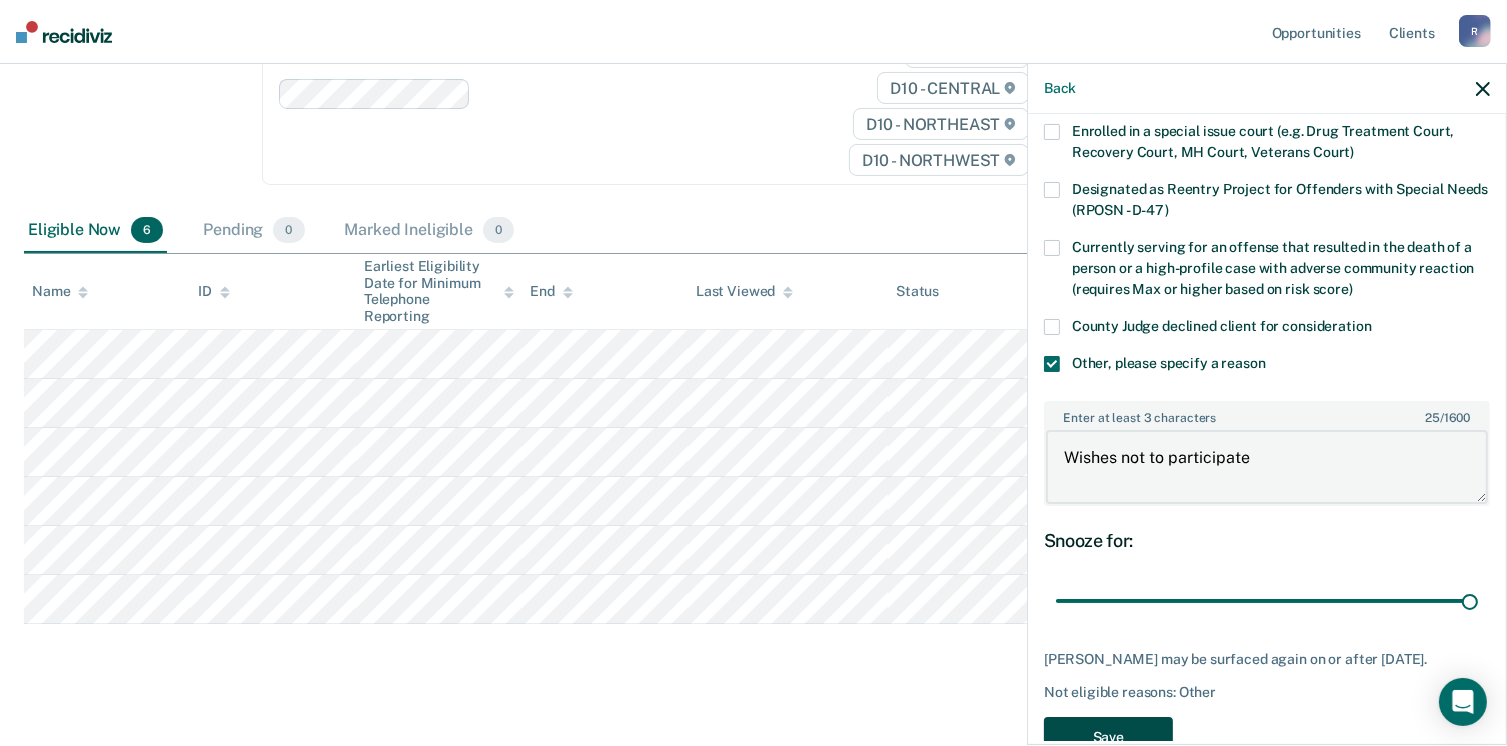 type on "Wishes not to participate" 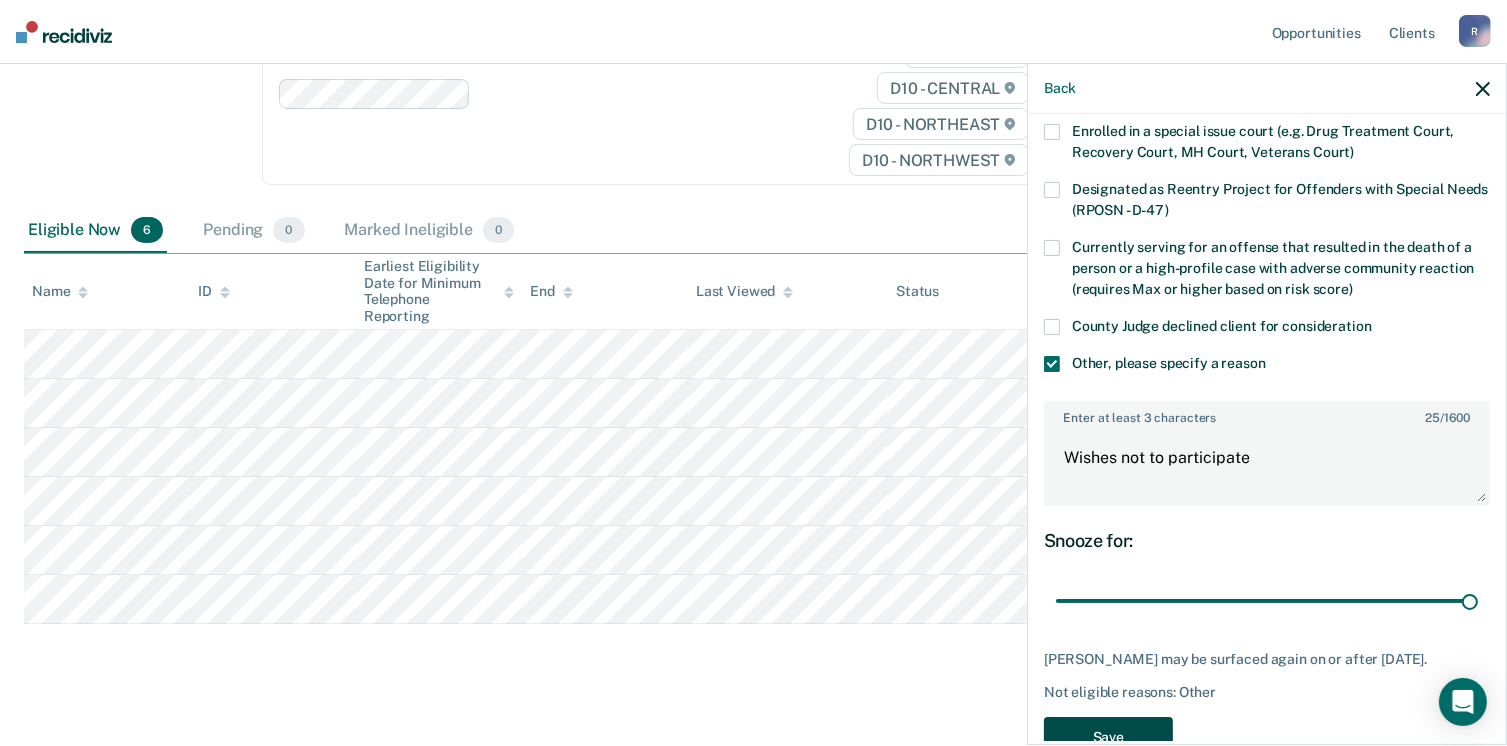 click on "Save" at bounding box center (1108, 737) 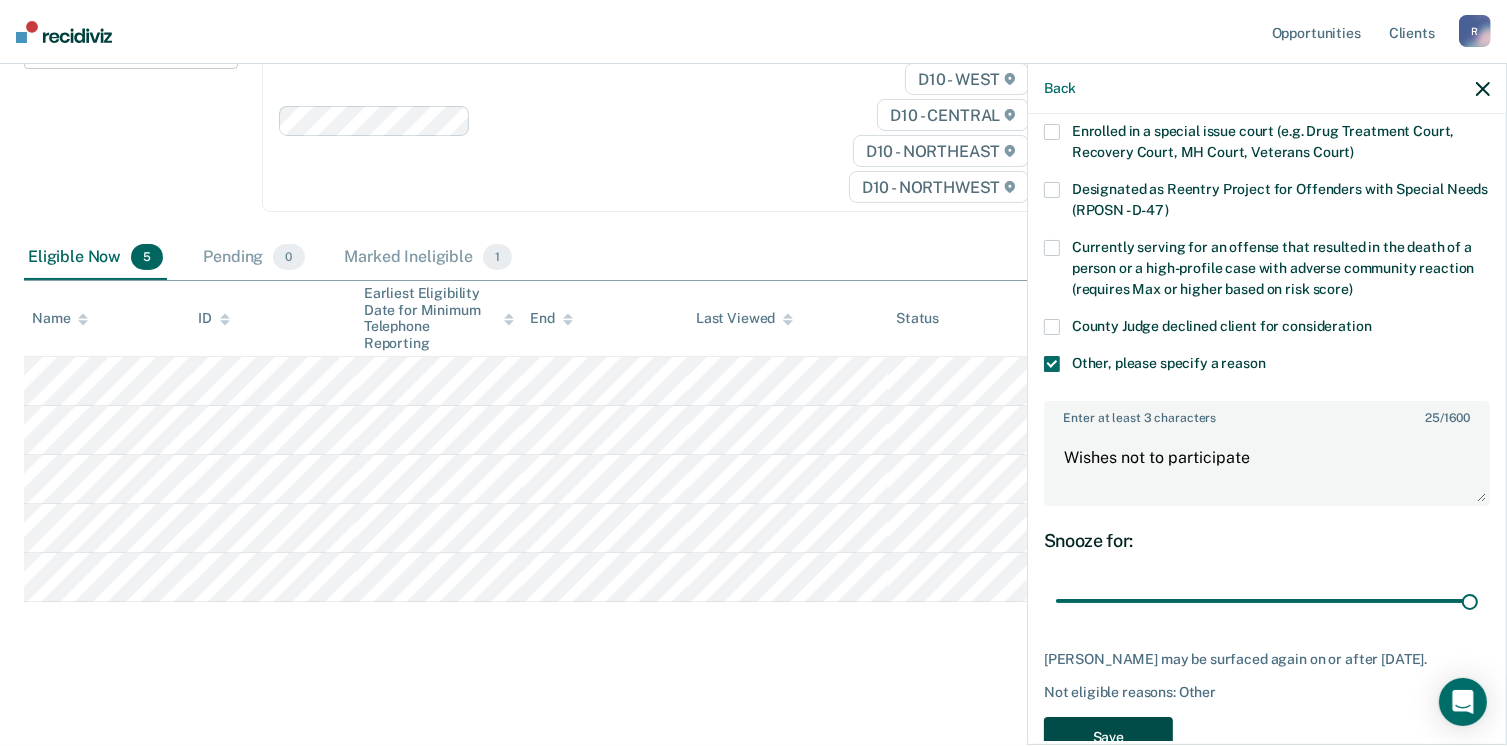 scroll, scrollTop: 236, scrollLeft: 0, axis: vertical 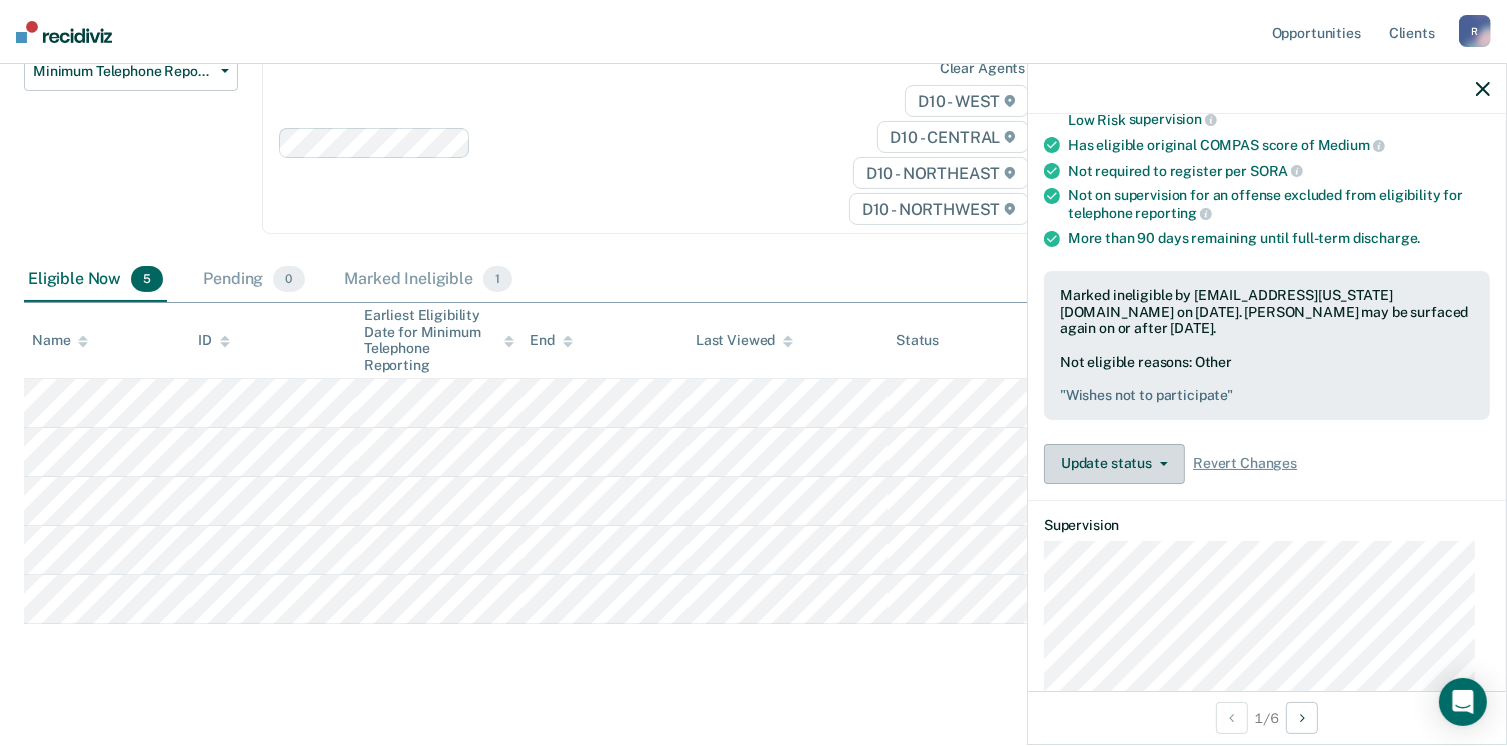 click on "Update status" at bounding box center [1114, 464] 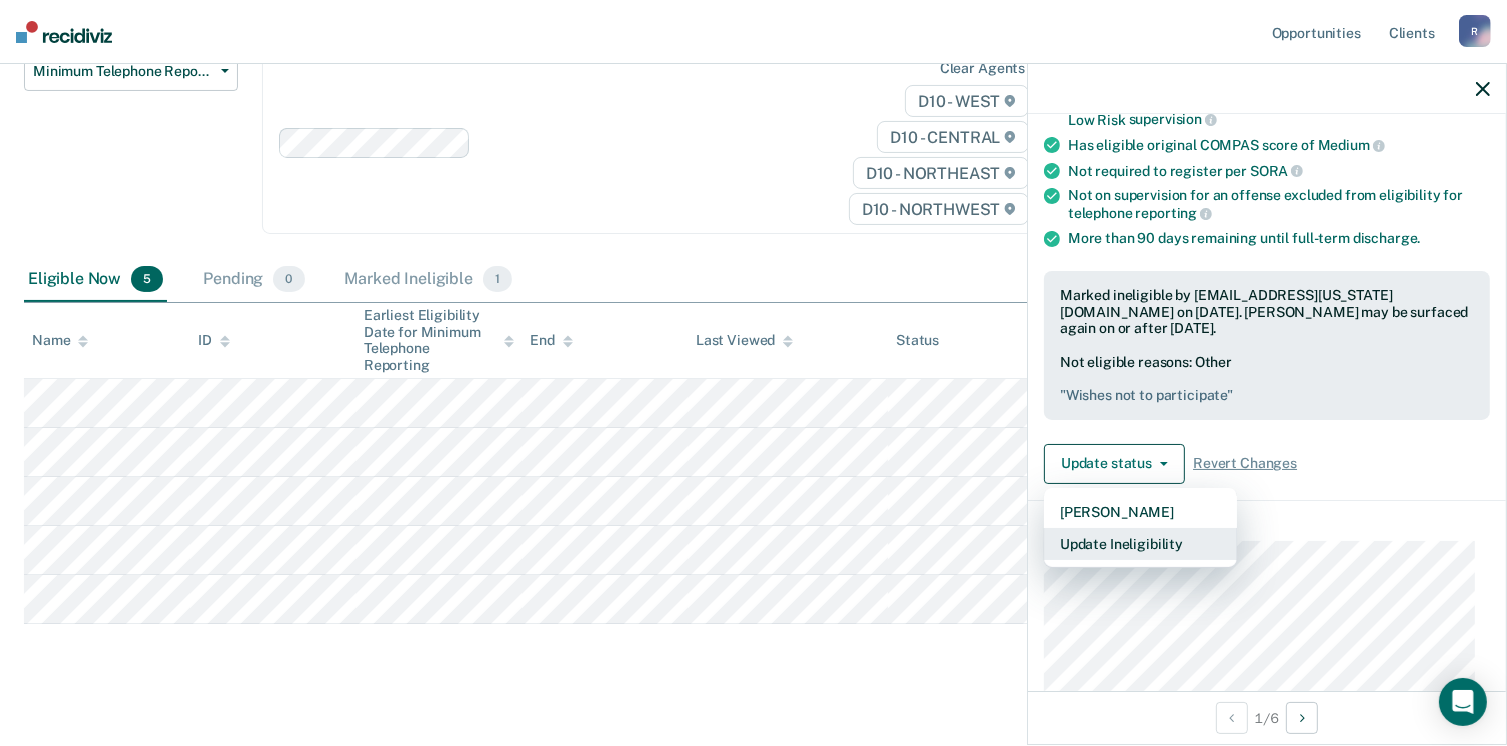 click on "Update Ineligibility" at bounding box center [1140, 544] 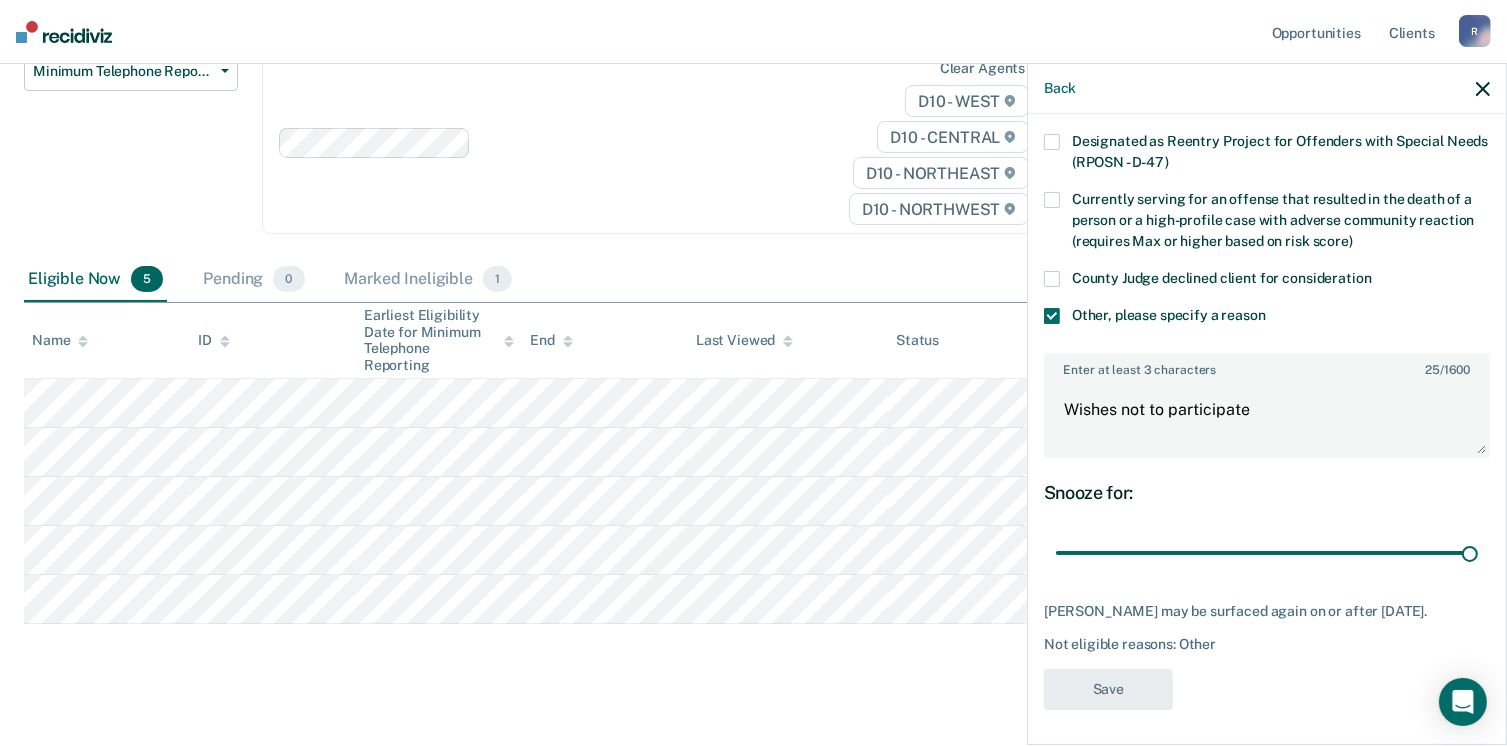 scroll, scrollTop: 248, scrollLeft: 0, axis: vertical 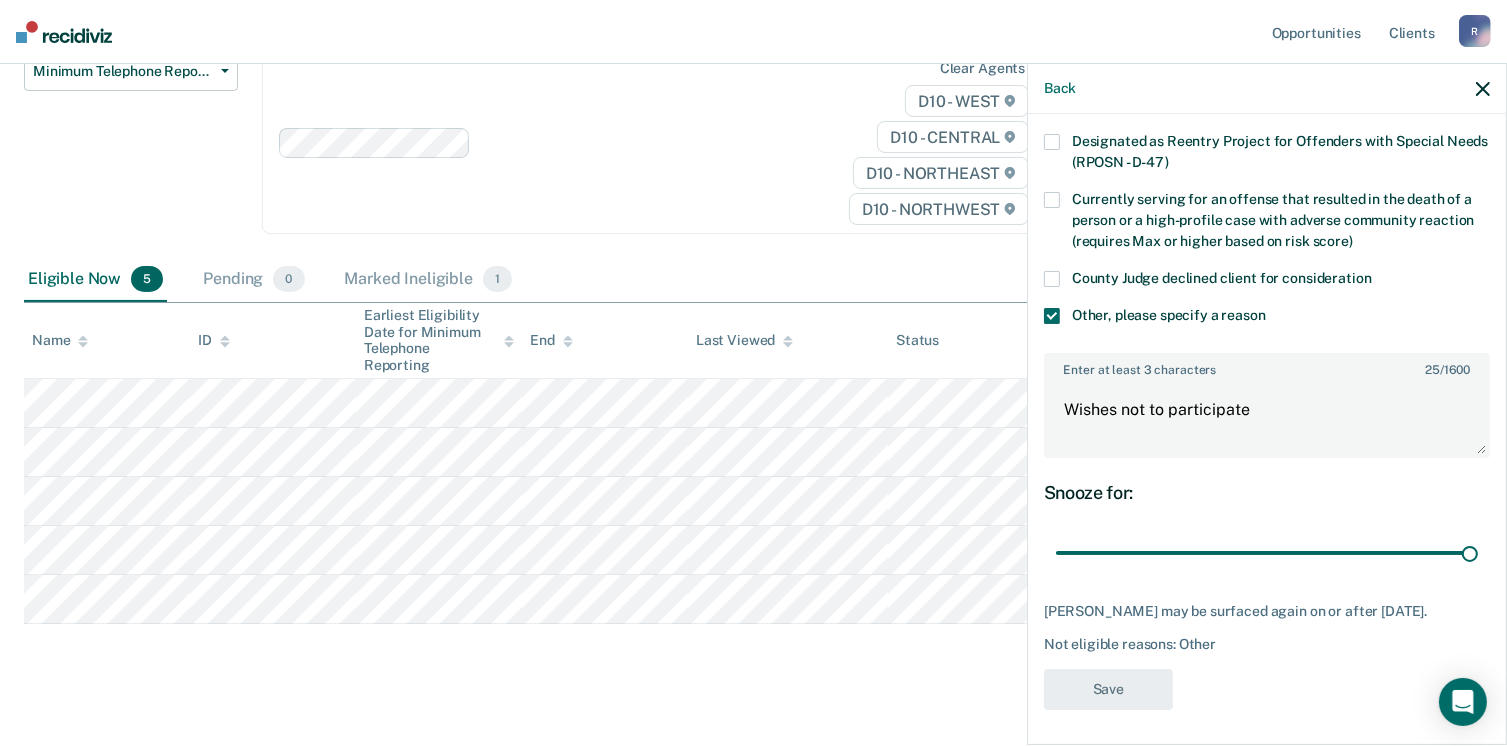 click 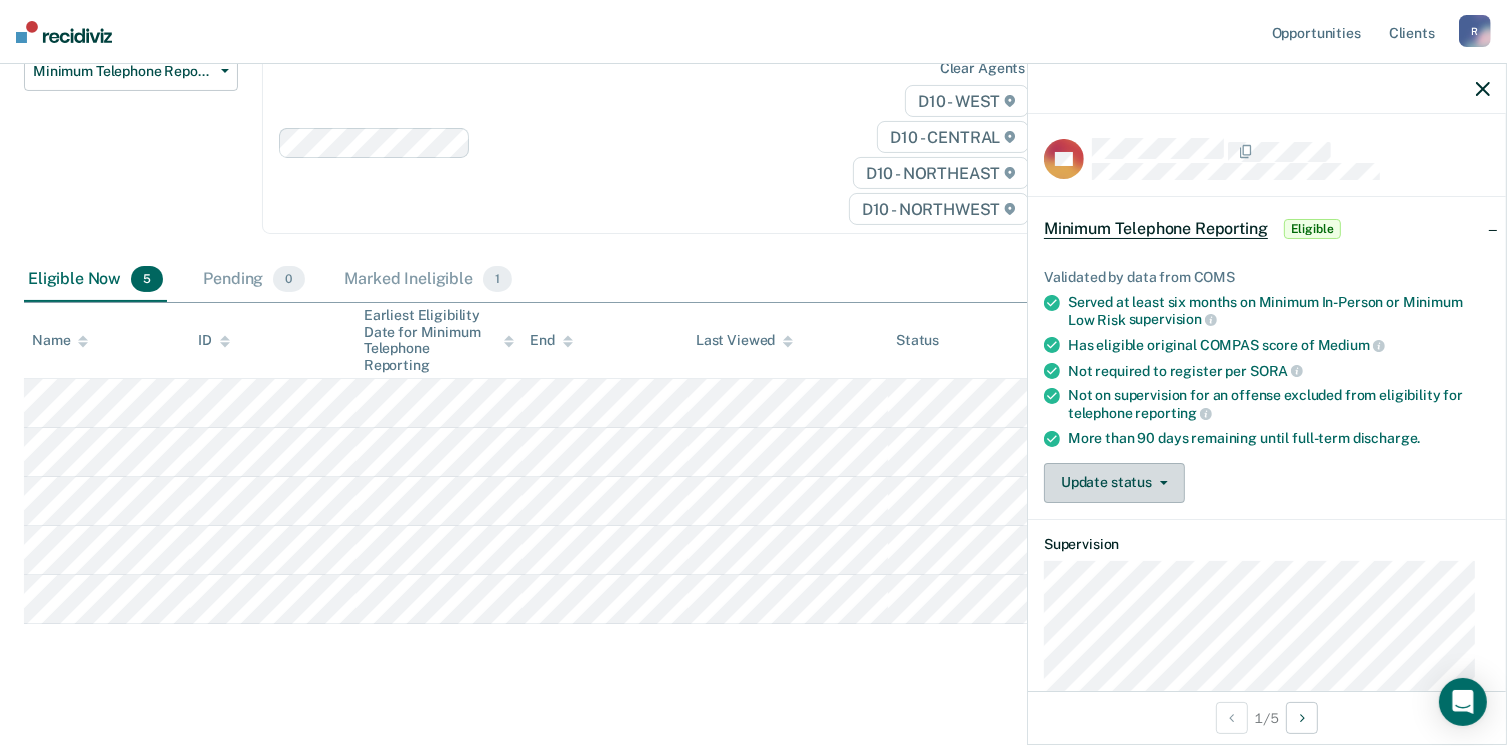click on "Update status" at bounding box center (1114, 483) 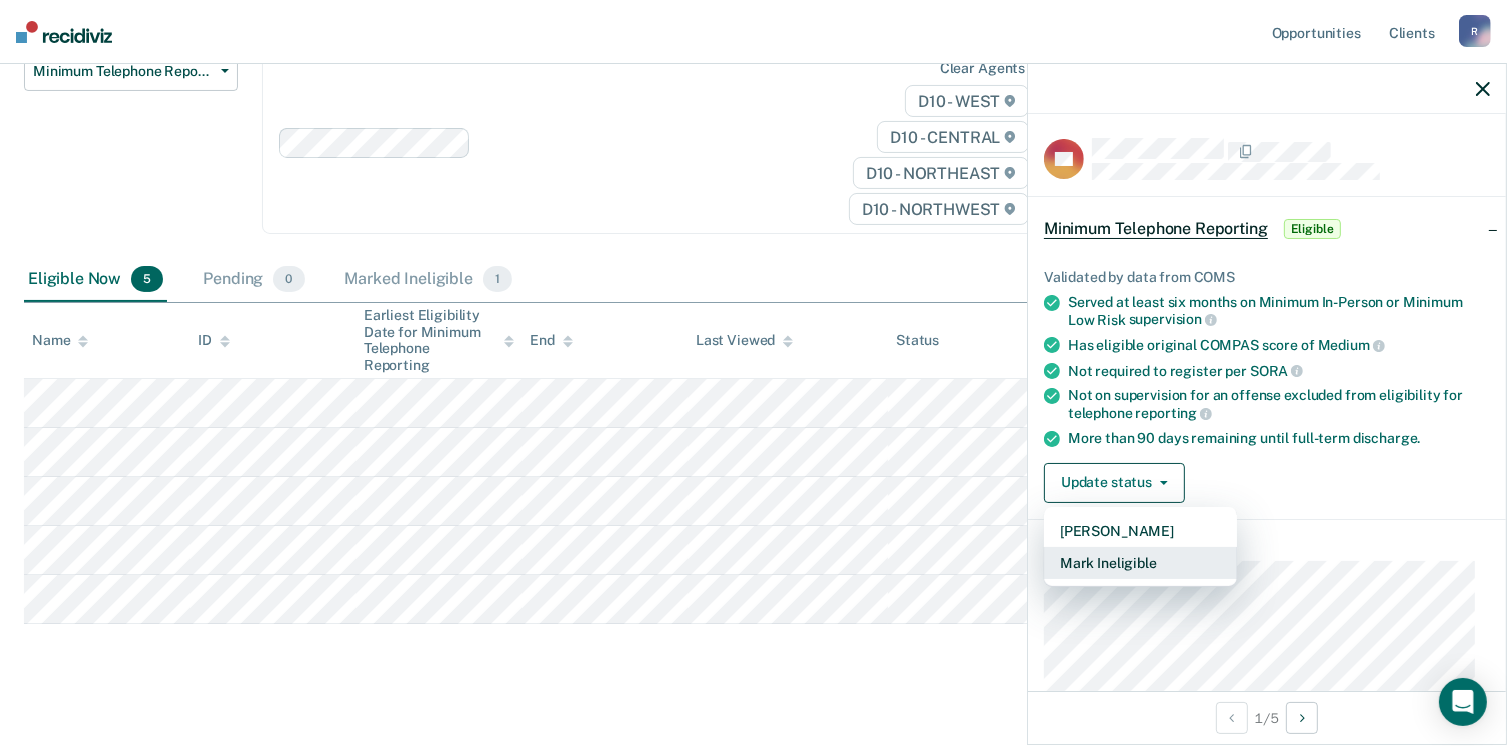 click on "Mark Ineligible" at bounding box center (1140, 563) 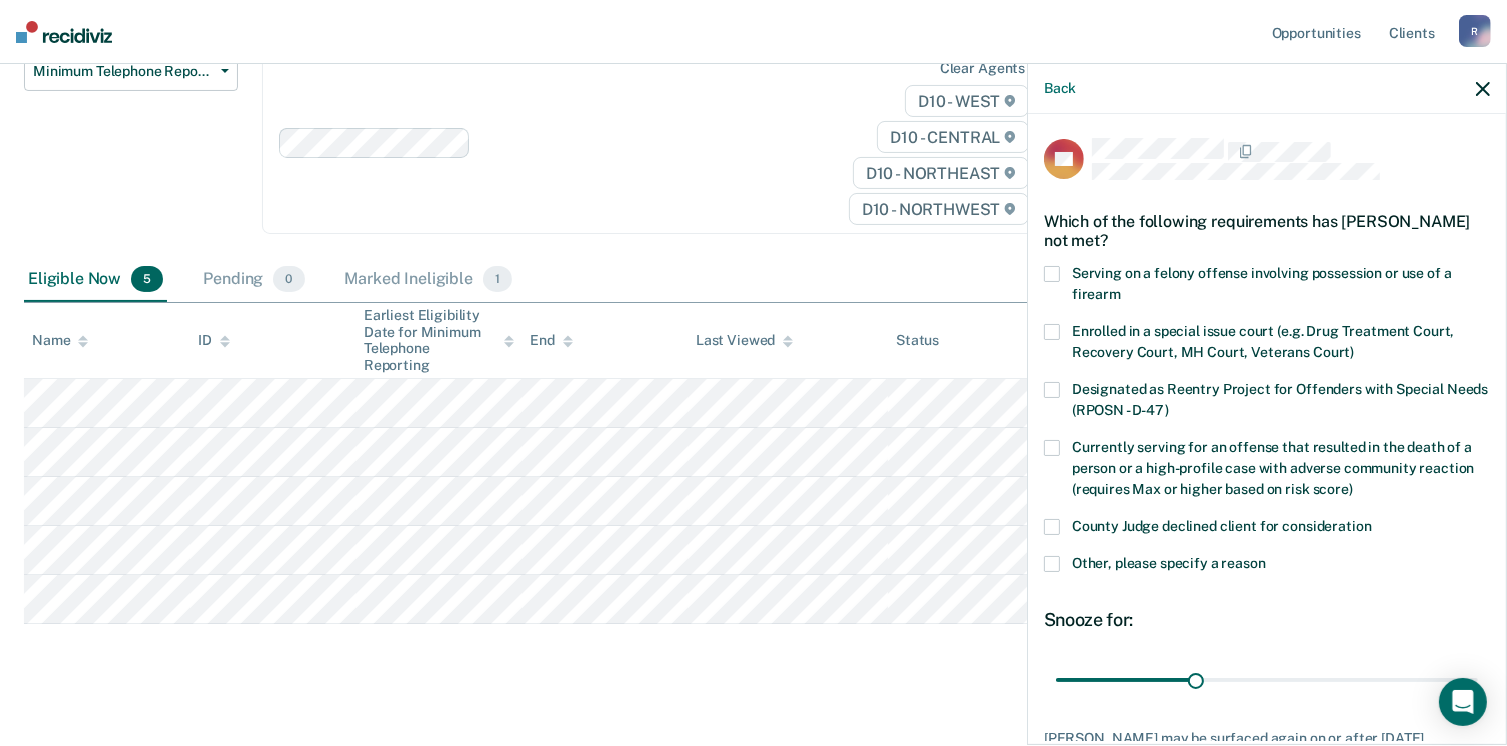 click at bounding box center [1052, 564] 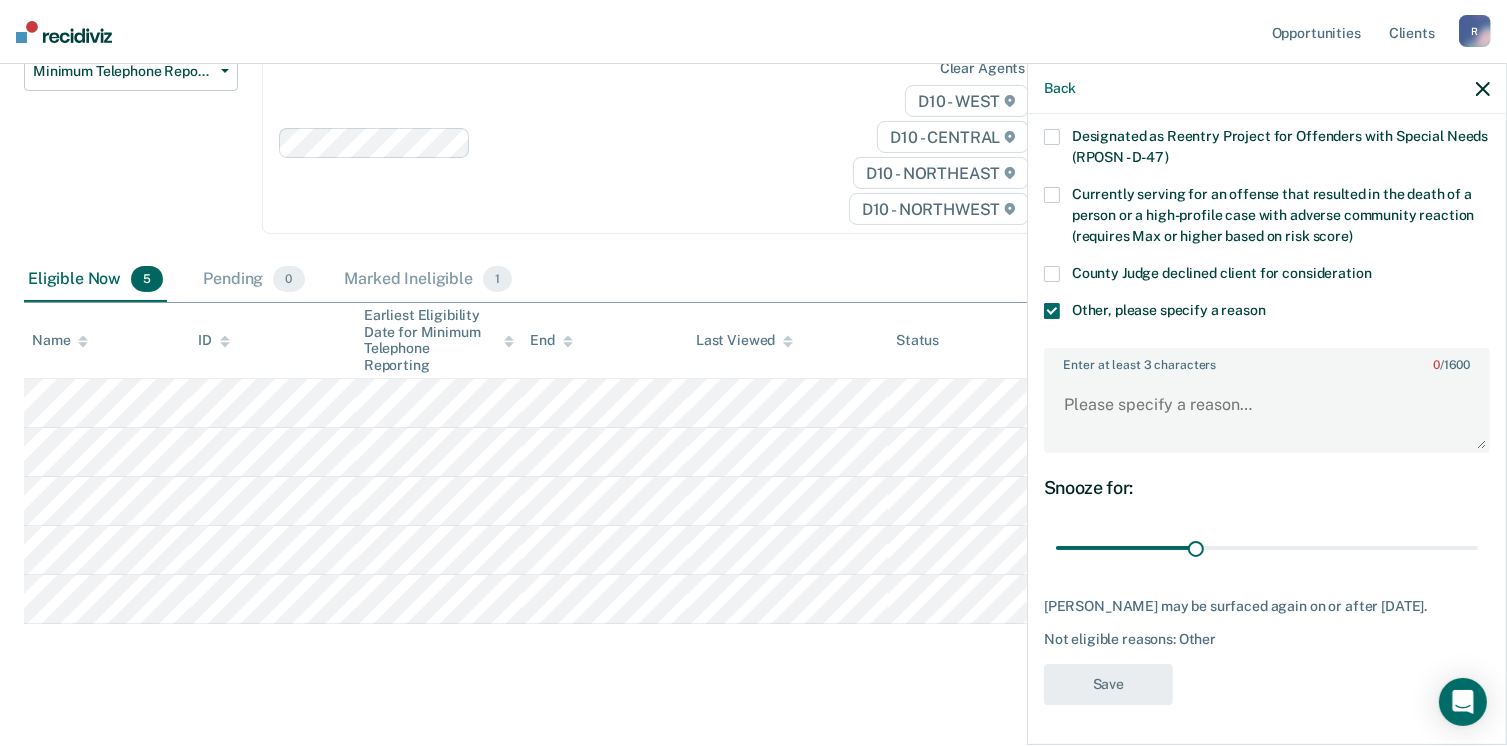 scroll, scrollTop: 265, scrollLeft: 0, axis: vertical 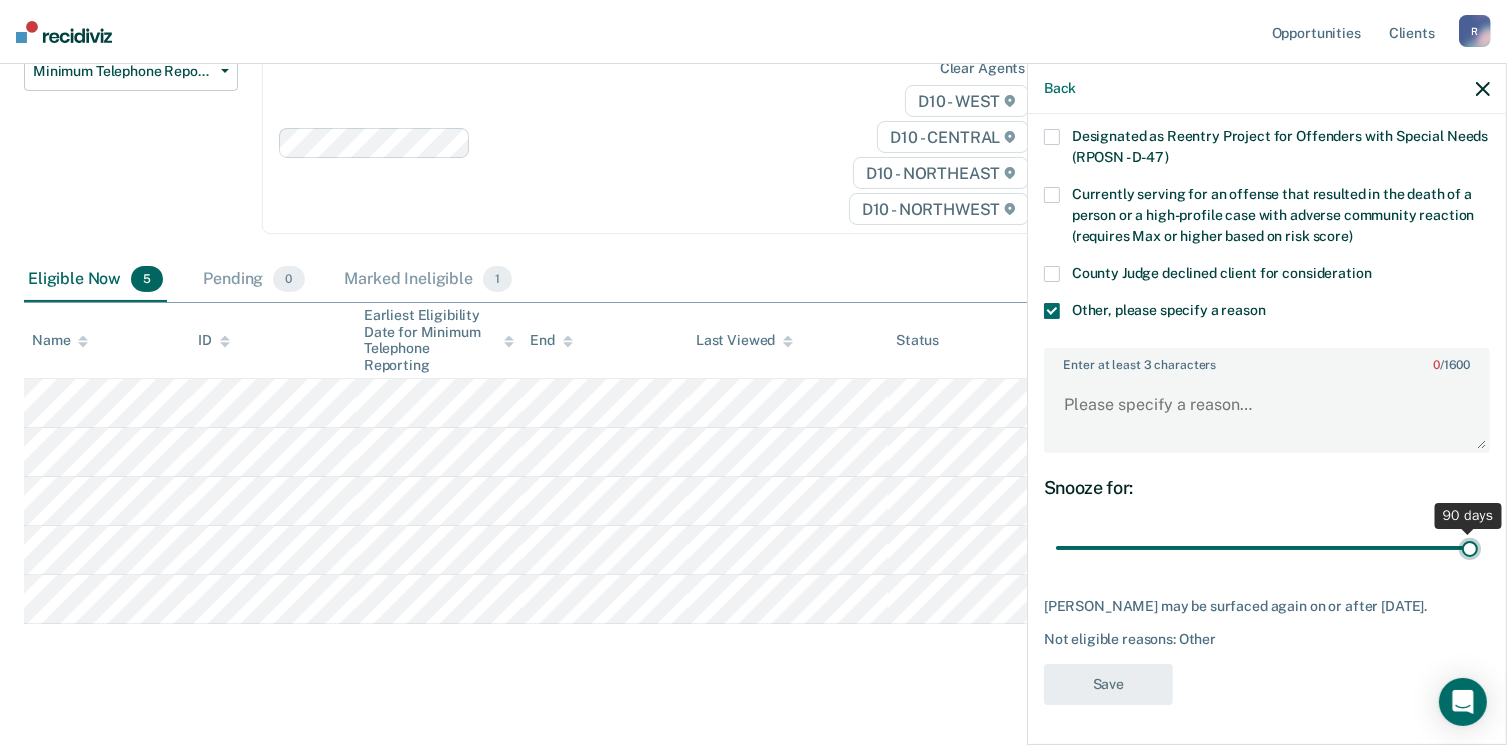 drag, startPoint x: 1190, startPoint y: 532, endPoint x: 1467, endPoint y: 528, distance: 277.02887 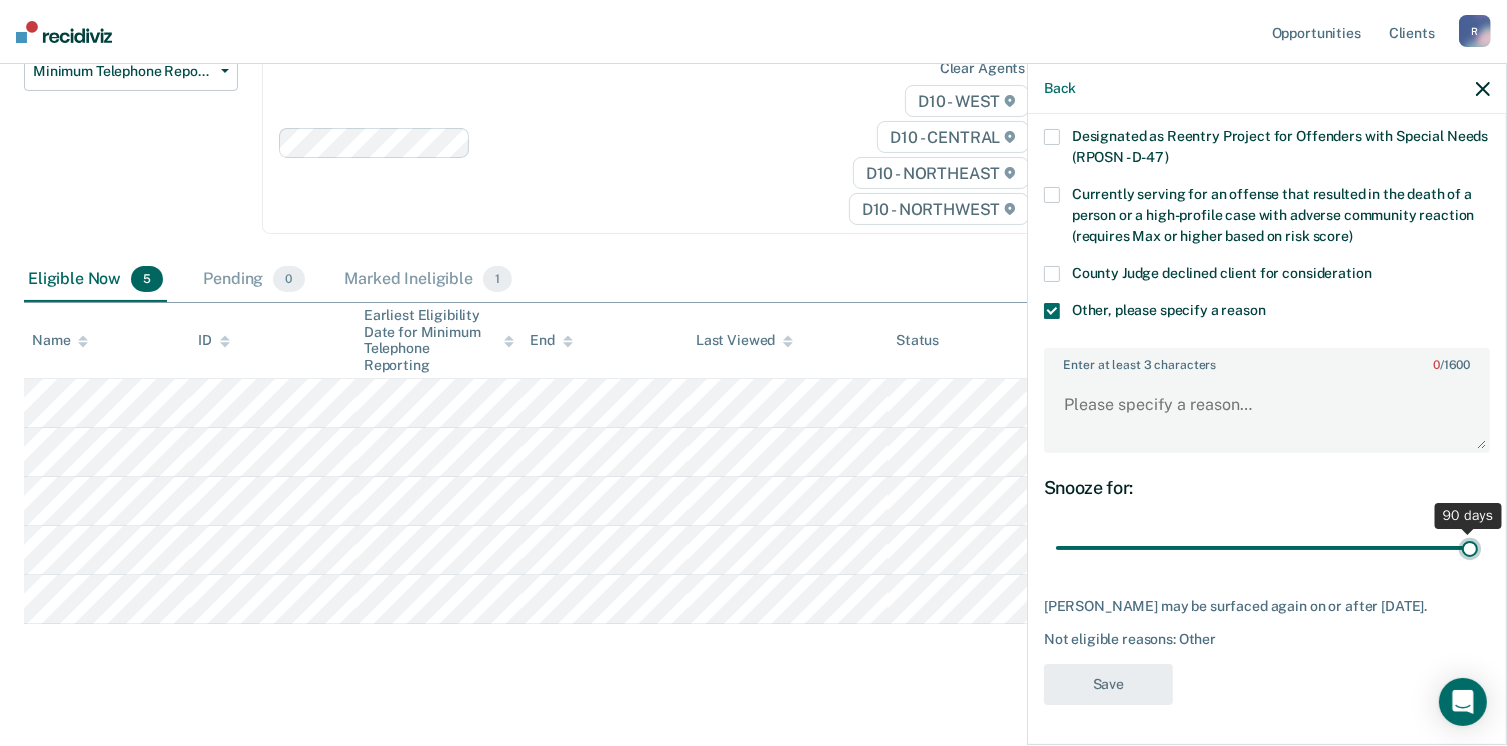 type on "90" 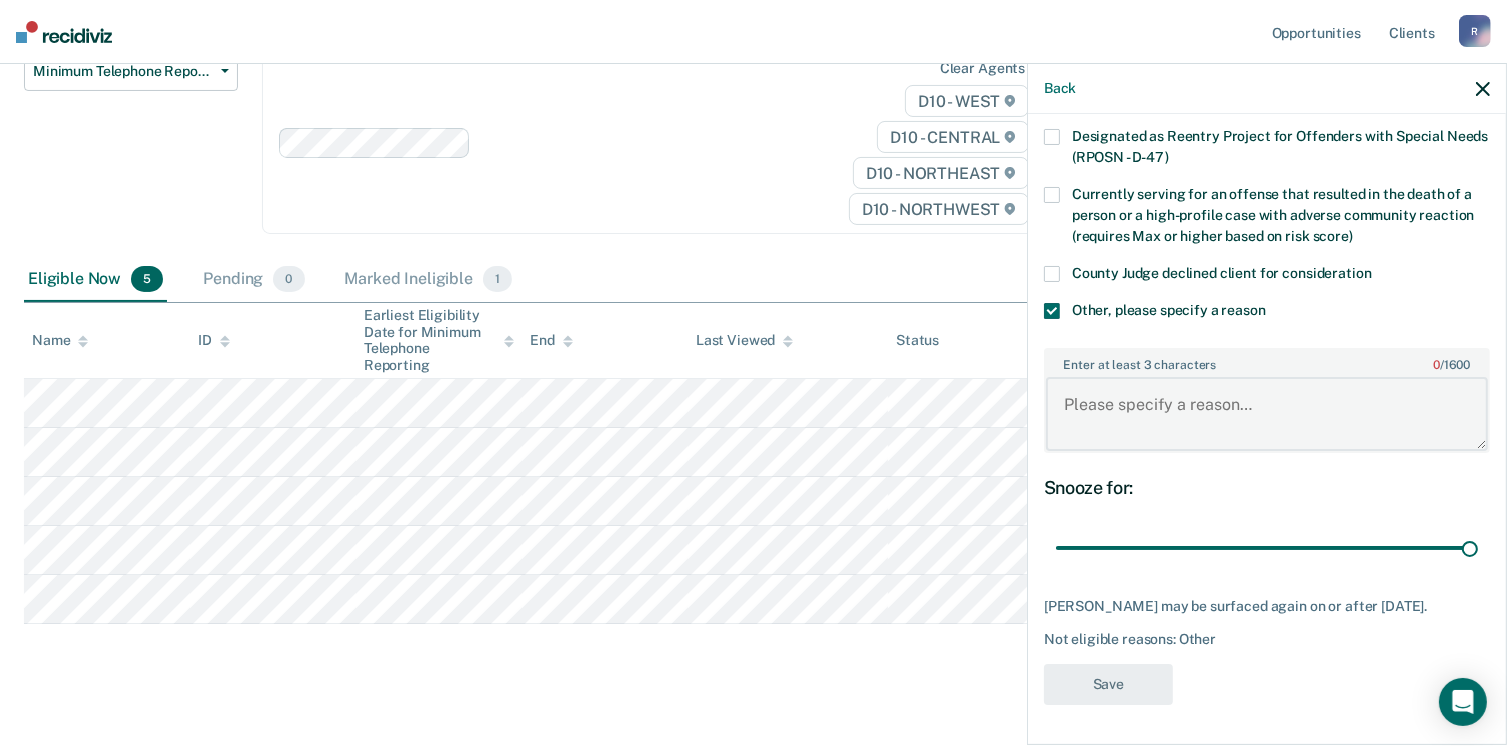 click on "Enter at least 3 characters 0  /  1600" at bounding box center (1267, 414) 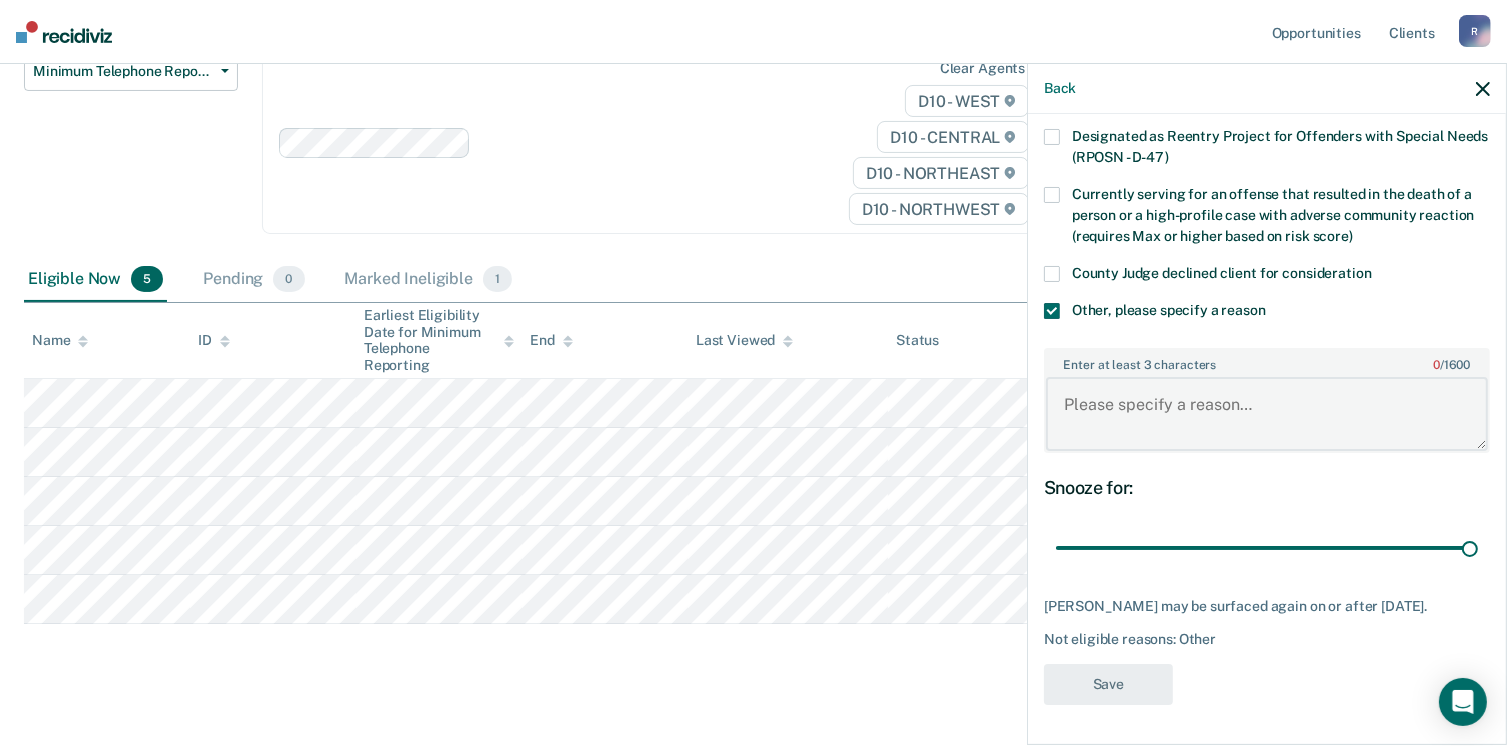 paste on "Wishes not to participate" 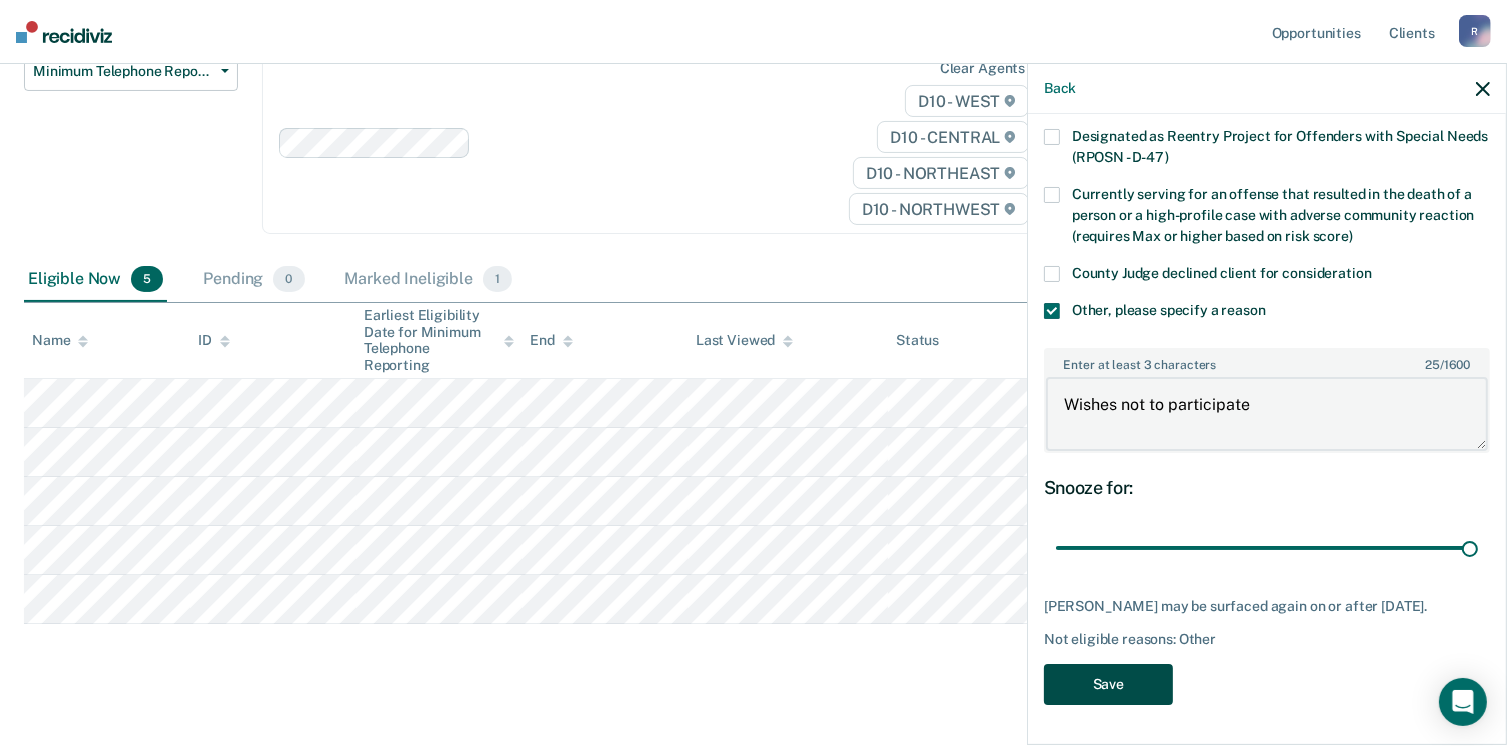 type on "Wishes not to participate" 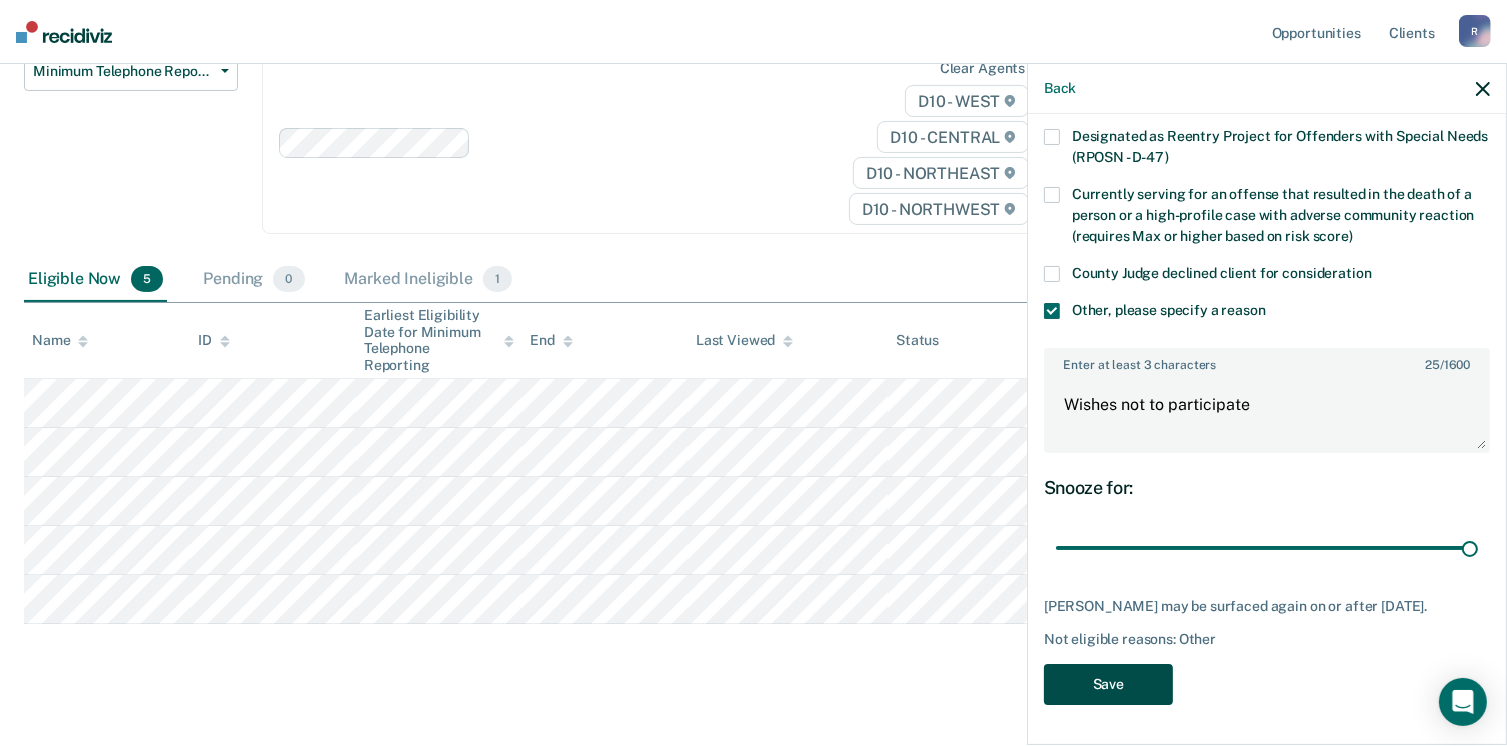 click on "Save" at bounding box center [1108, 684] 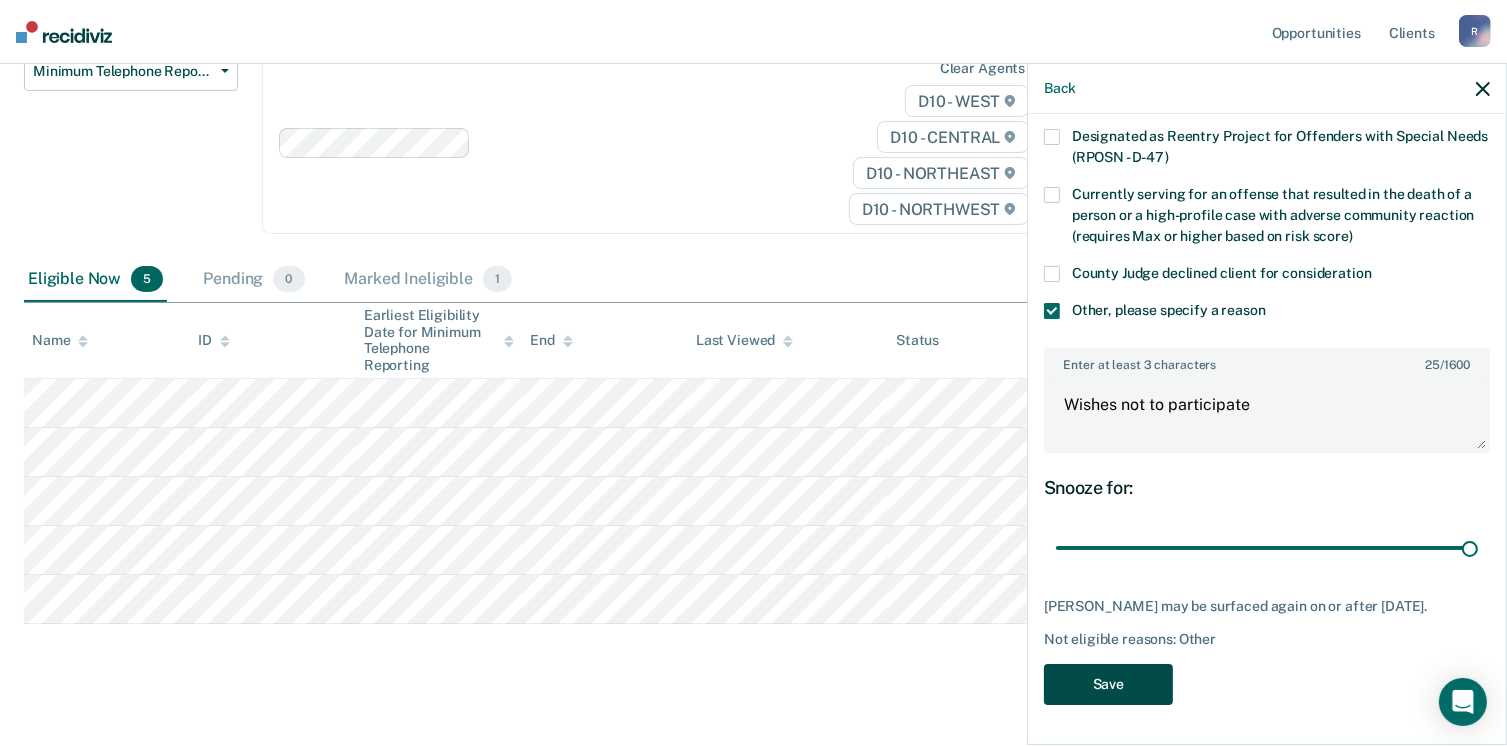 scroll, scrollTop: 187, scrollLeft: 0, axis: vertical 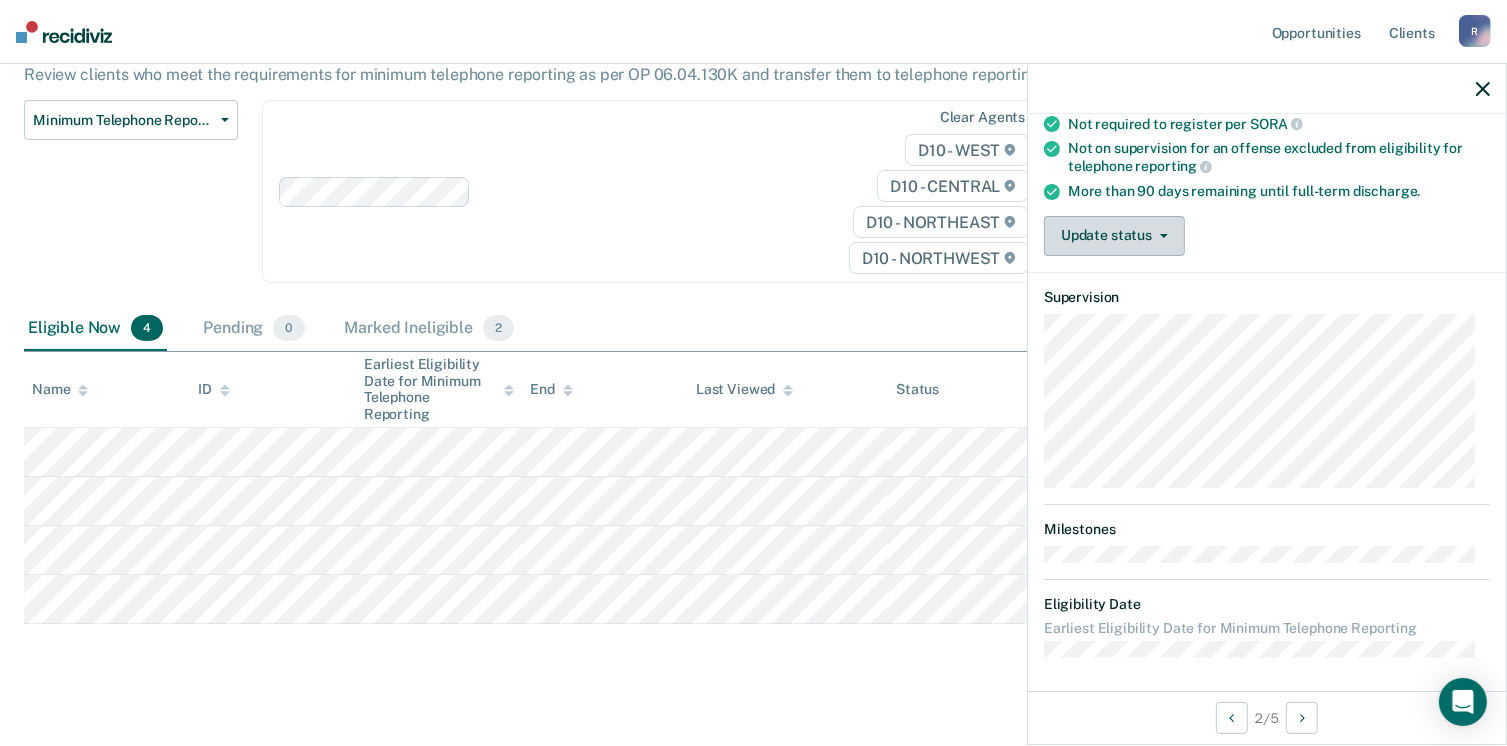click 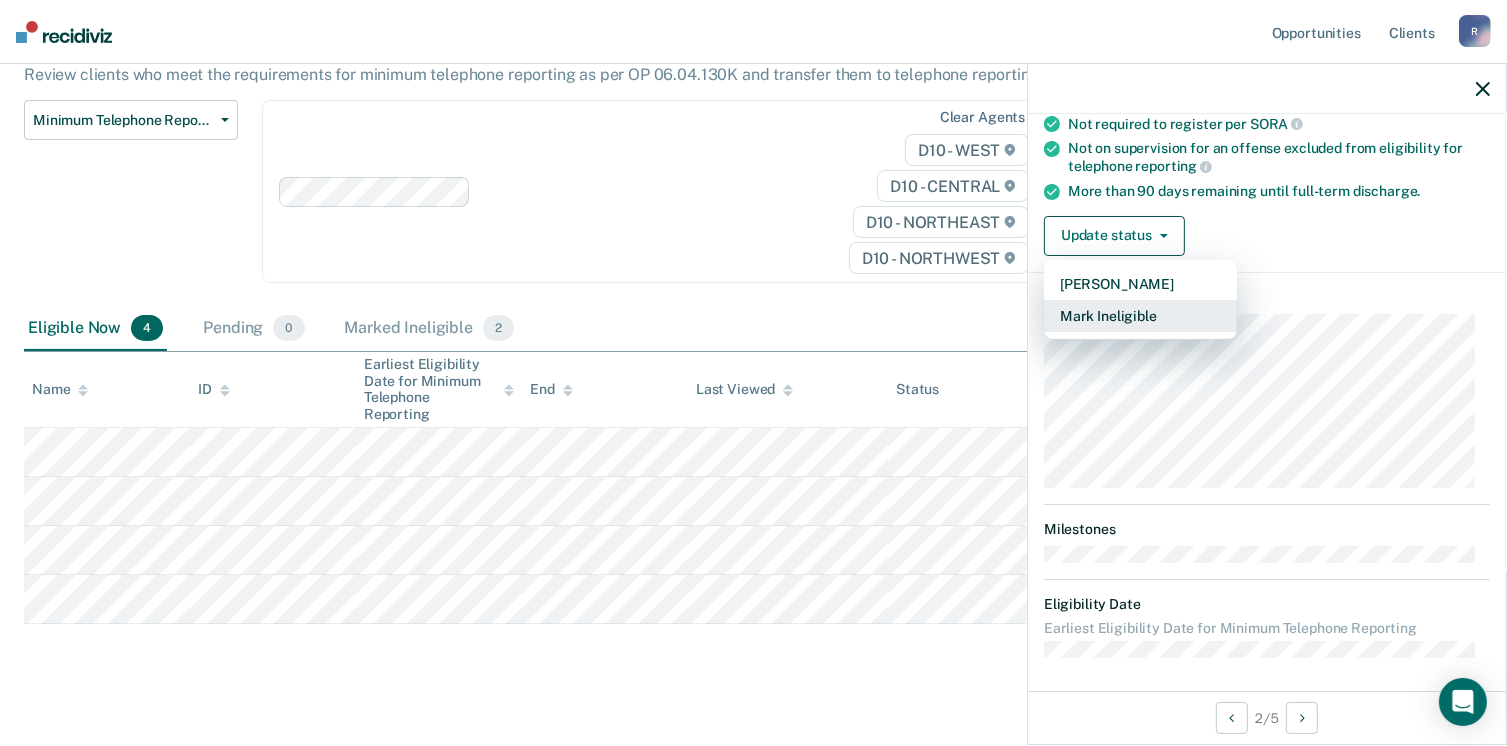 click on "Mark Ineligible" at bounding box center [1140, 316] 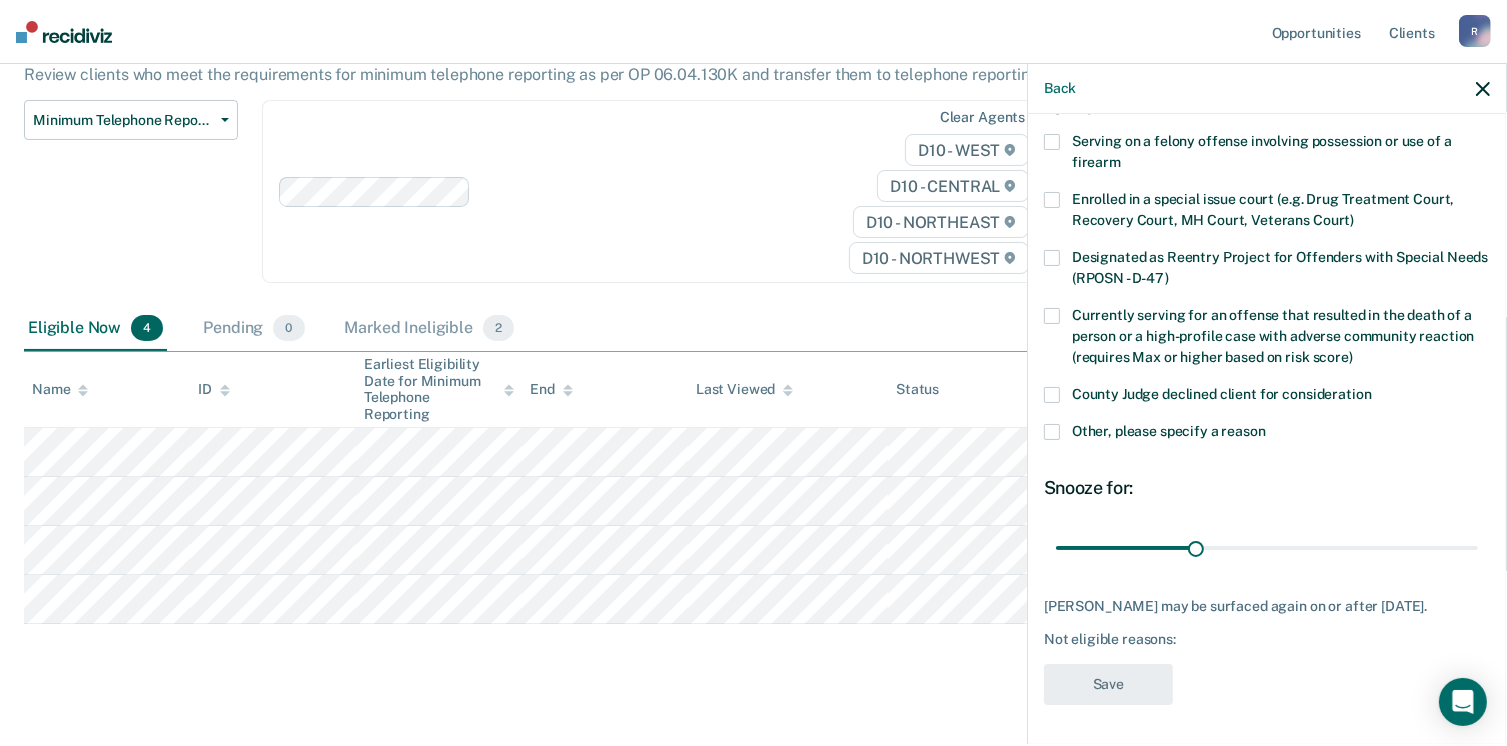 scroll, scrollTop: 129, scrollLeft: 0, axis: vertical 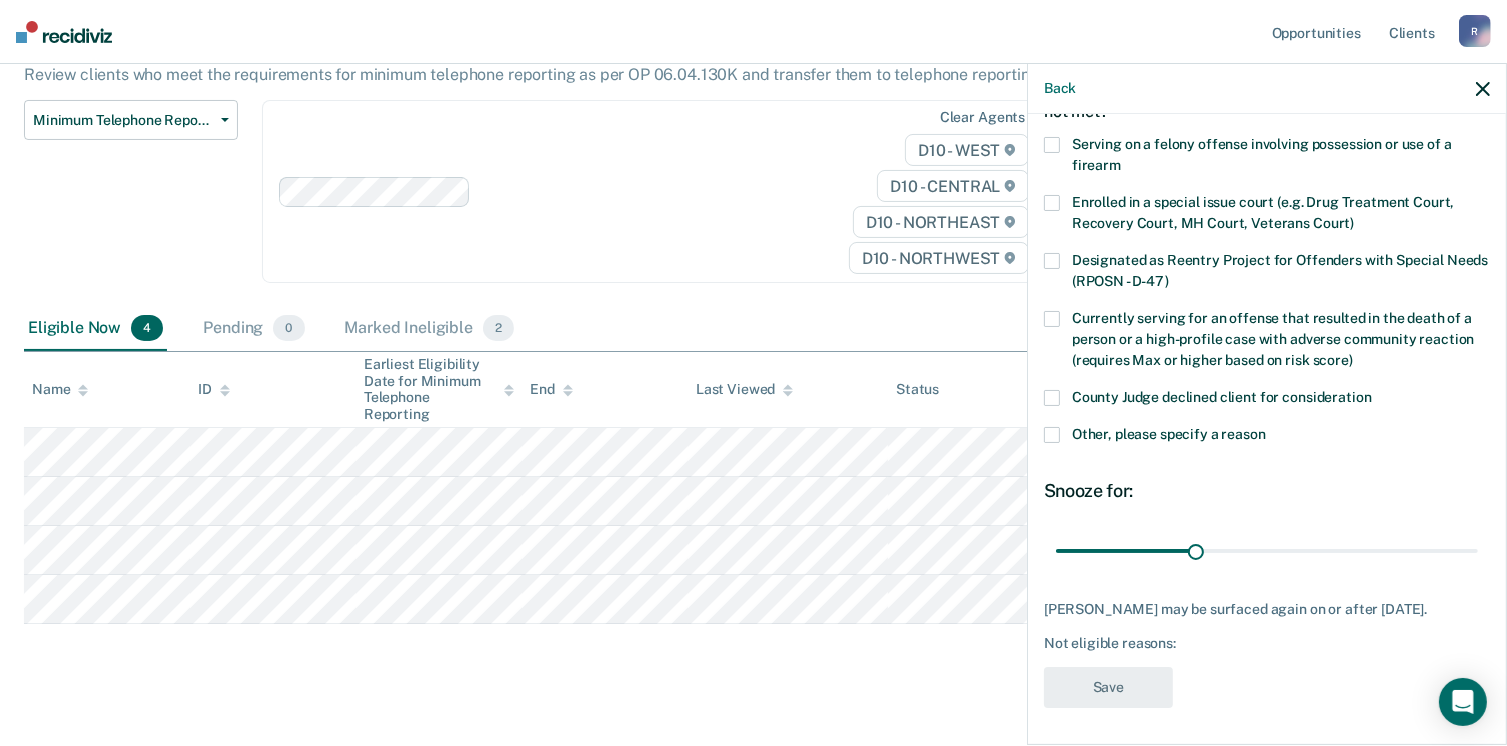 click at bounding box center (1052, 435) 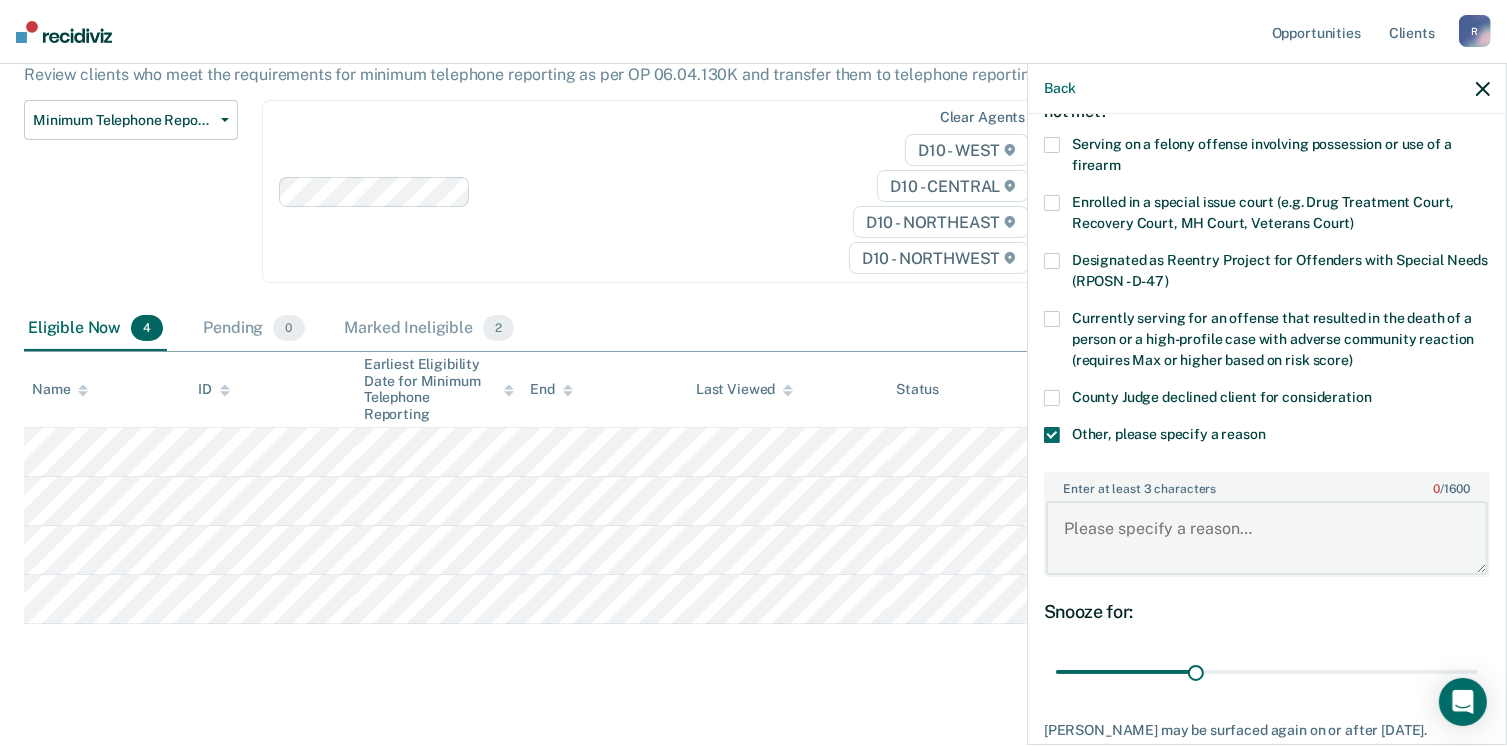 paste on "Wishes not to participate" 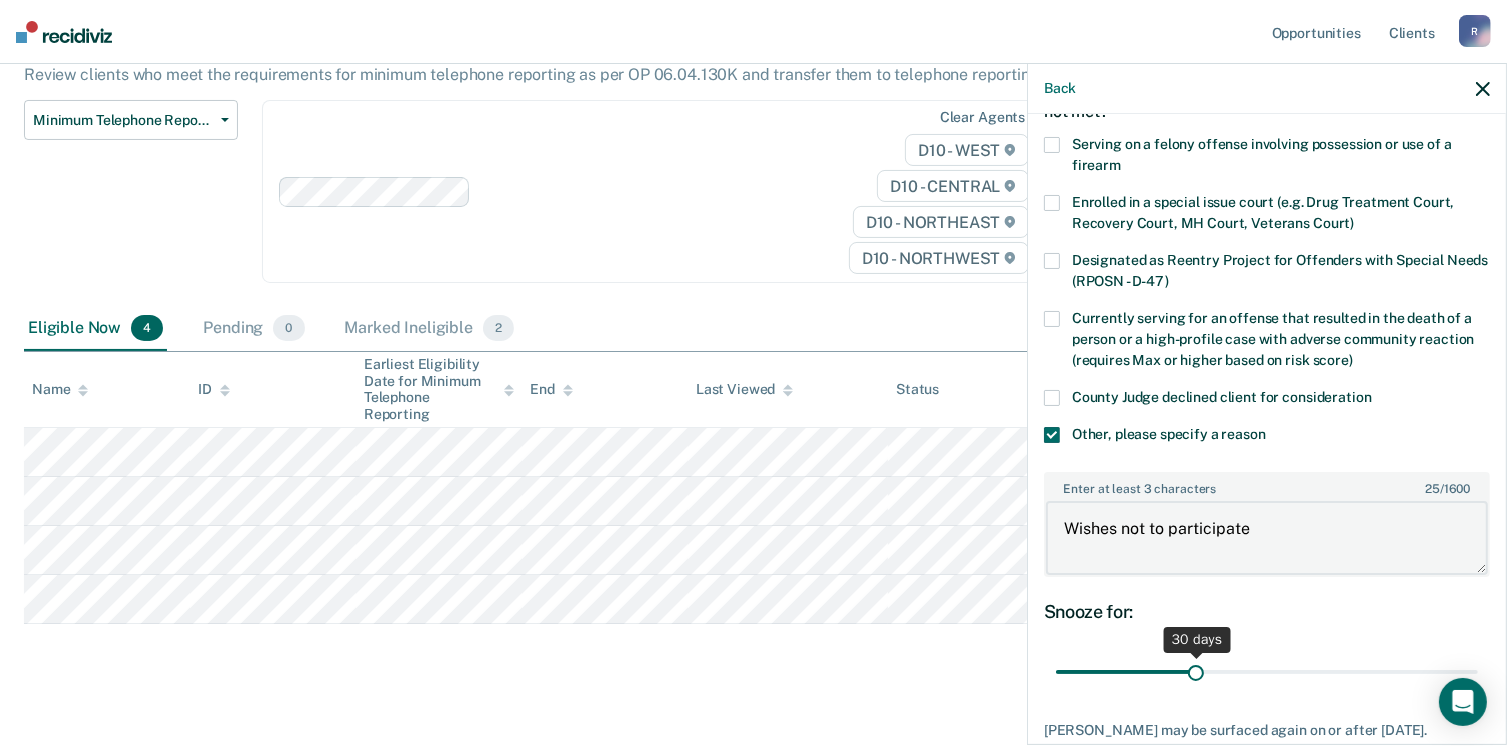 type on "Wishes not to participate" 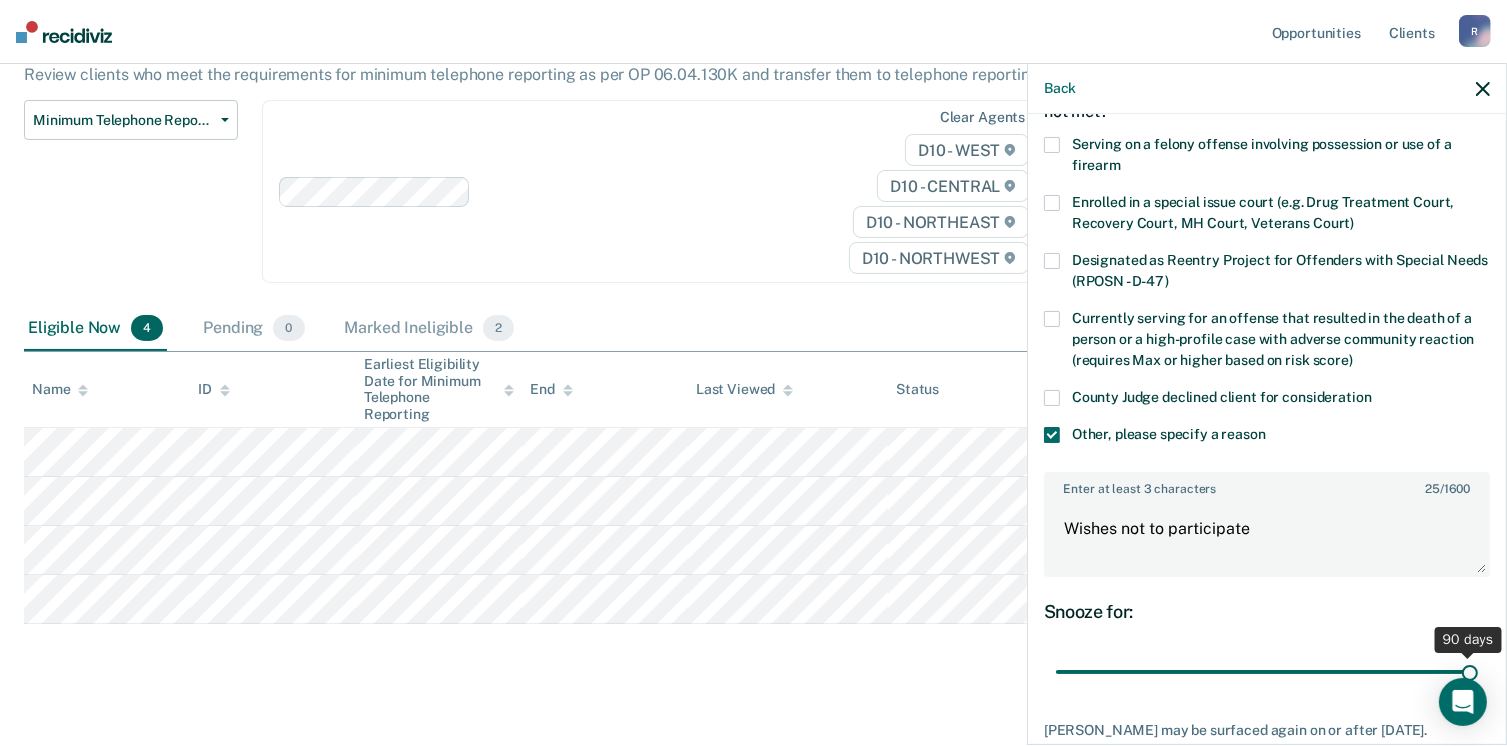 drag, startPoint x: 1189, startPoint y: 665, endPoint x: 1497, endPoint y: 661, distance: 308.02597 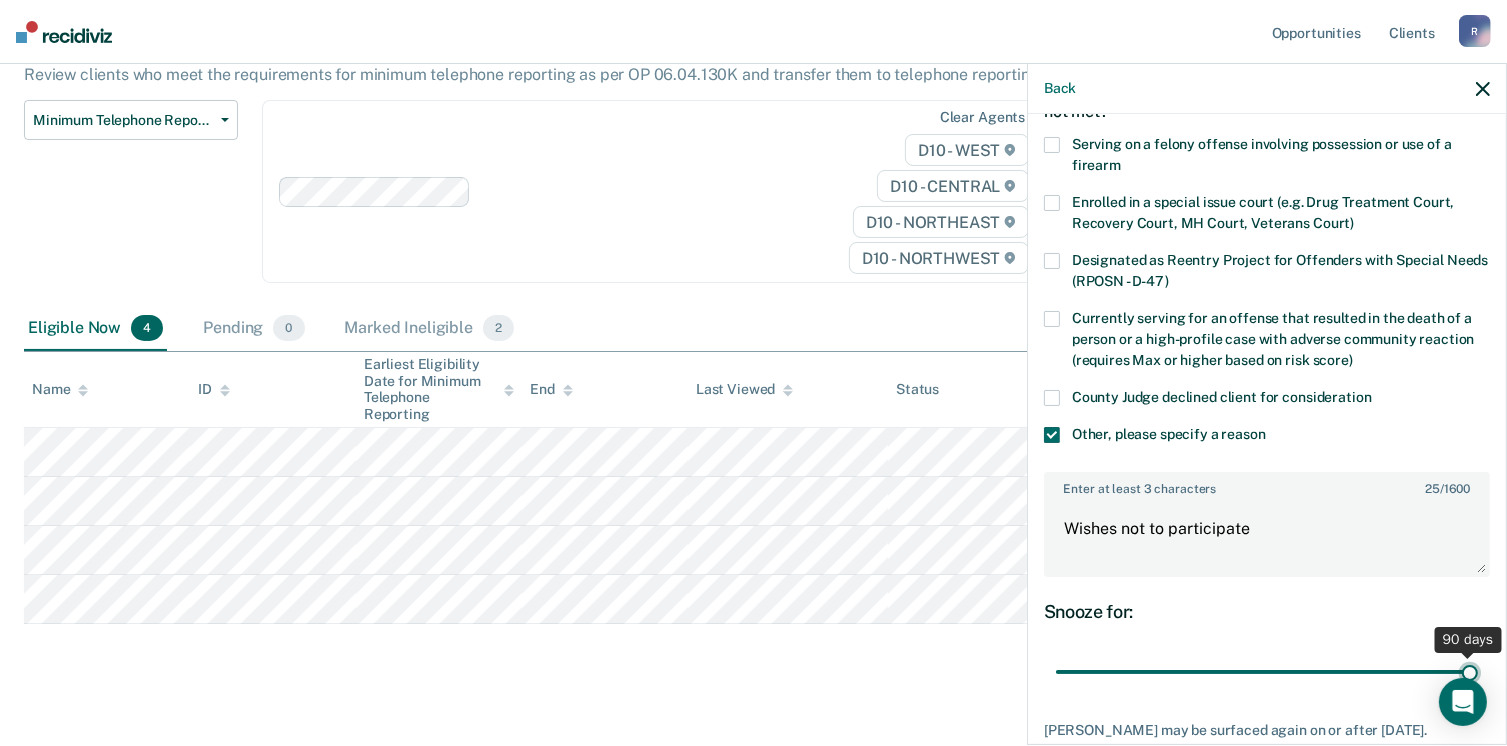 type on "90" 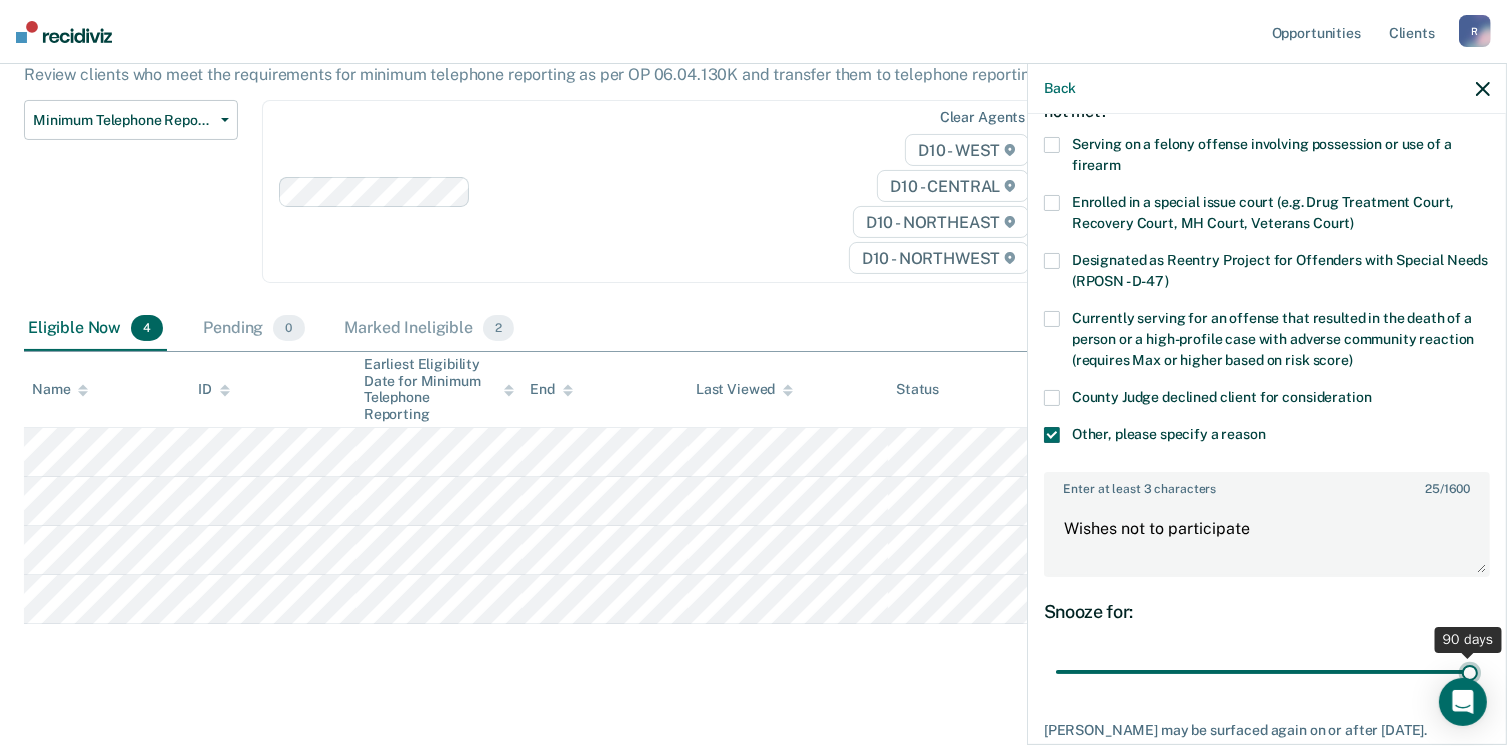 click at bounding box center [1267, 672] 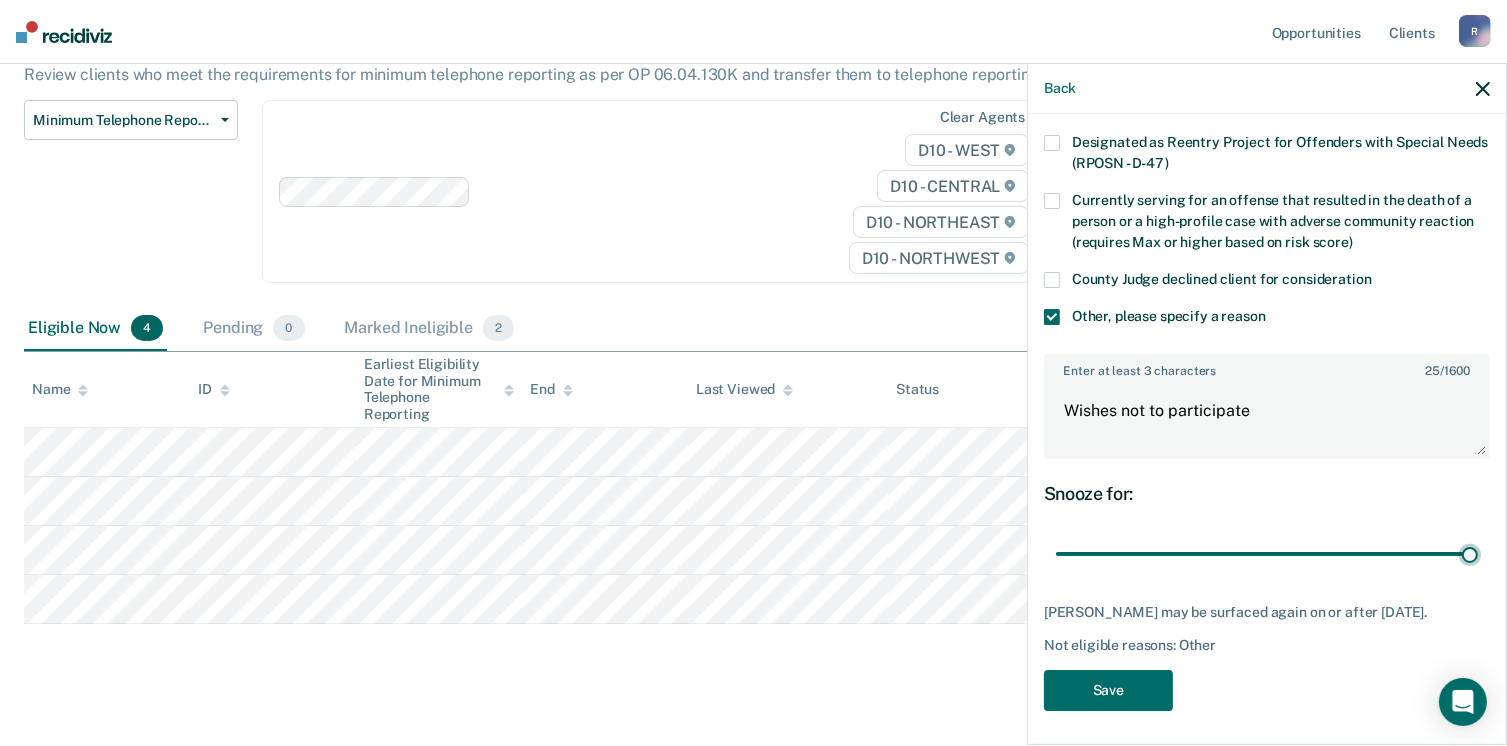 scroll, scrollTop: 248, scrollLeft: 0, axis: vertical 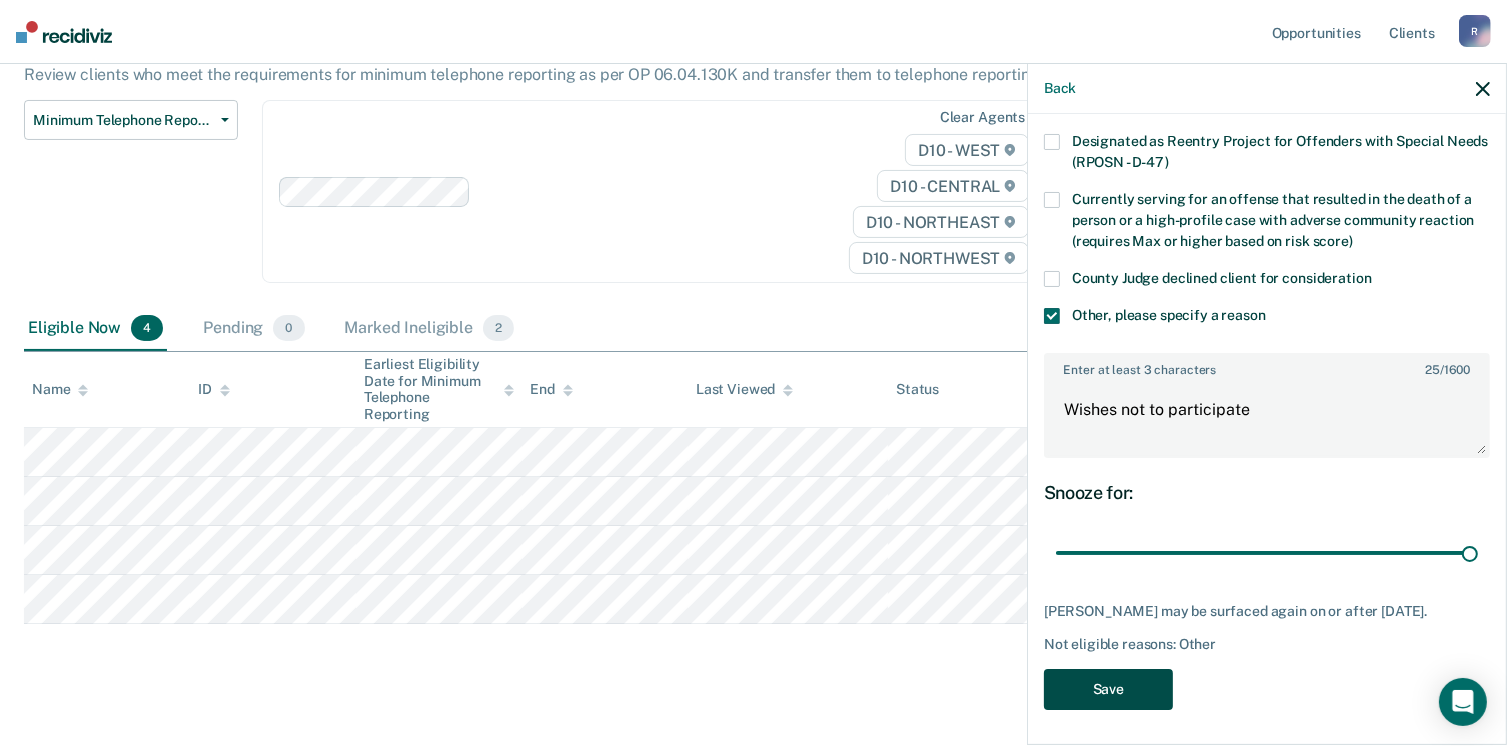 click on "Save" at bounding box center (1108, 689) 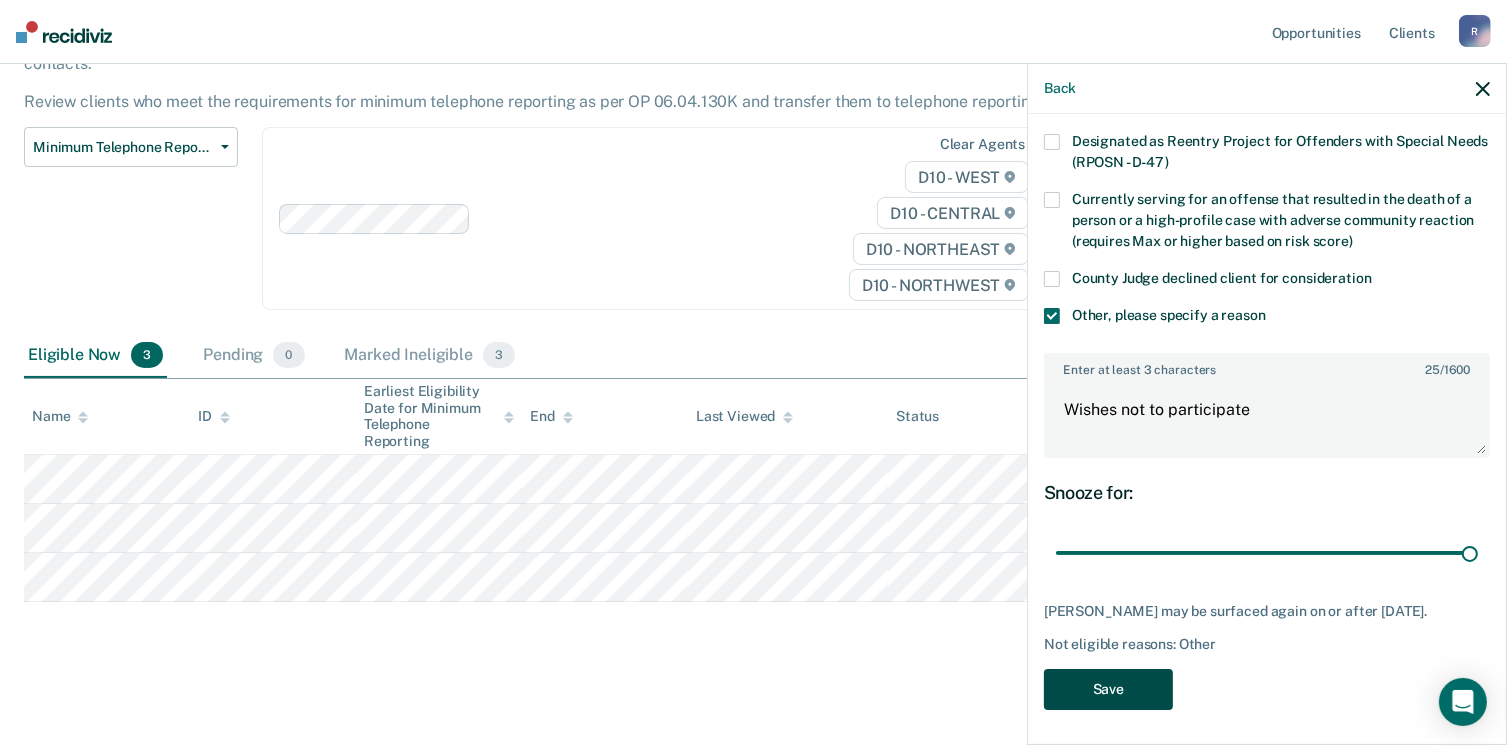 scroll, scrollTop: 138, scrollLeft: 0, axis: vertical 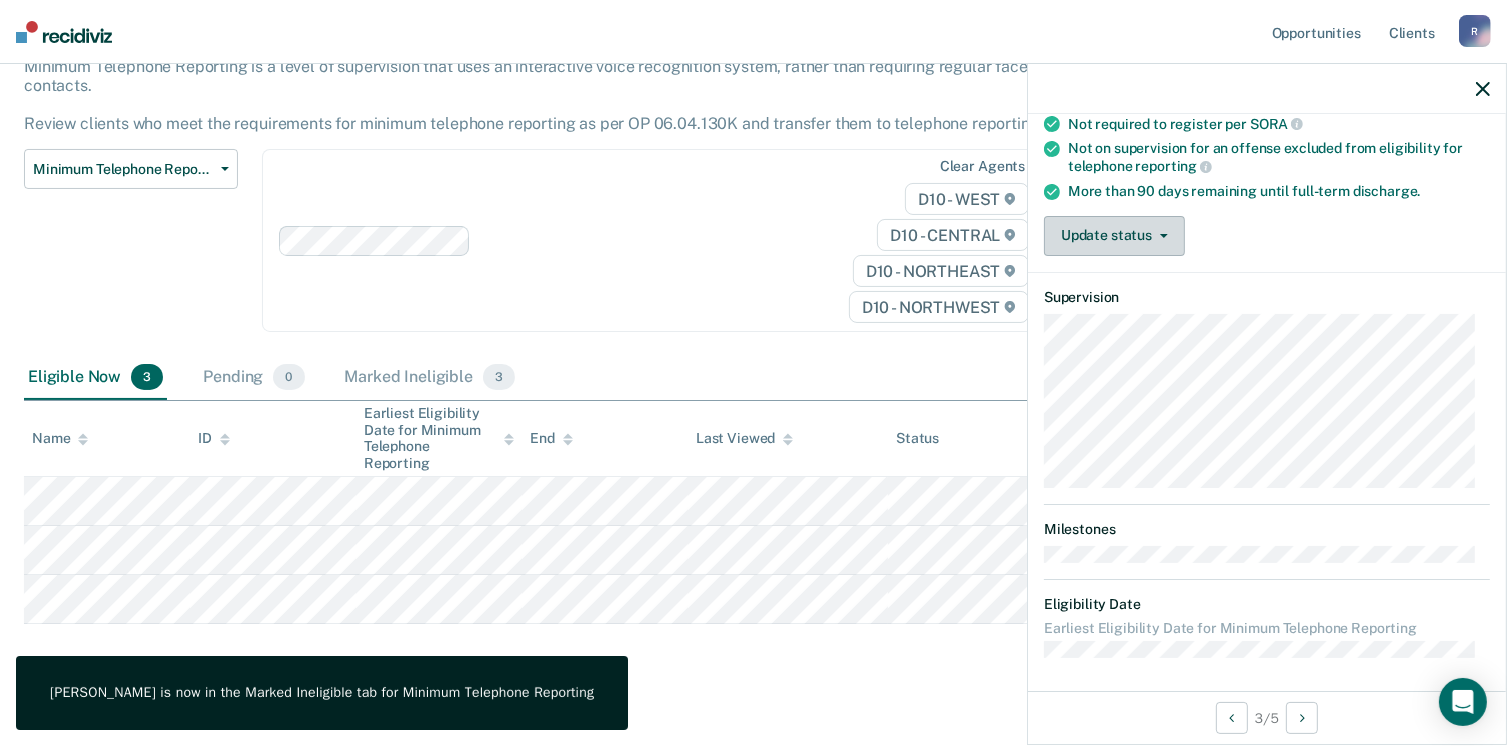 click on "Update status" at bounding box center (1114, 236) 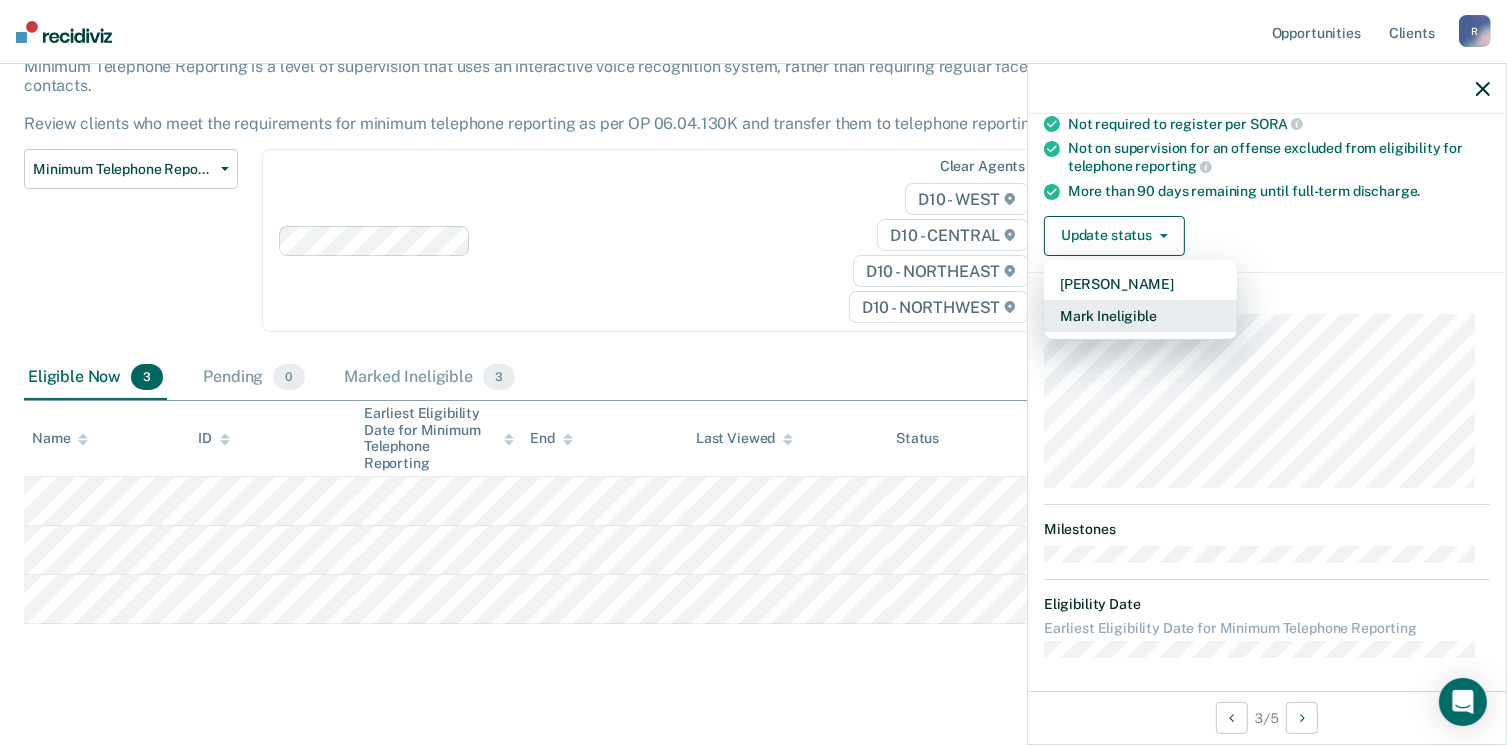 click on "Mark Ineligible" at bounding box center [1140, 316] 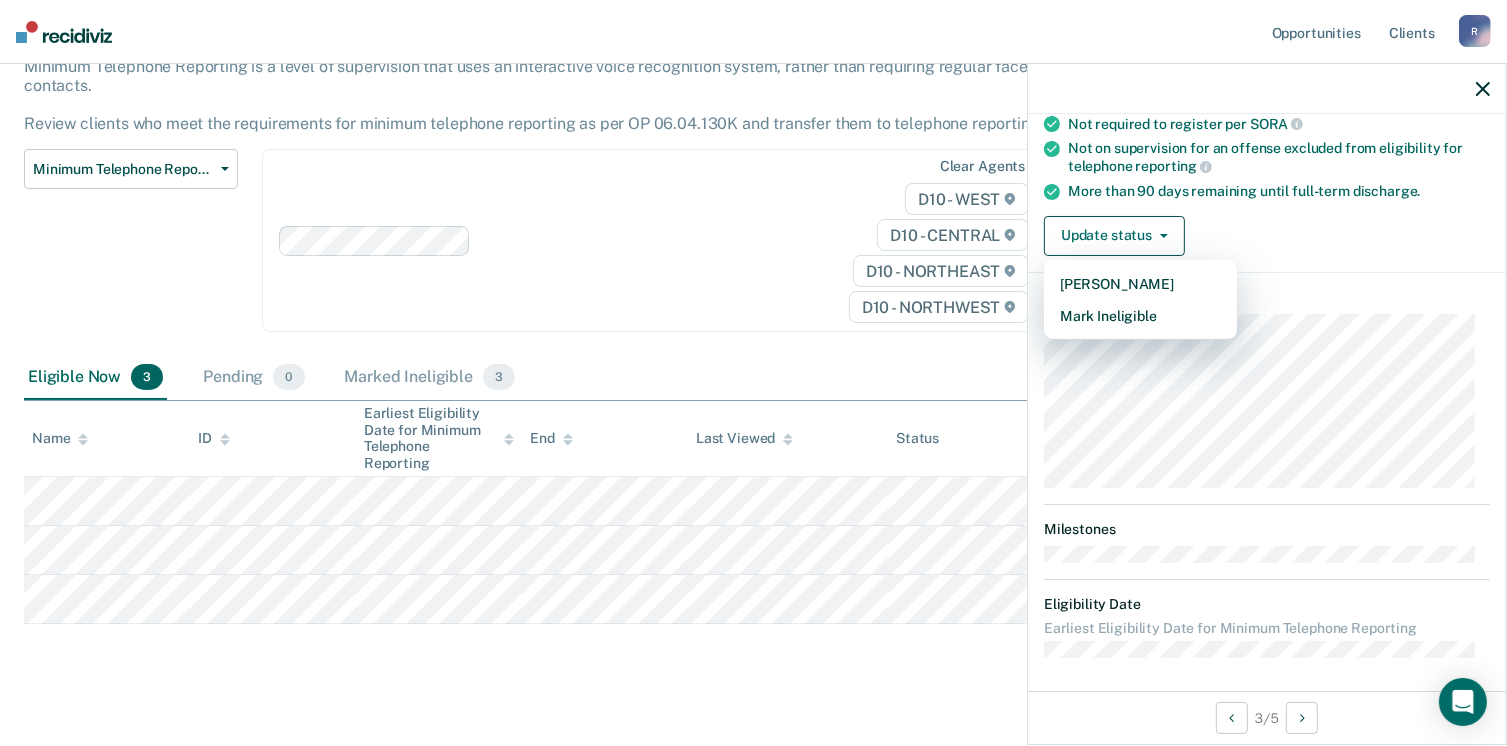 scroll, scrollTop: 146, scrollLeft: 0, axis: vertical 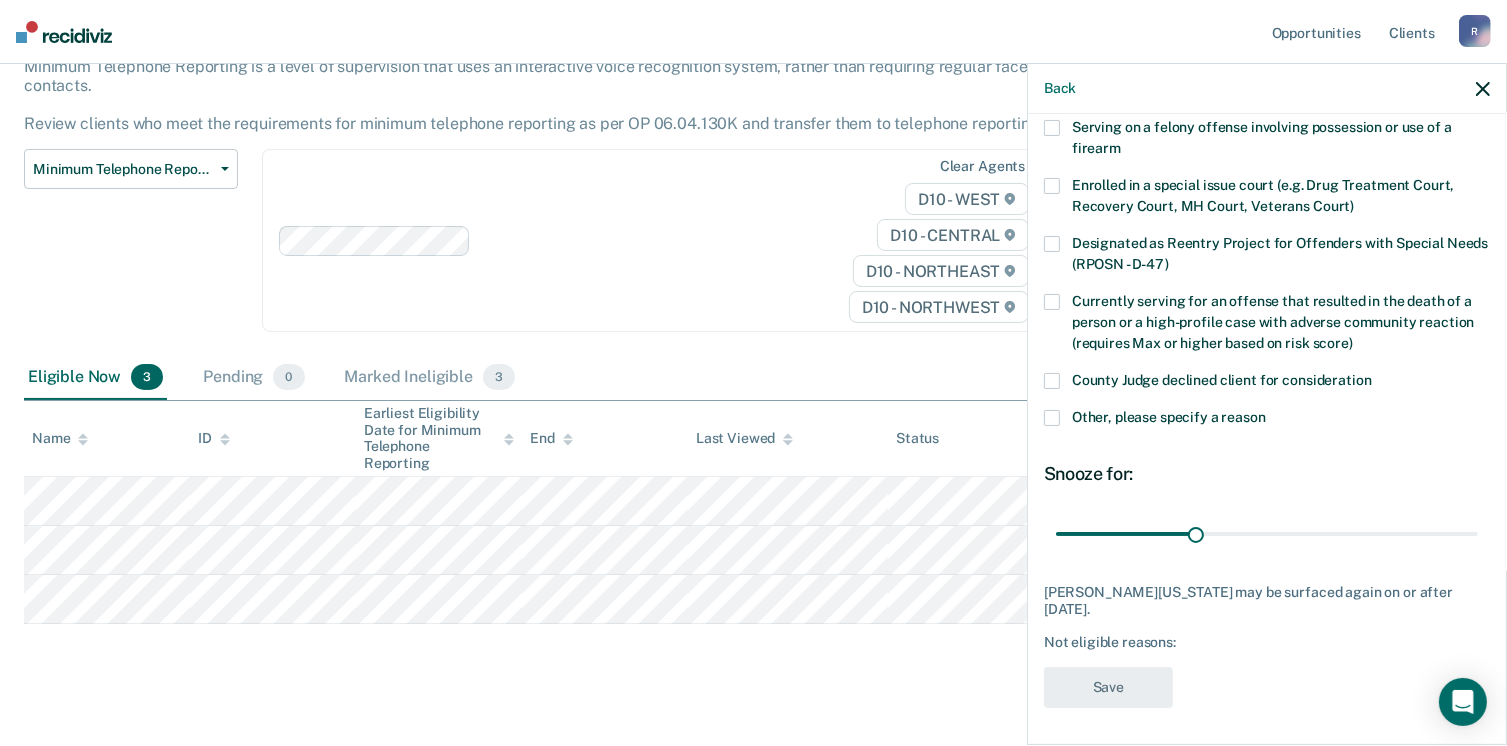 click at bounding box center [1052, 418] 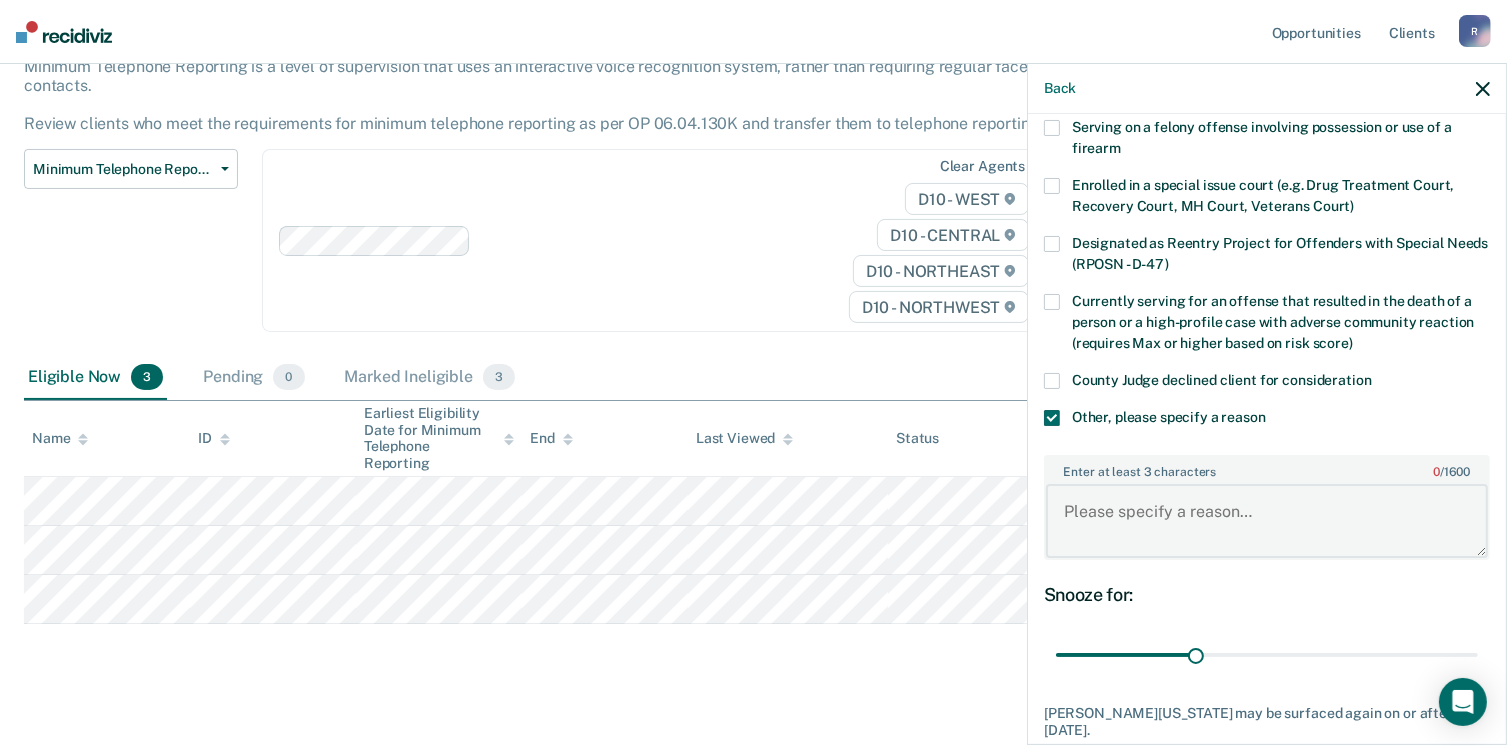 paste on "Wishes not to participate" 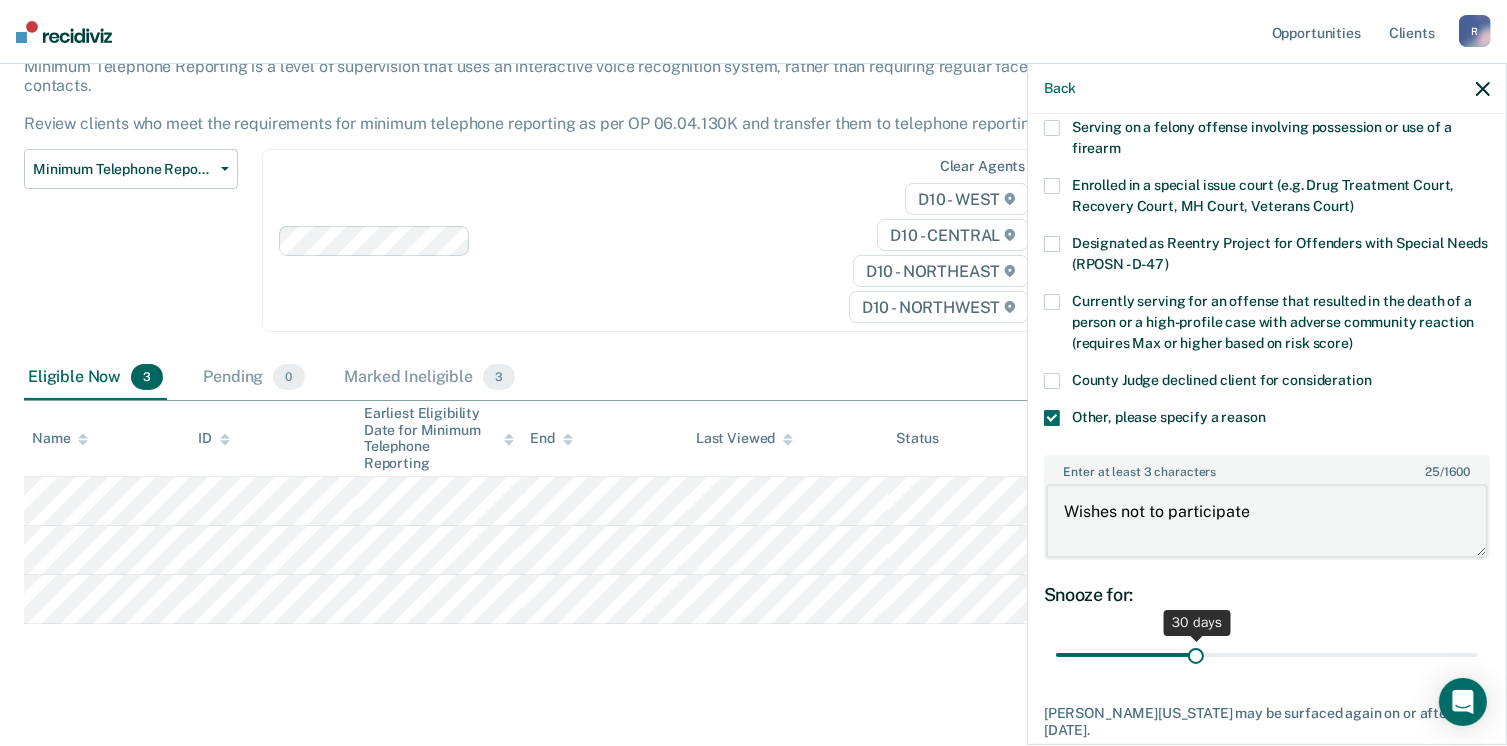 type on "Wishes not to participate" 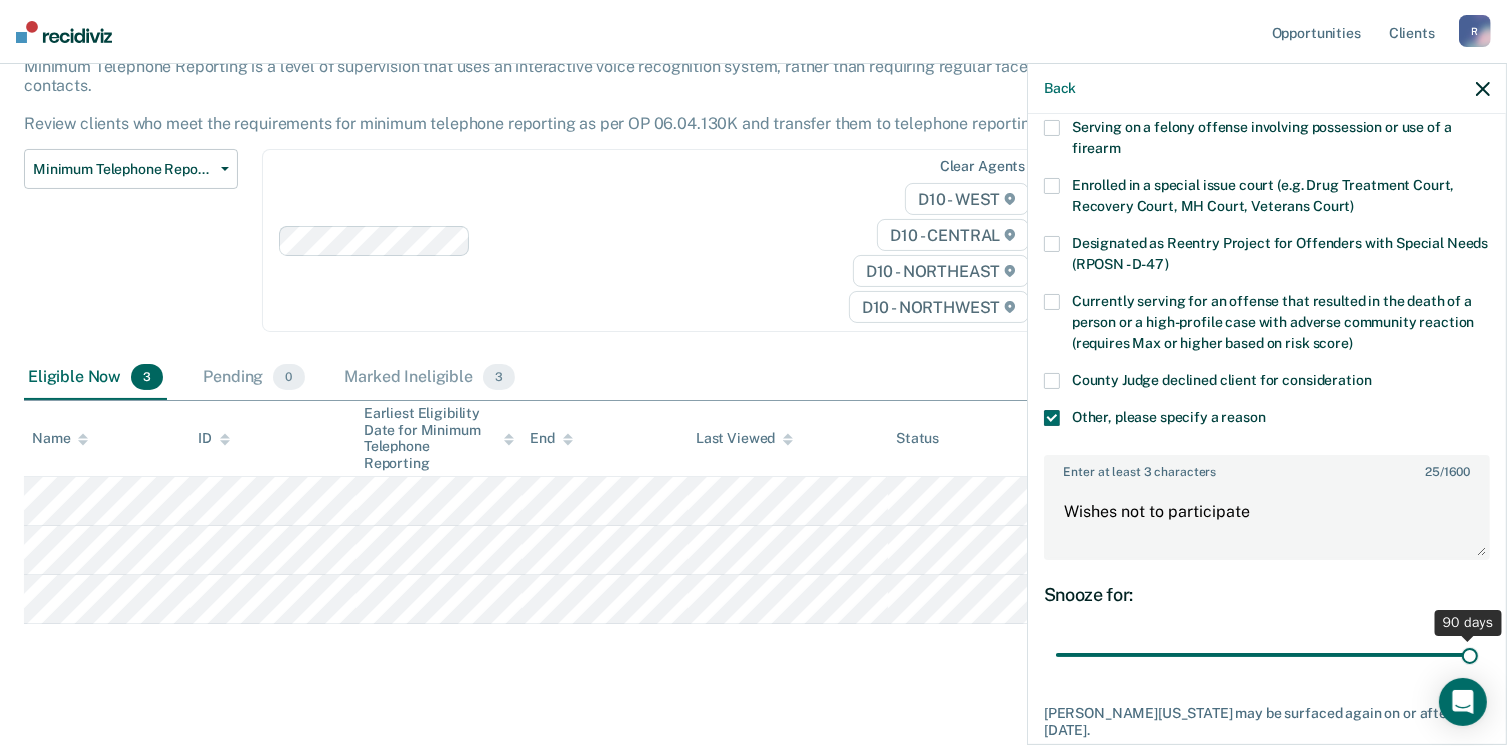 drag, startPoint x: 1186, startPoint y: 654, endPoint x: 1472, endPoint y: 643, distance: 286.21146 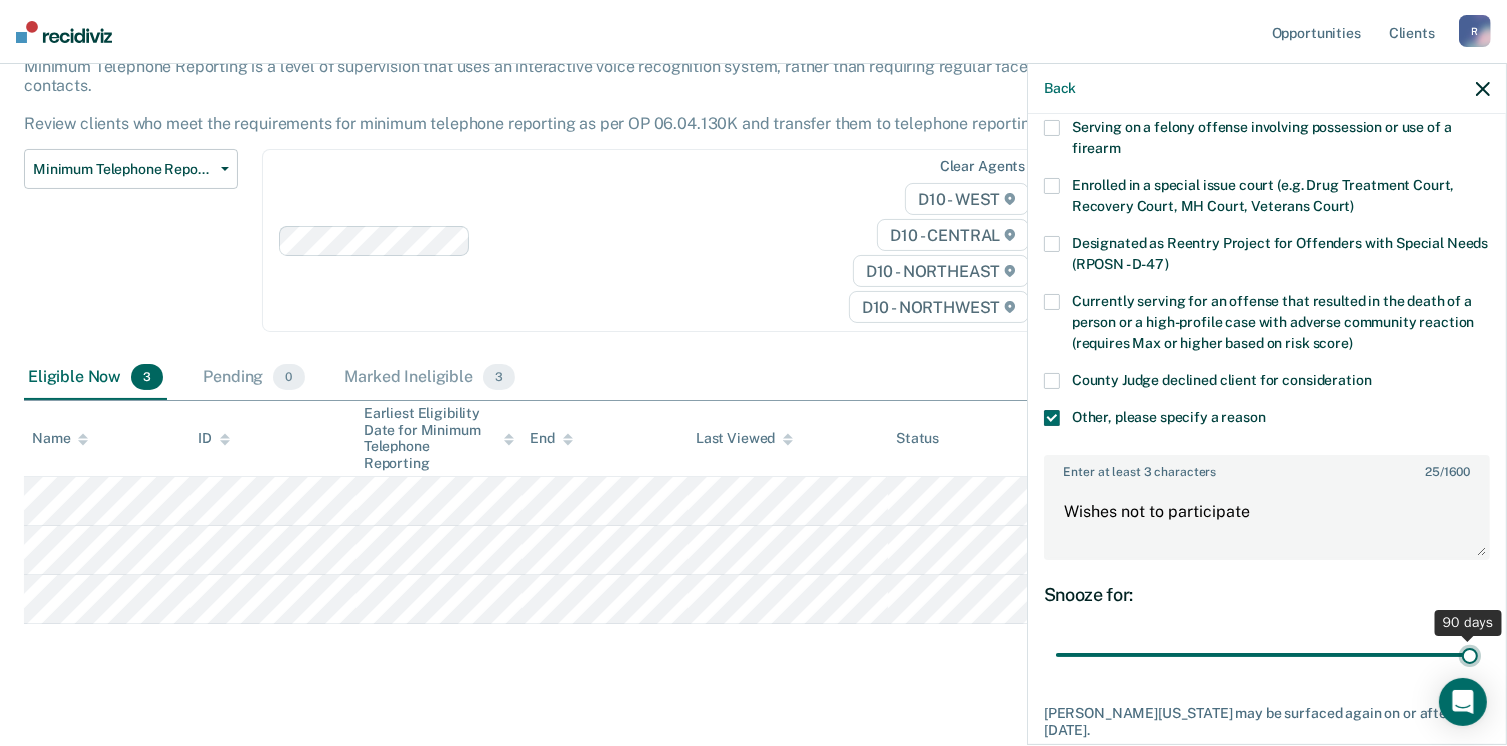type on "90" 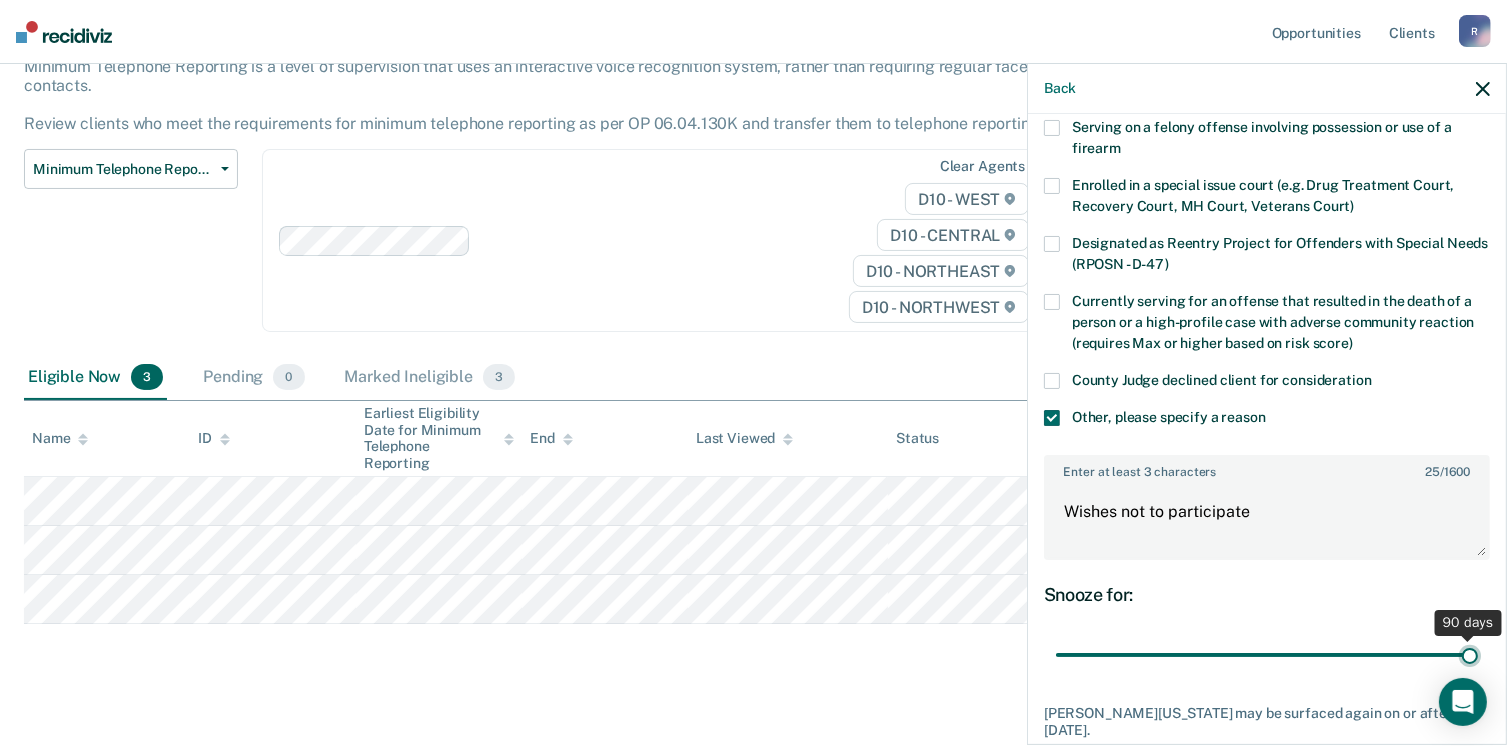 click at bounding box center (1267, 655) 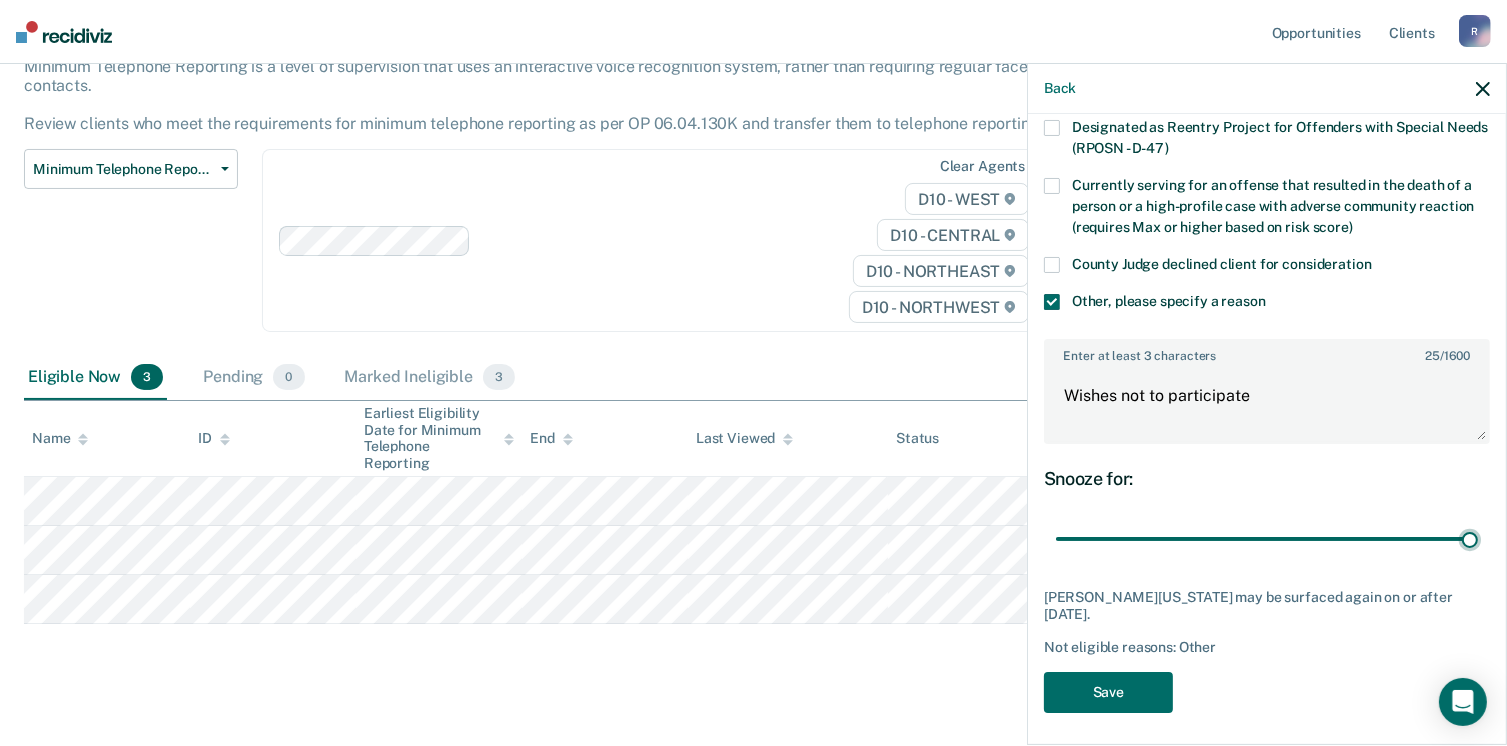 scroll, scrollTop: 265, scrollLeft: 0, axis: vertical 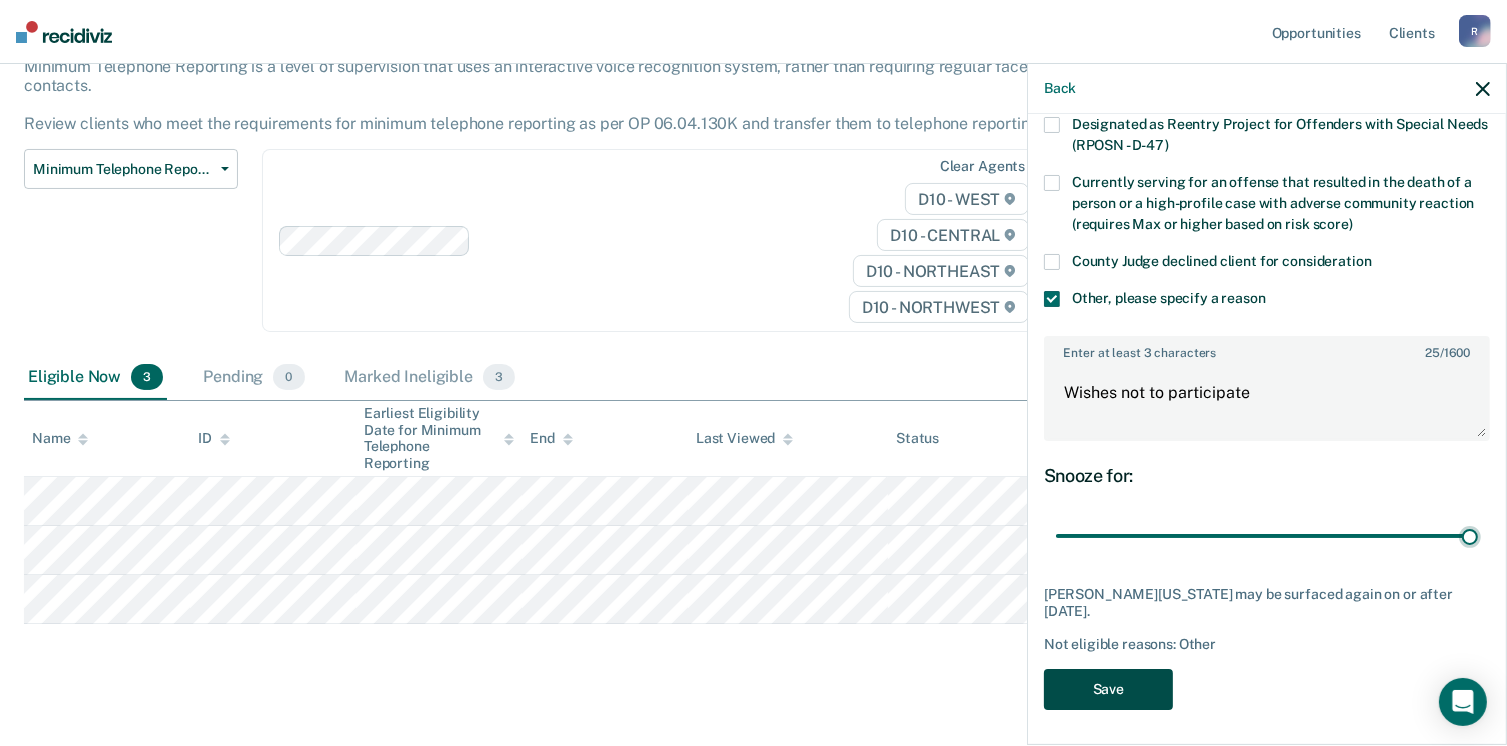 click on "Save" at bounding box center [1108, 689] 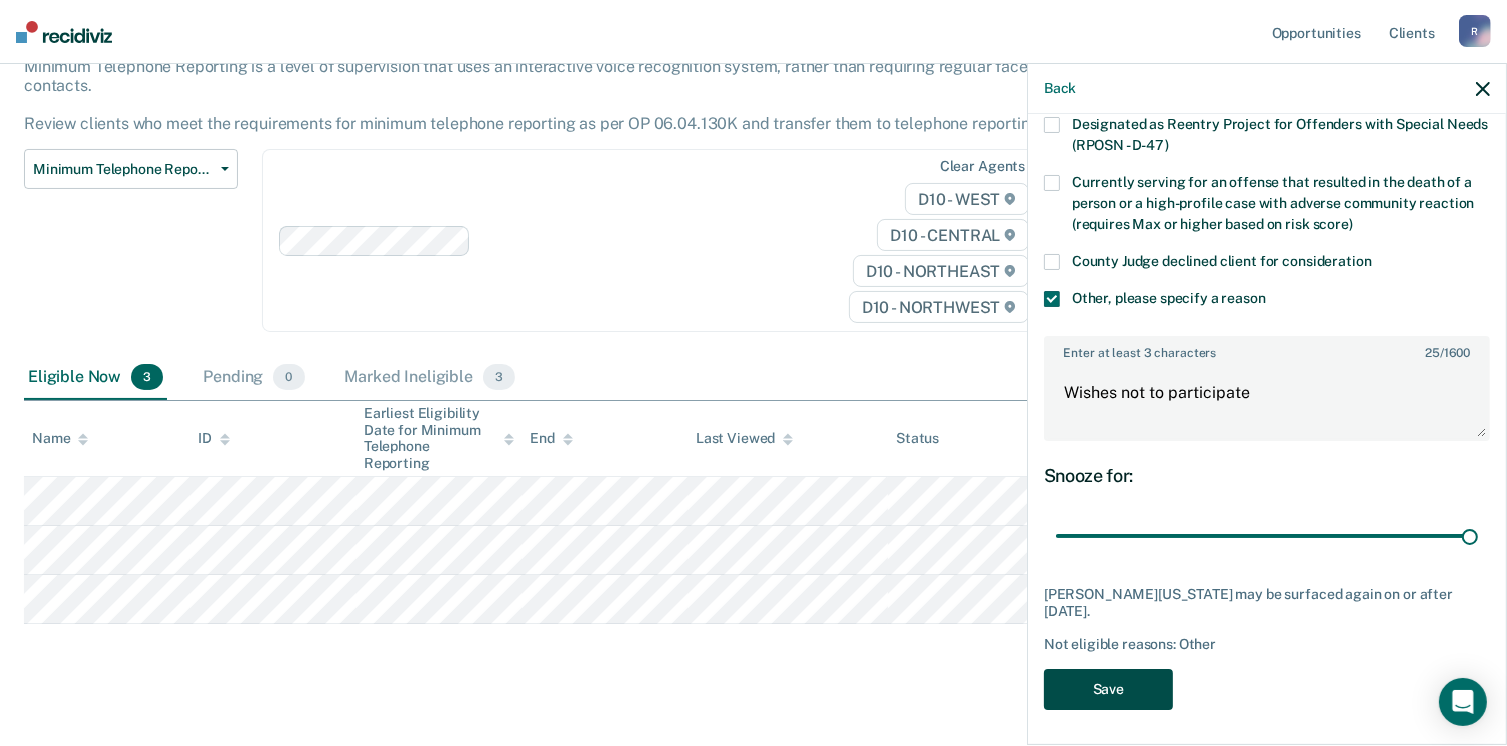 scroll, scrollTop: 89, scrollLeft: 0, axis: vertical 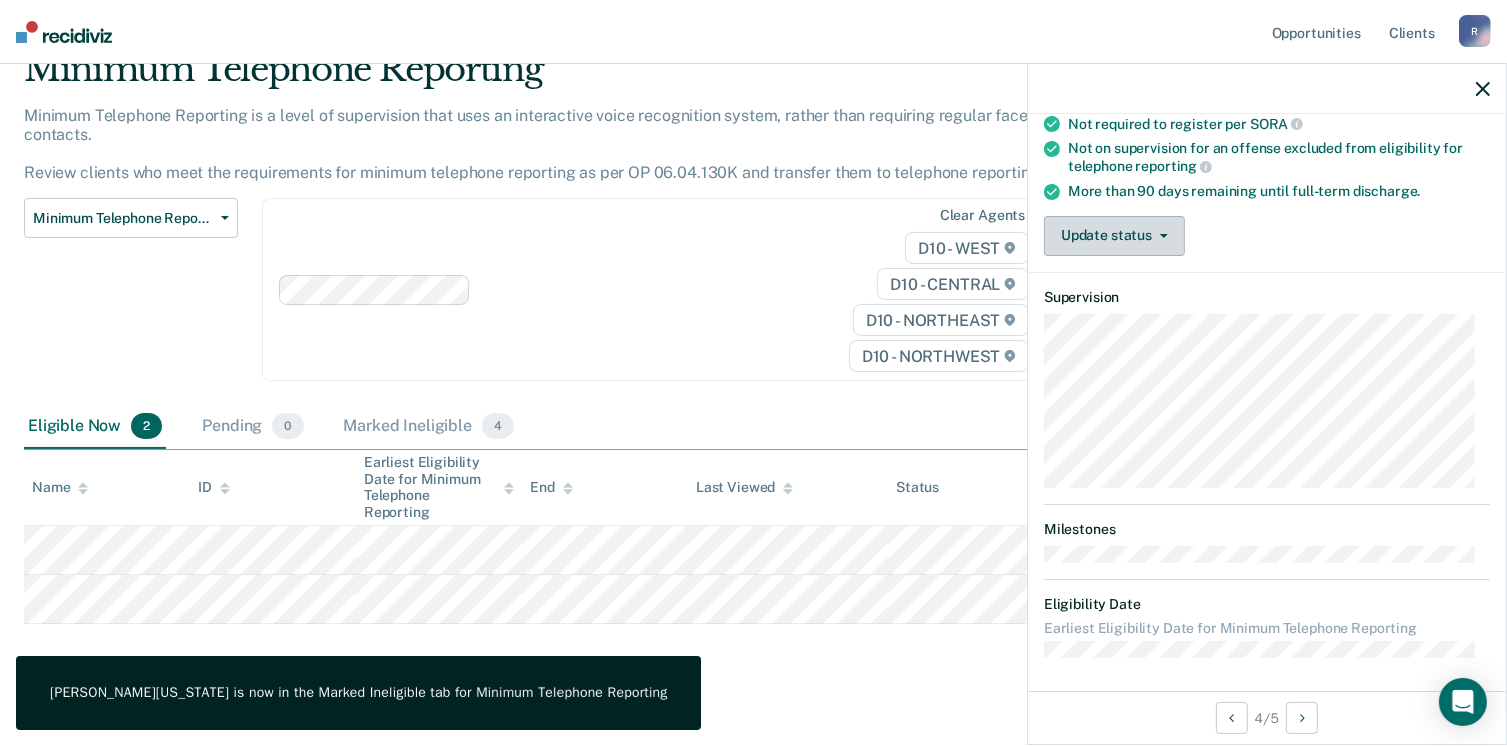 click on "Update status" at bounding box center (1114, 236) 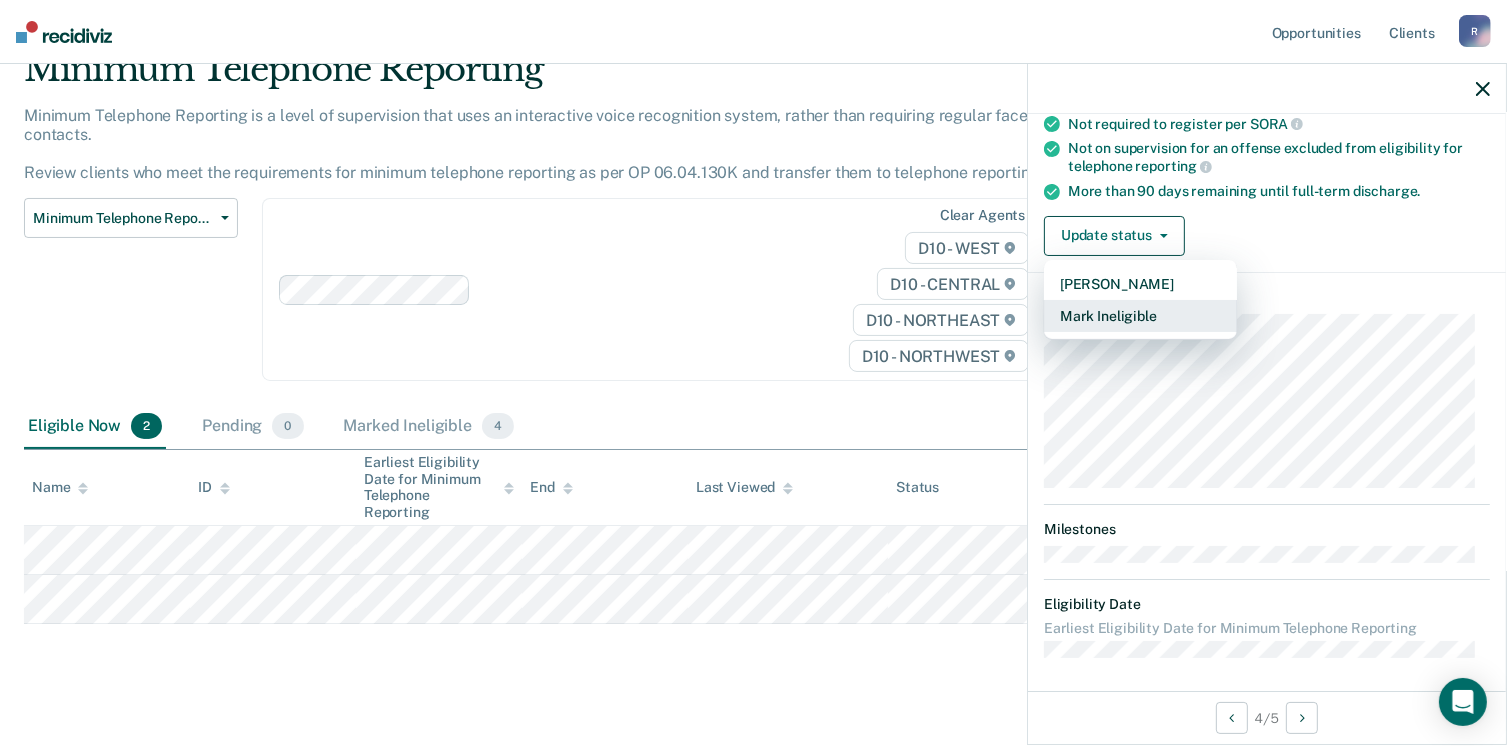 click on "Mark Ineligible" at bounding box center [1140, 316] 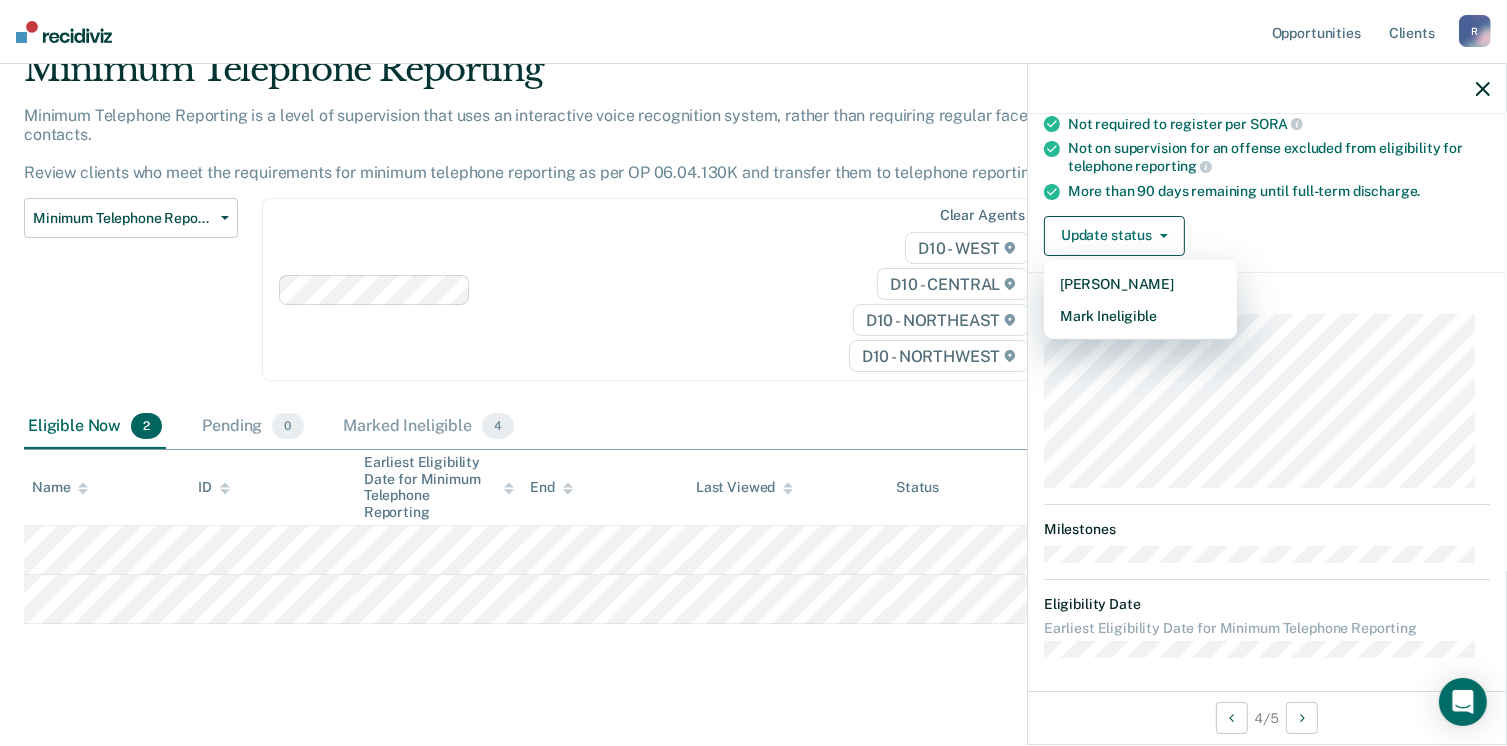 scroll, scrollTop: 129, scrollLeft: 0, axis: vertical 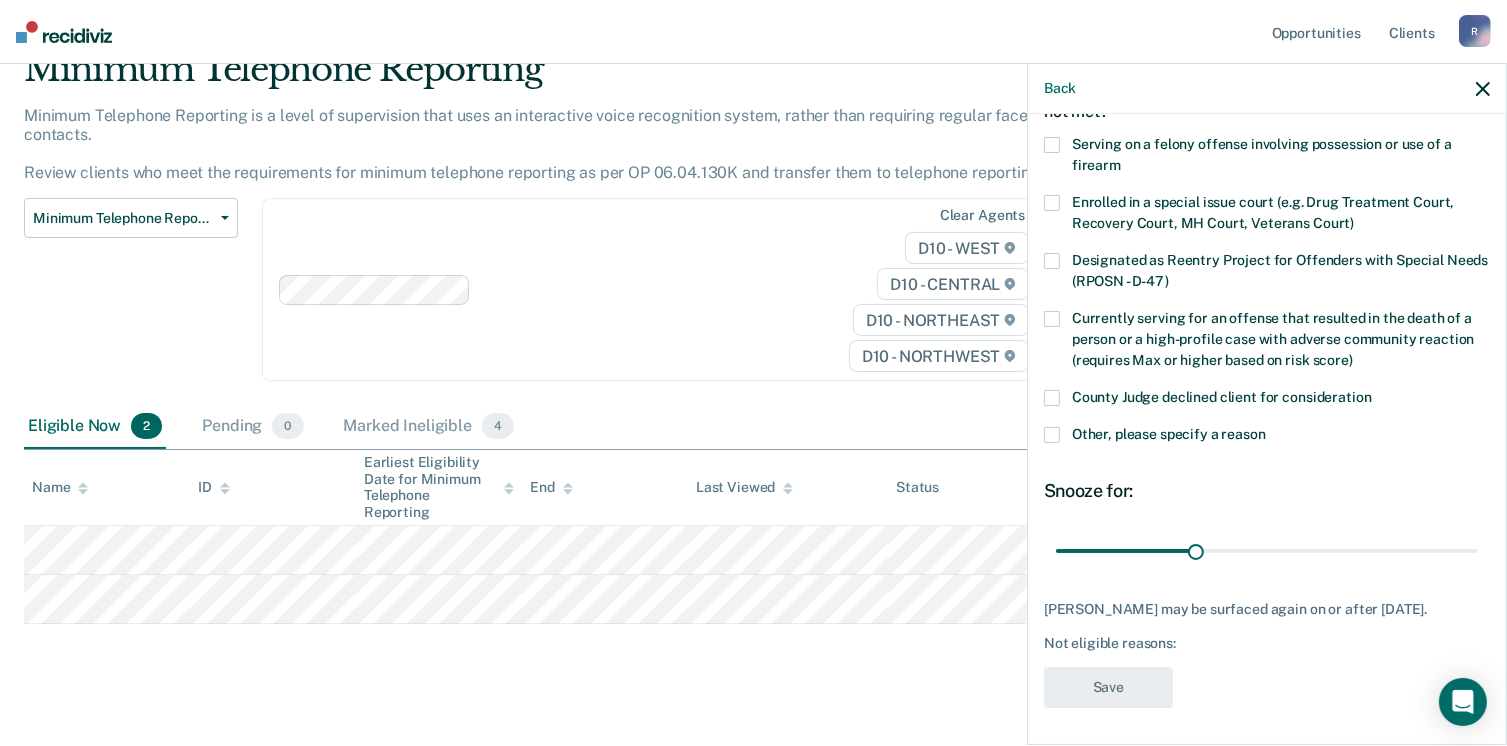 drag, startPoint x: 1055, startPoint y: 425, endPoint x: 1068, endPoint y: 457, distance: 34.539833 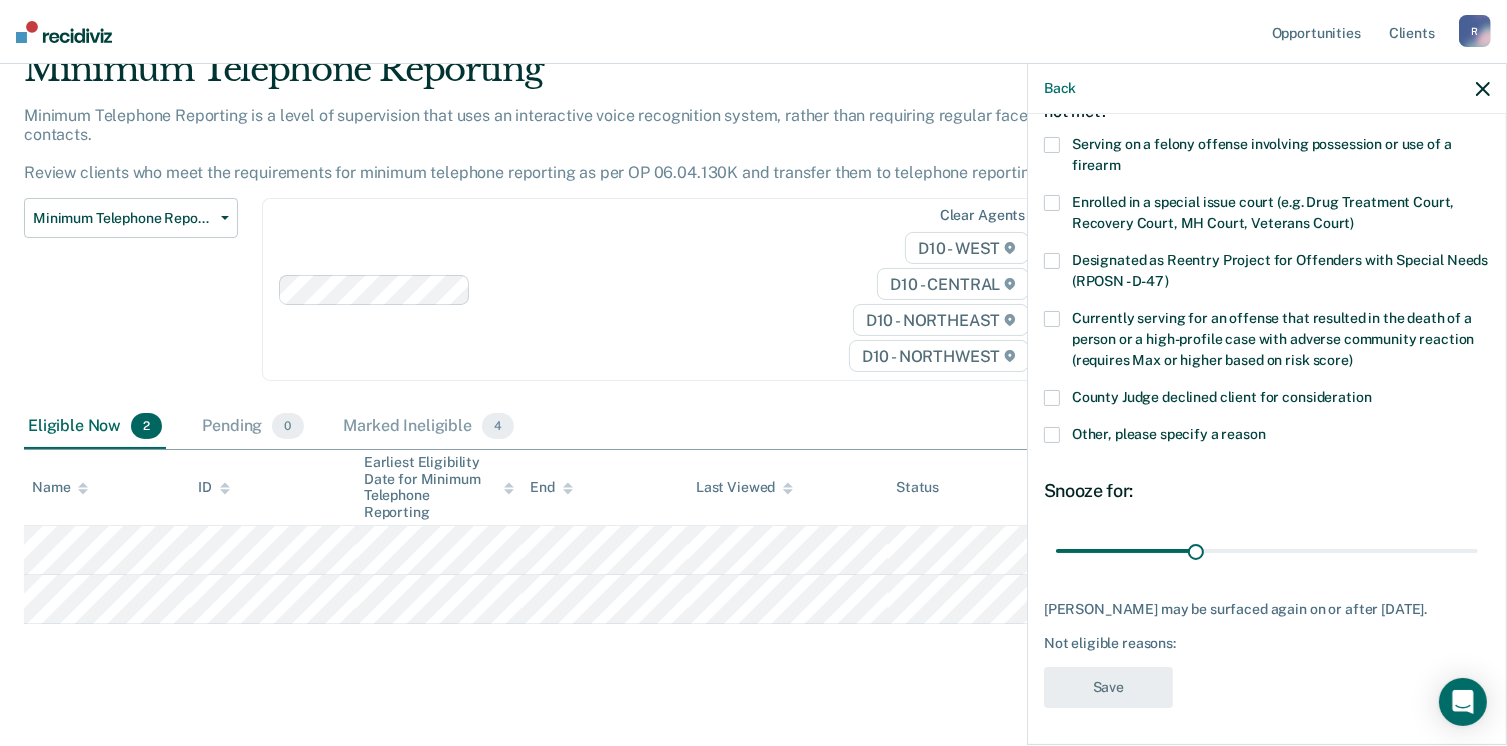 click at bounding box center (1052, 435) 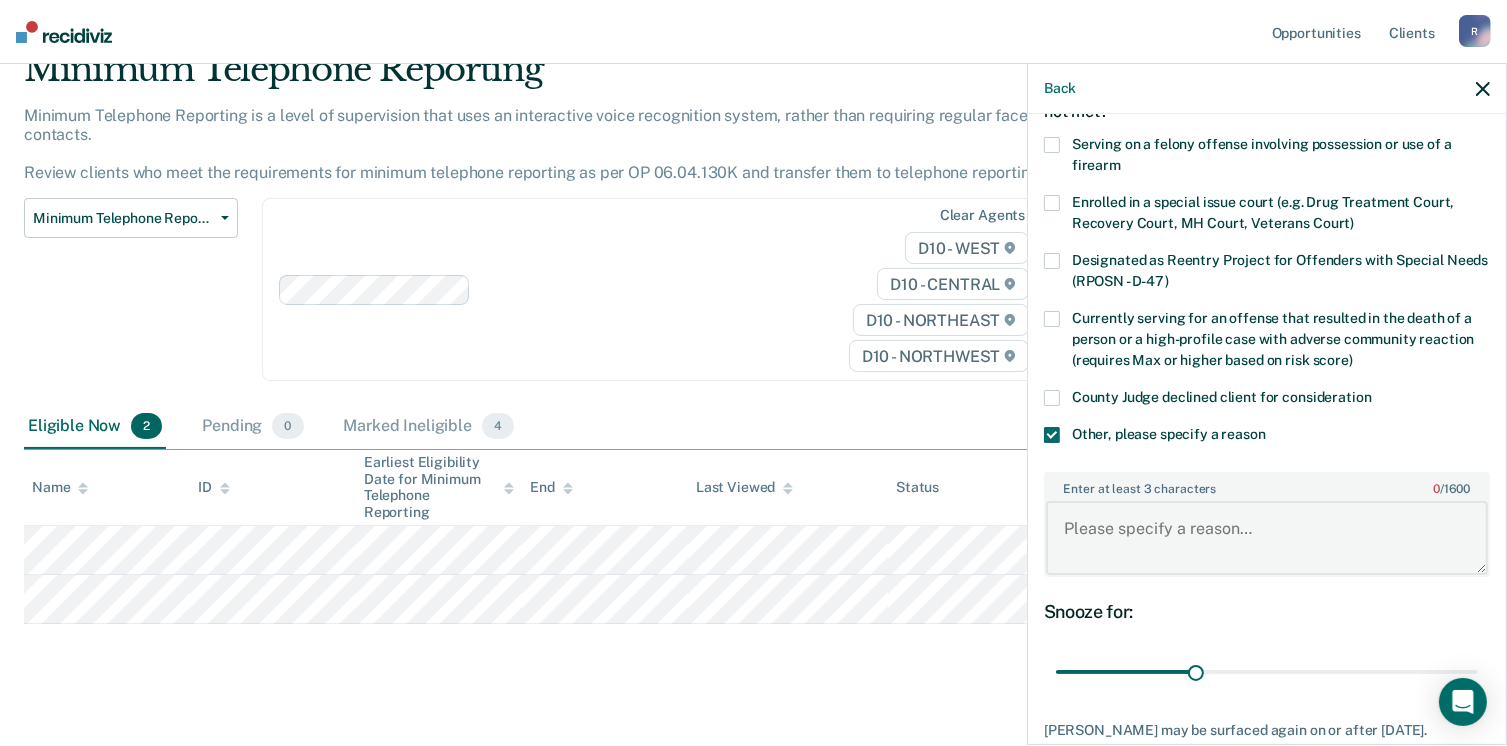 paste on "Wishes not to participate" 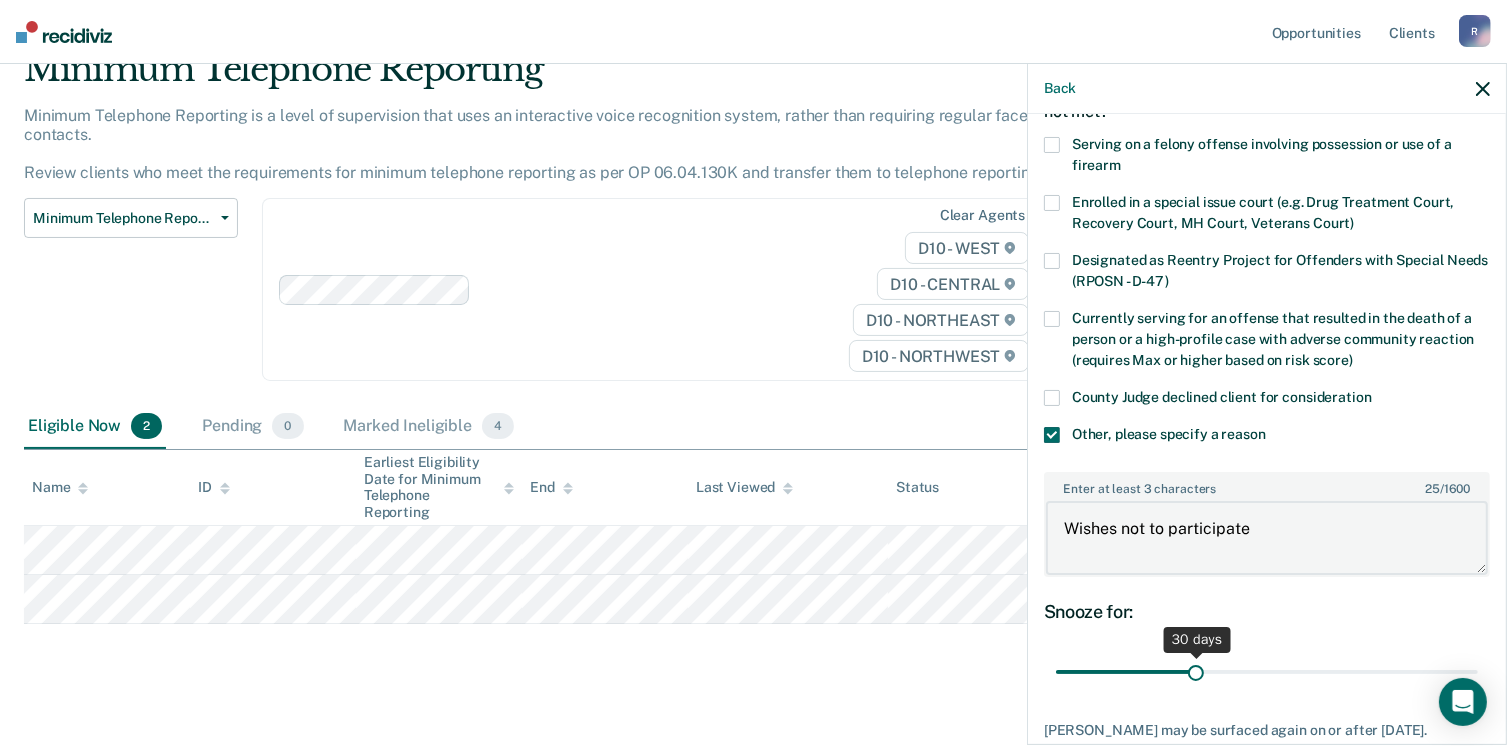 type on "Wishes not to participate" 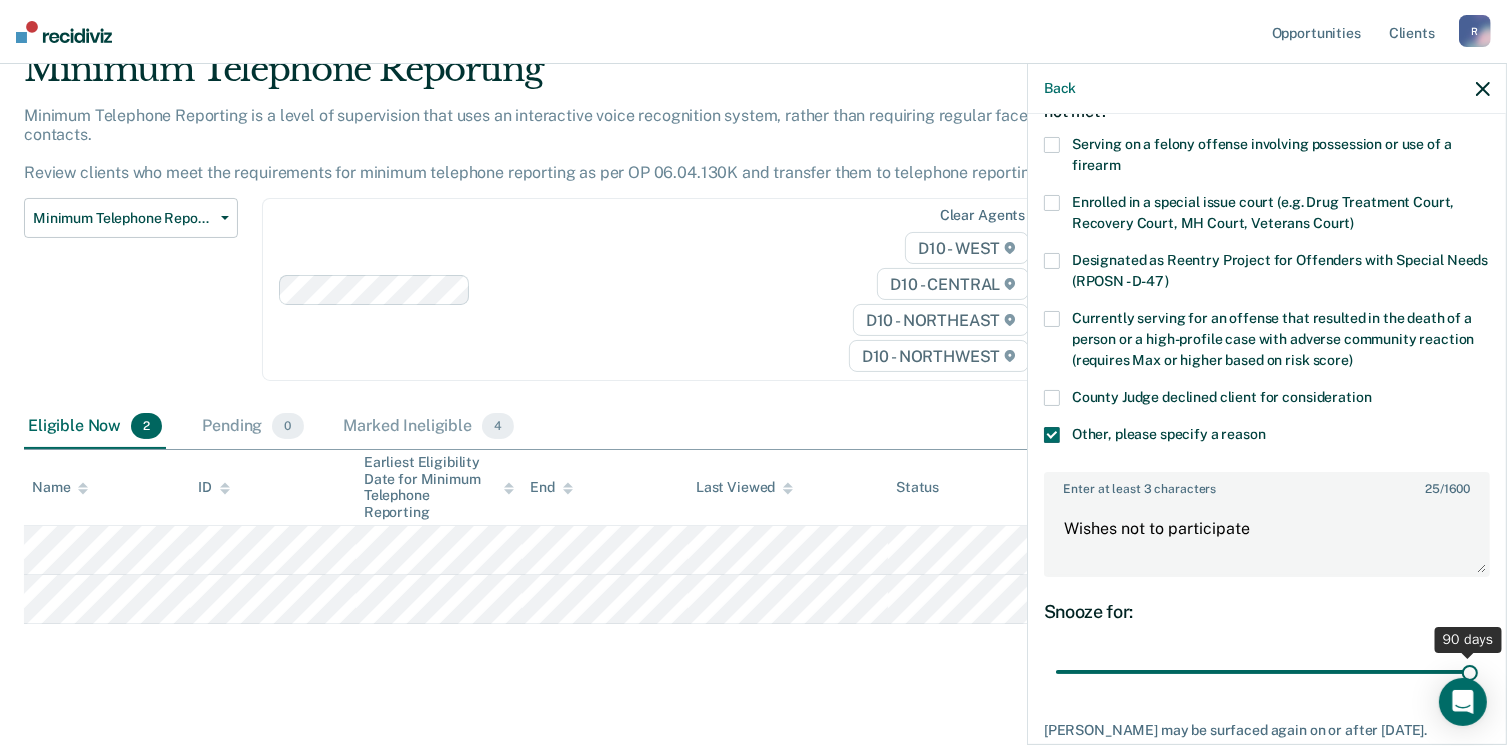 drag, startPoint x: 1190, startPoint y: 666, endPoint x: 1511, endPoint y: 670, distance: 321.02493 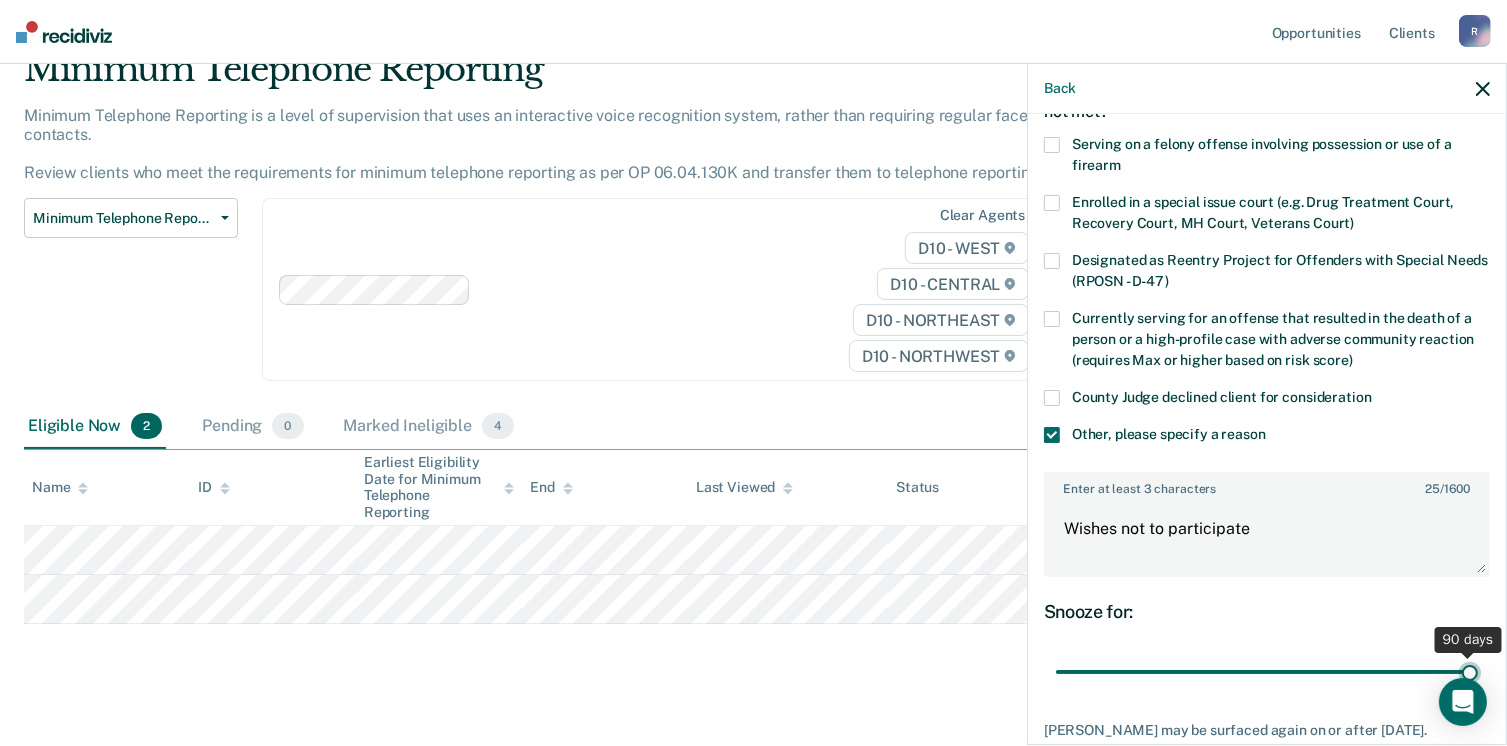type on "90" 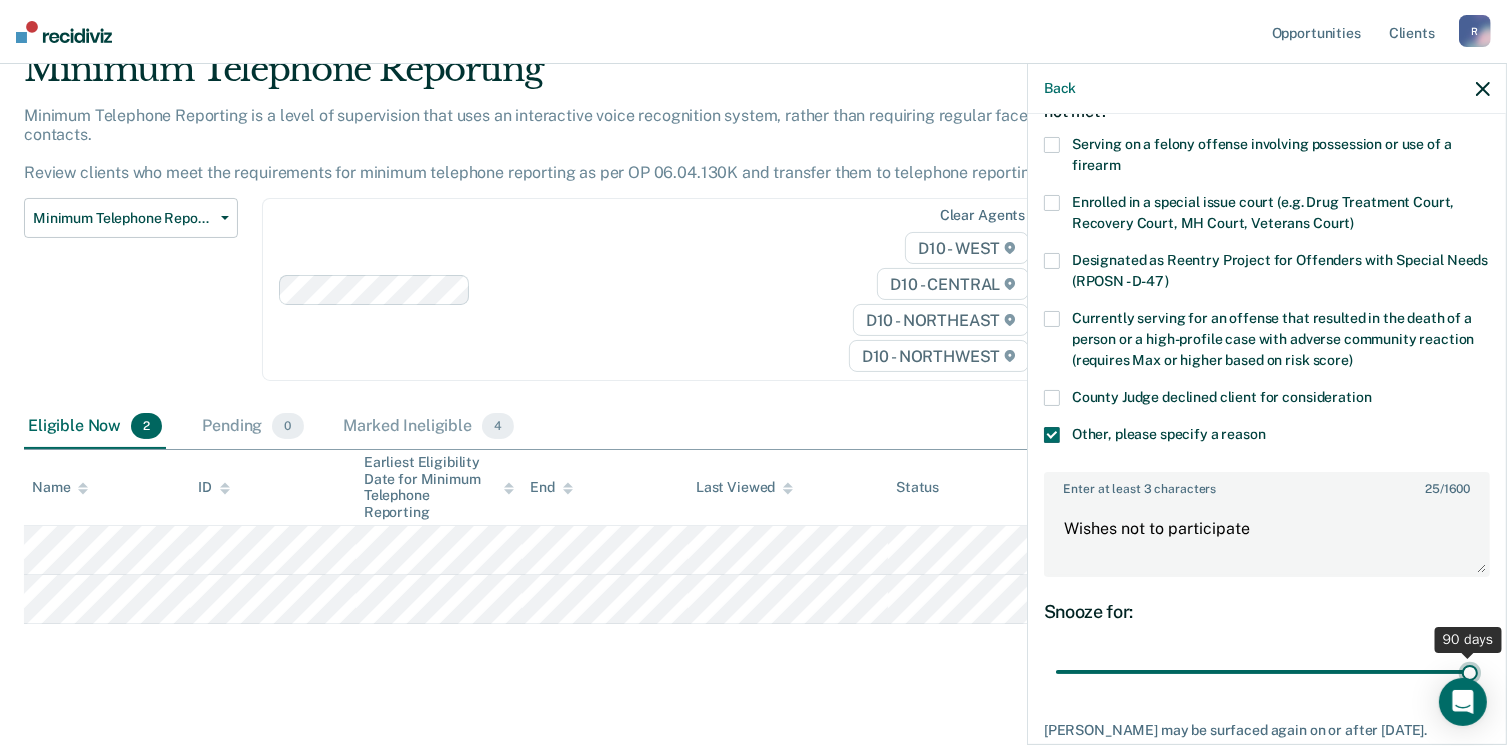 click at bounding box center (1267, 672) 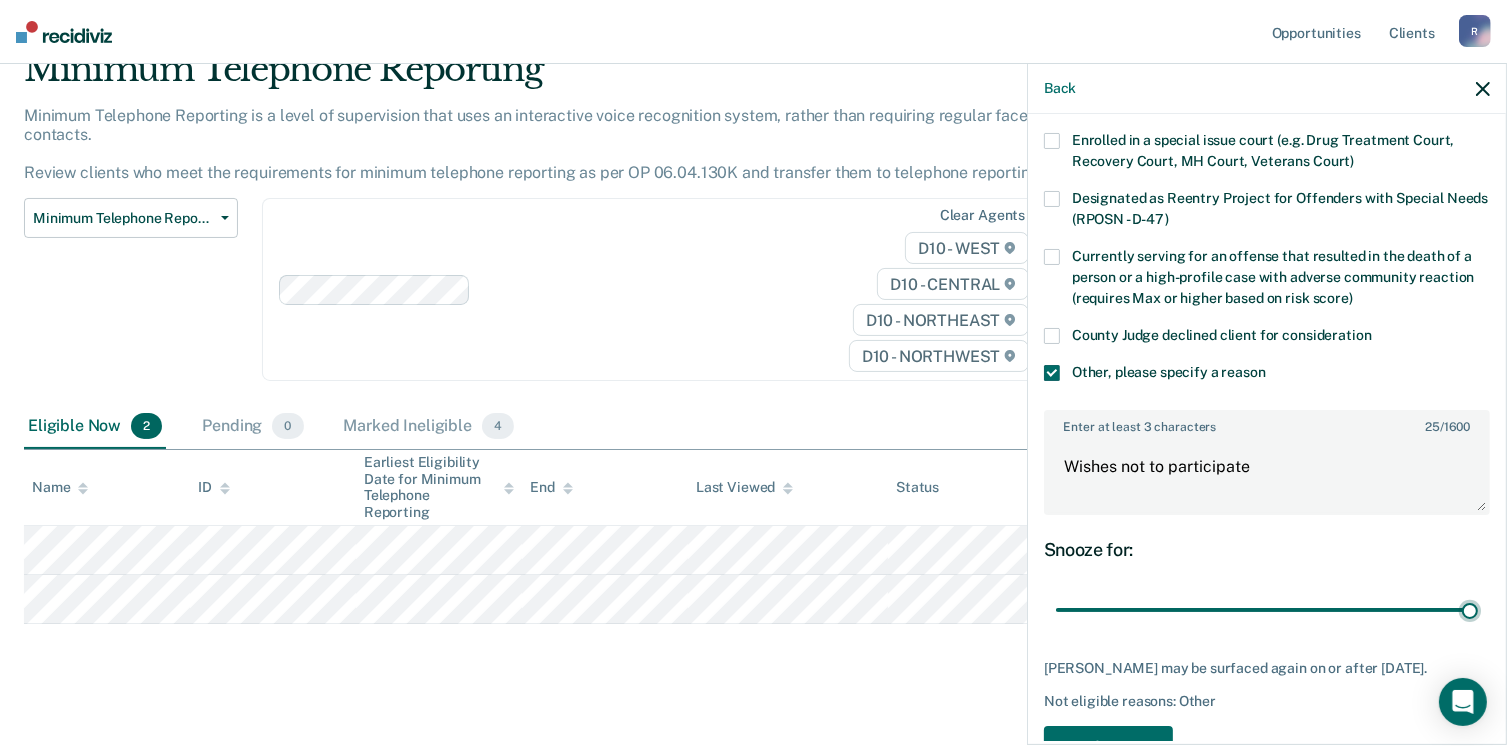 scroll, scrollTop: 248, scrollLeft: 0, axis: vertical 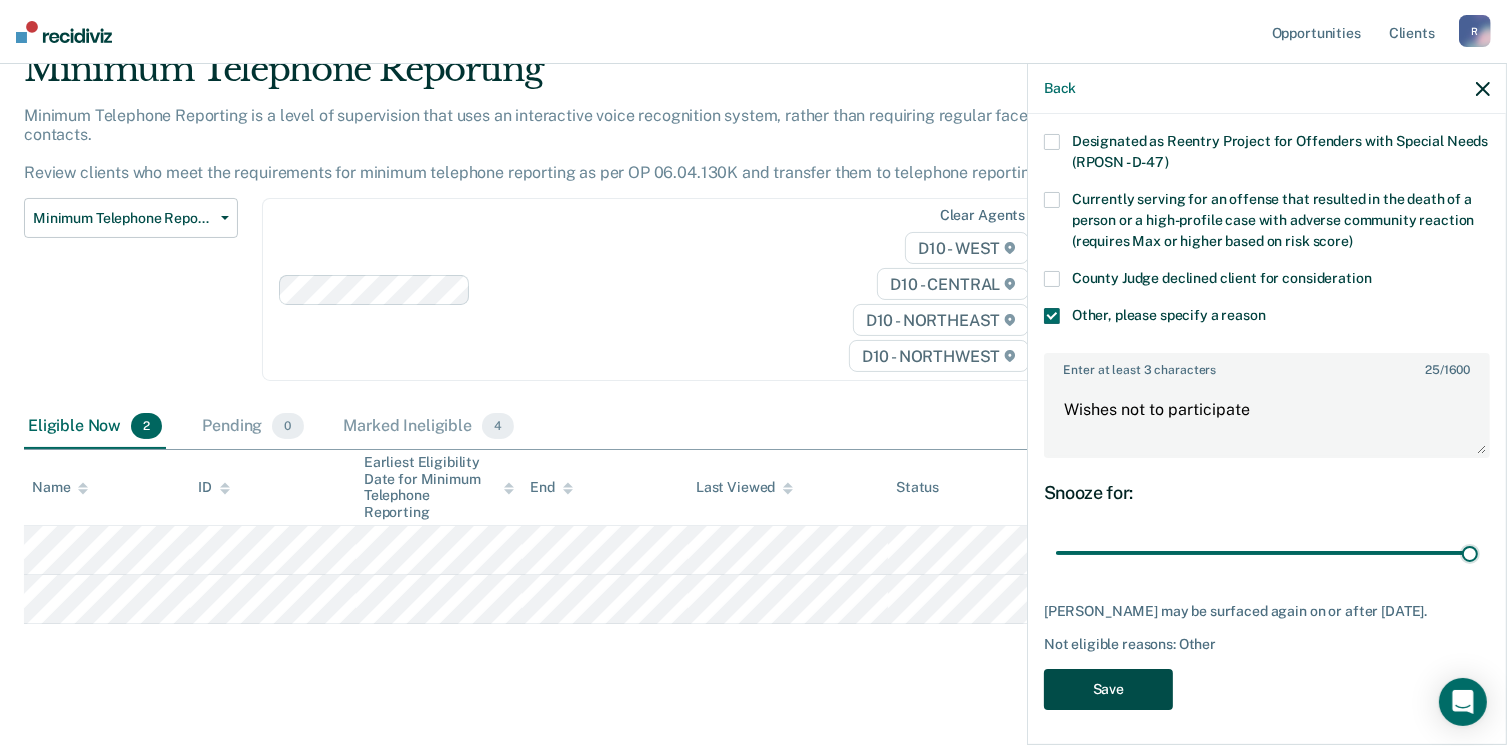 click on "Save" at bounding box center (1108, 689) 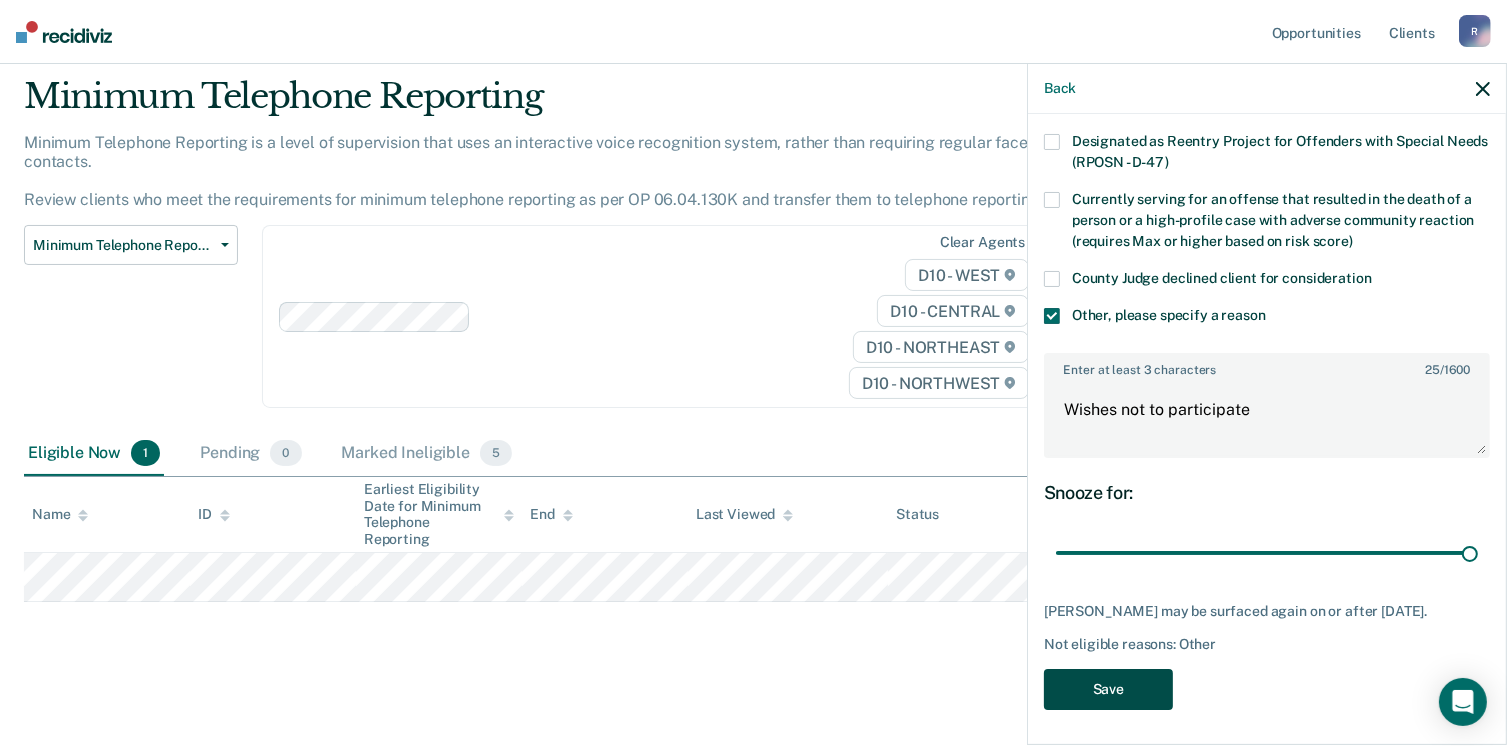 scroll, scrollTop: 40, scrollLeft: 0, axis: vertical 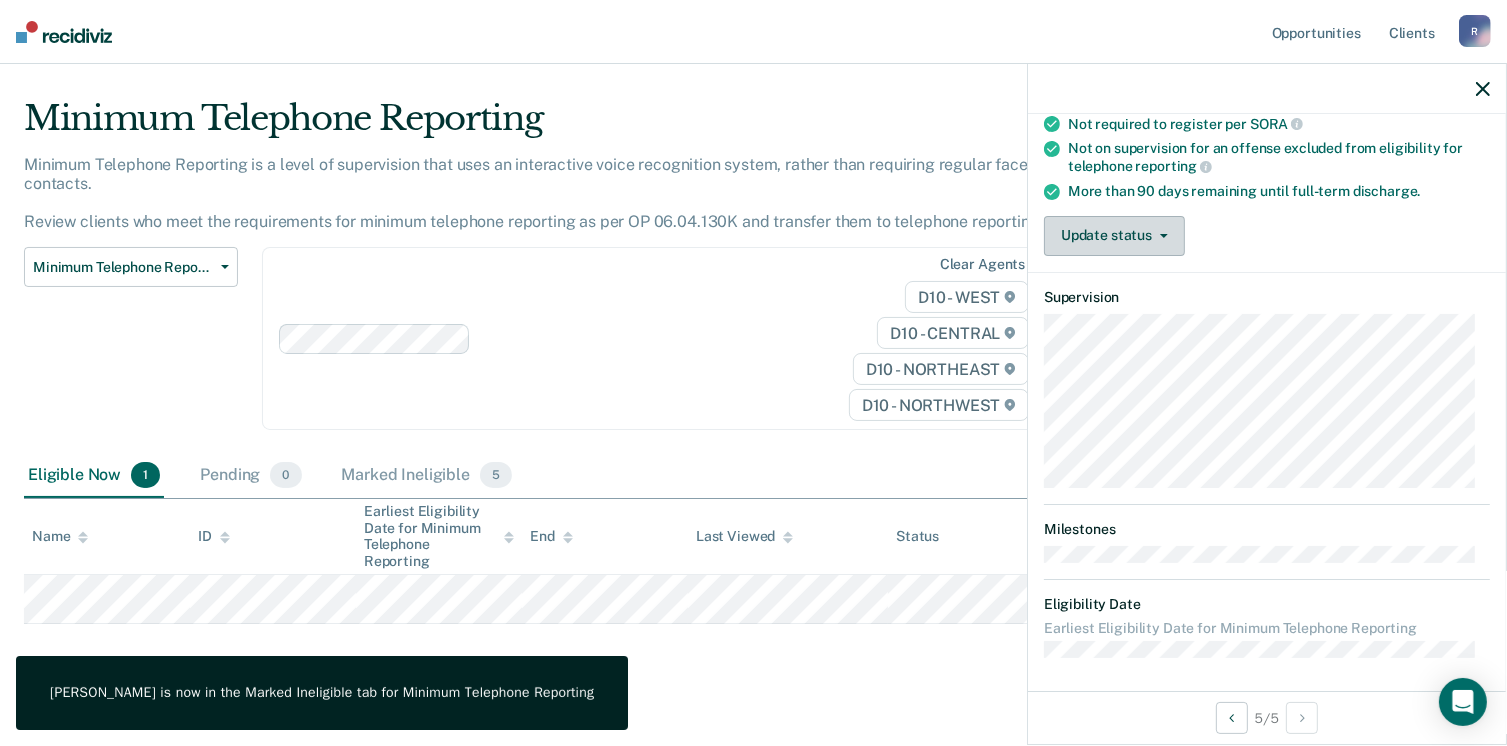 click on "Update status" at bounding box center (1114, 236) 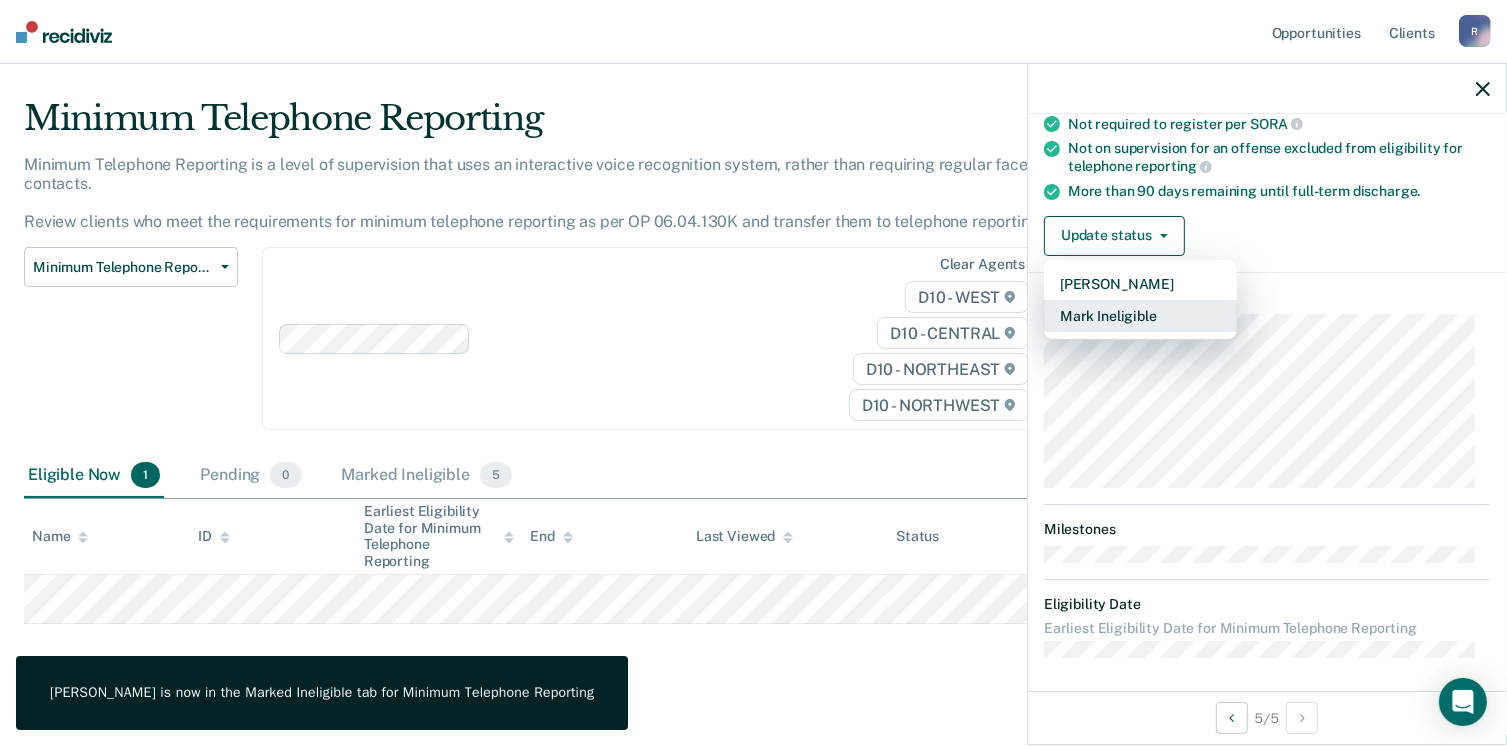 click on "Mark Ineligible" at bounding box center (1140, 316) 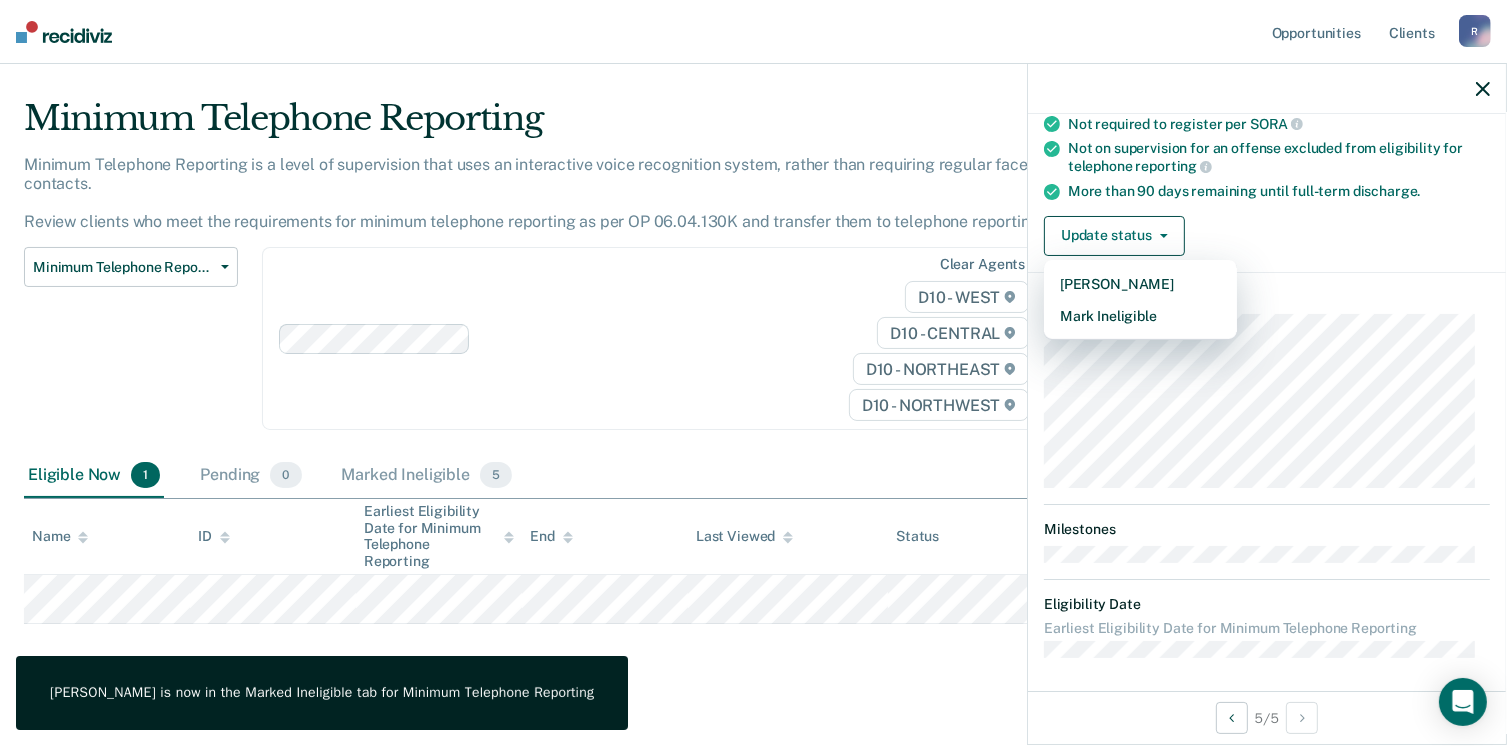 scroll, scrollTop: 146, scrollLeft: 0, axis: vertical 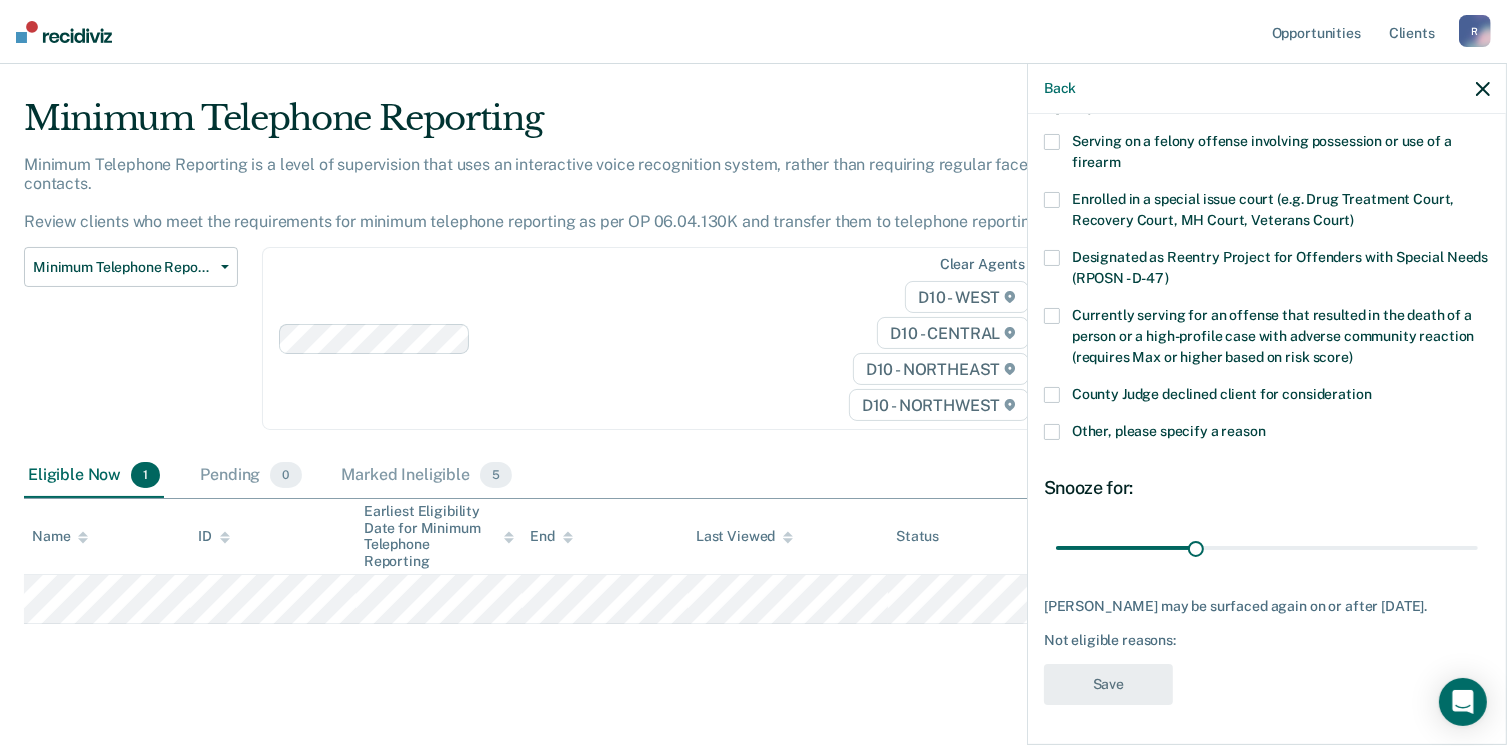 click at bounding box center [1052, 432] 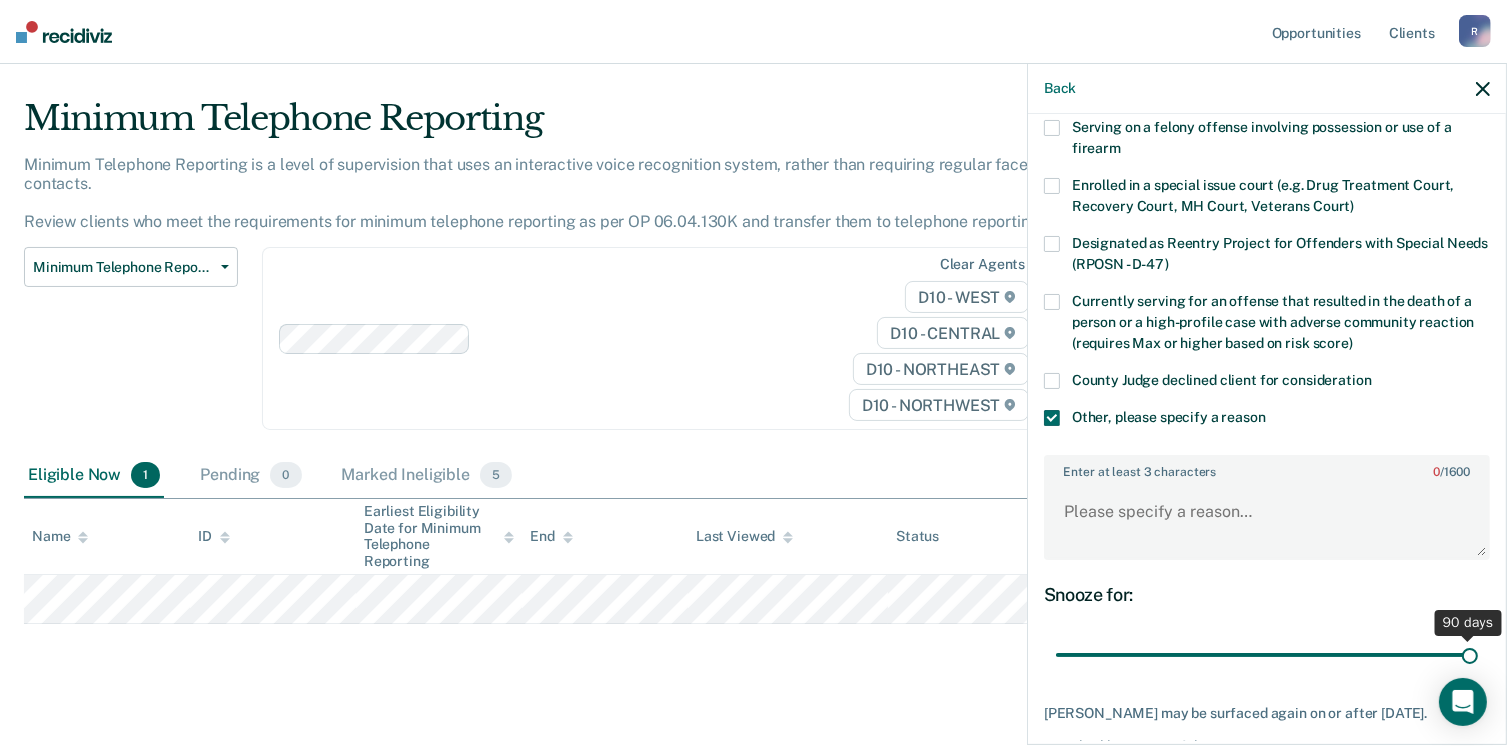 drag, startPoint x: 1188, startPoint y: 653, endPoint x: 1469, endPoint y: 654, distance: 281.00177 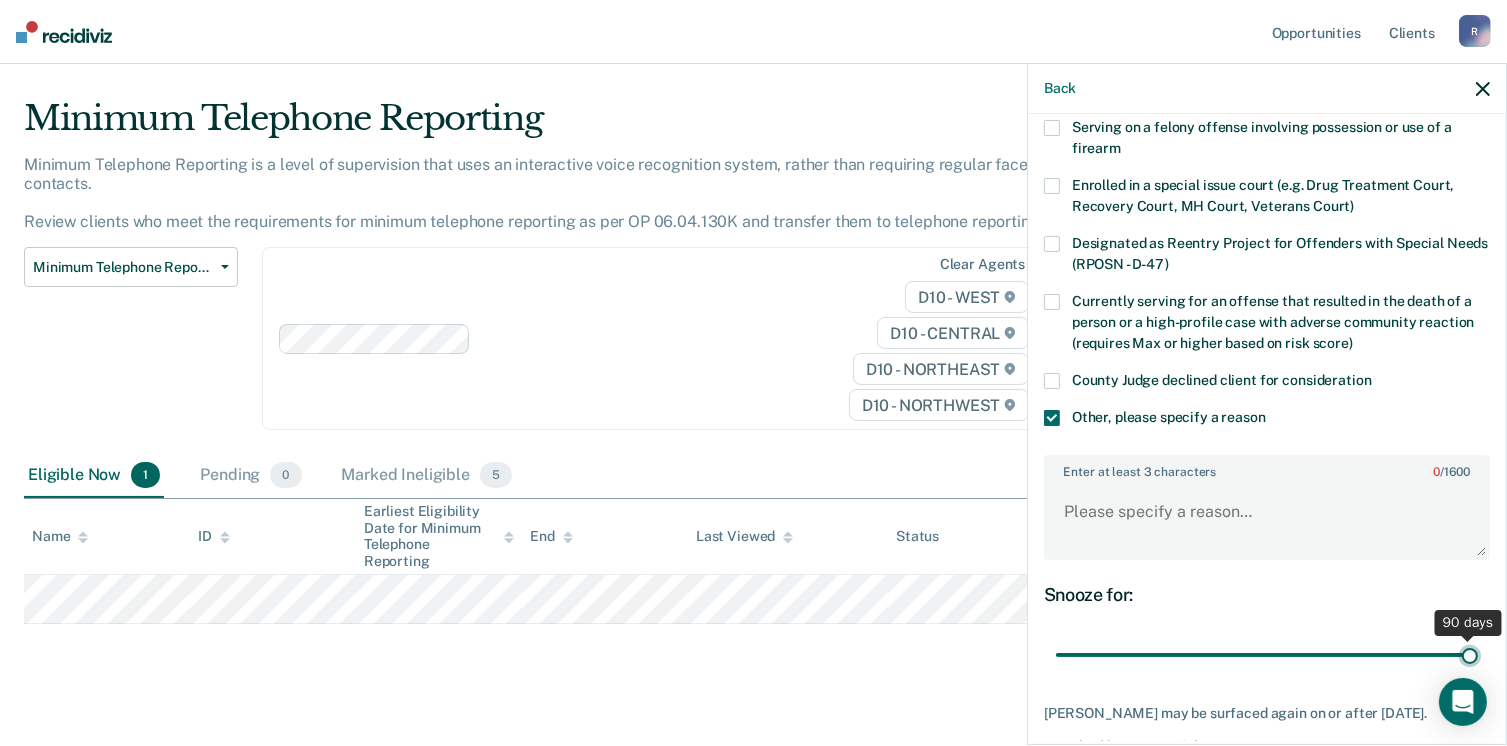 type on "90" 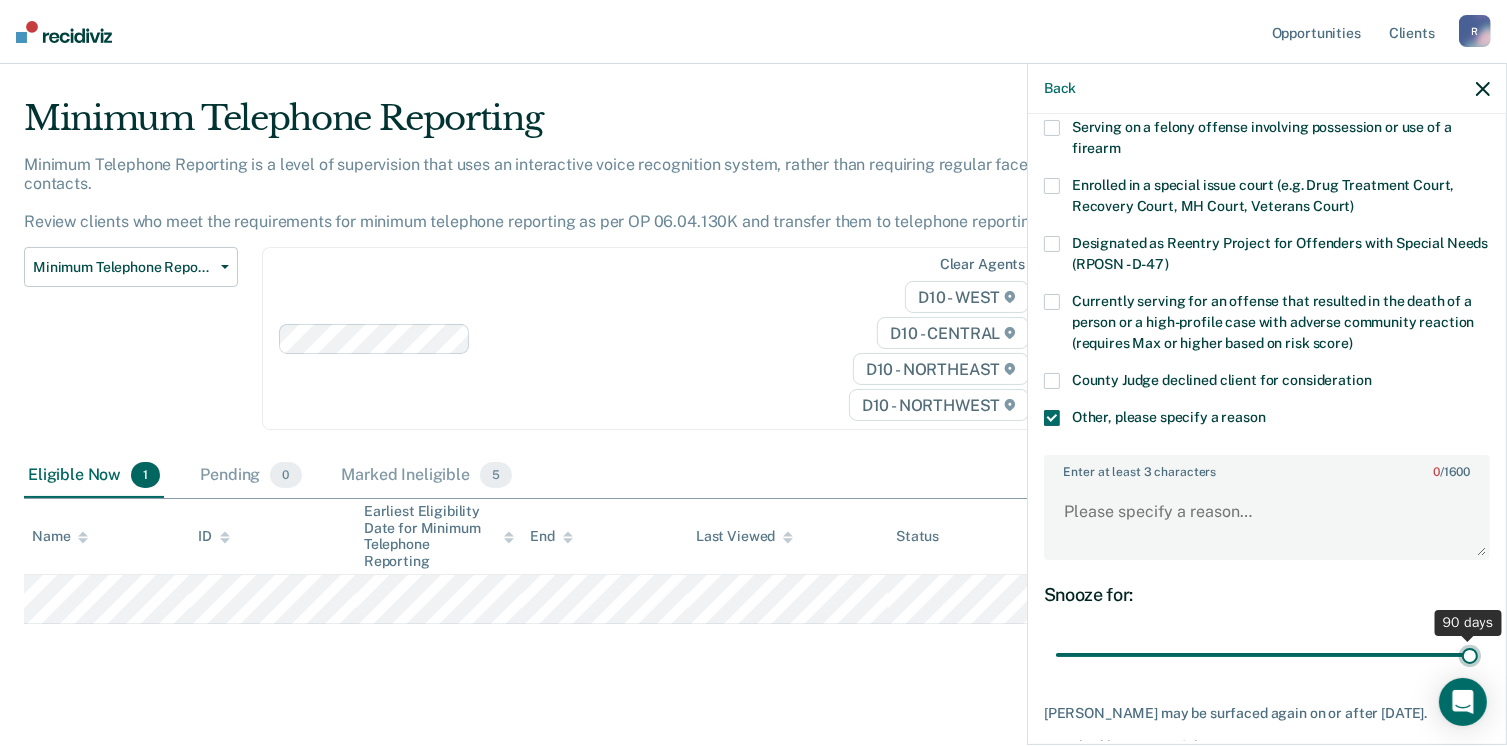 click at bounding box center [1267, 655] 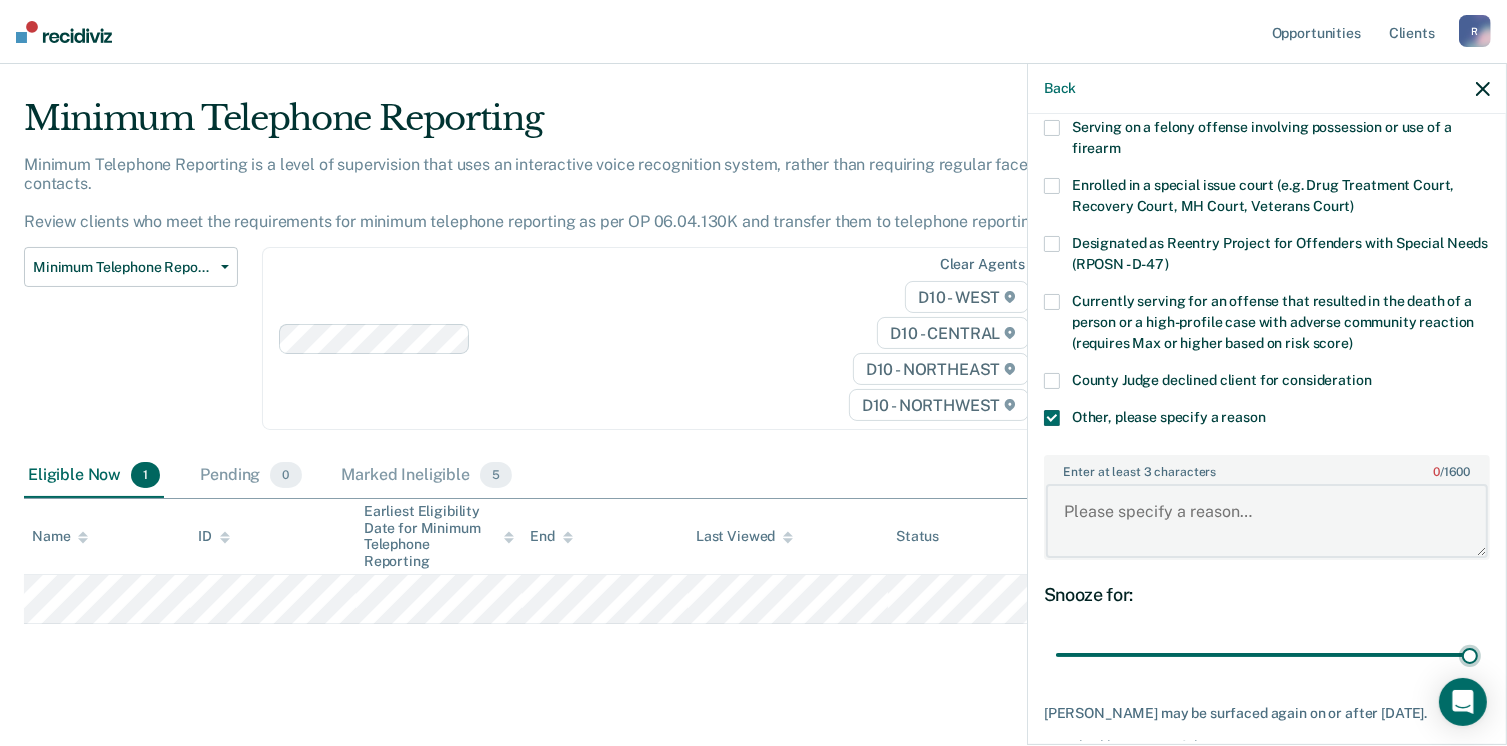 paste on "Wishes not to participate" 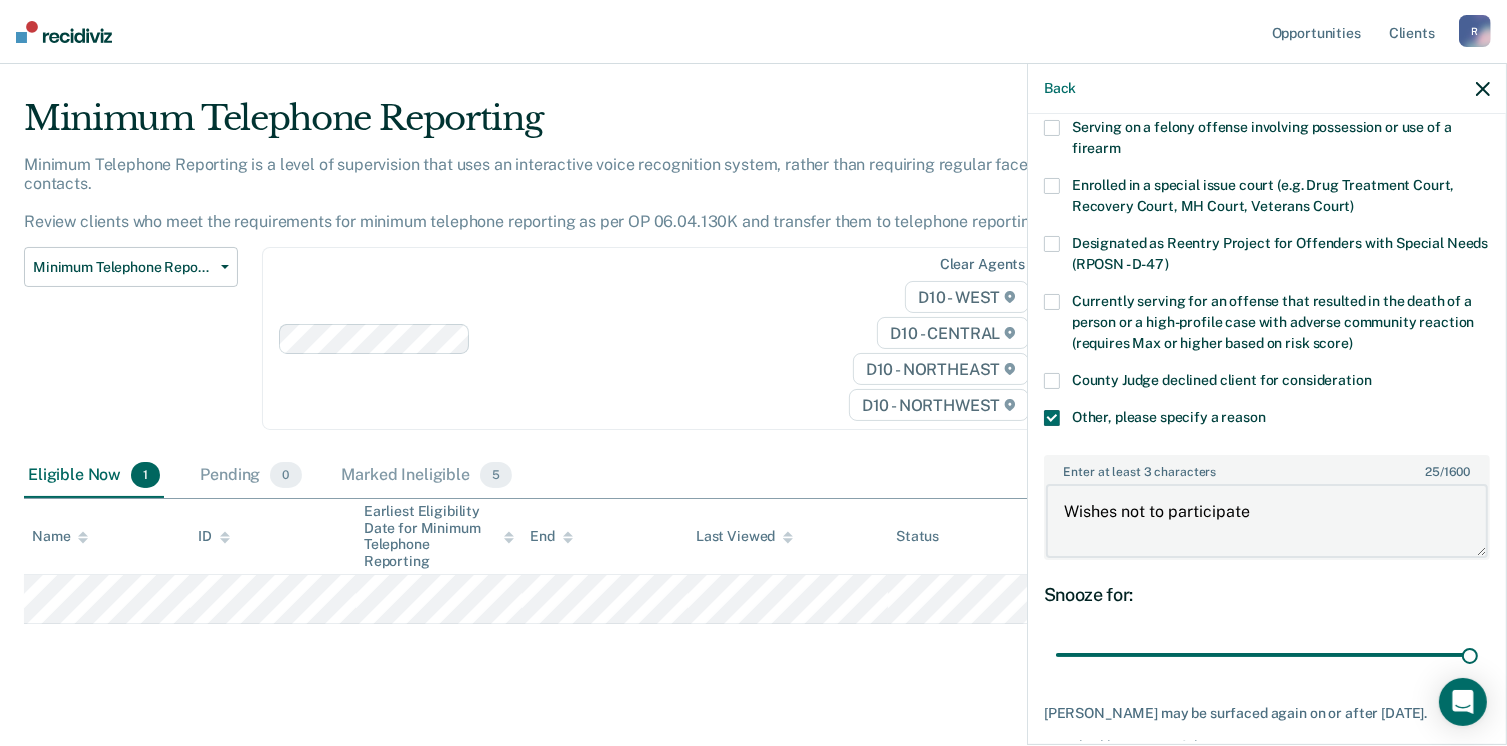 scroll, scrollTop: 265, scrollLeft: 0, axis: vertical 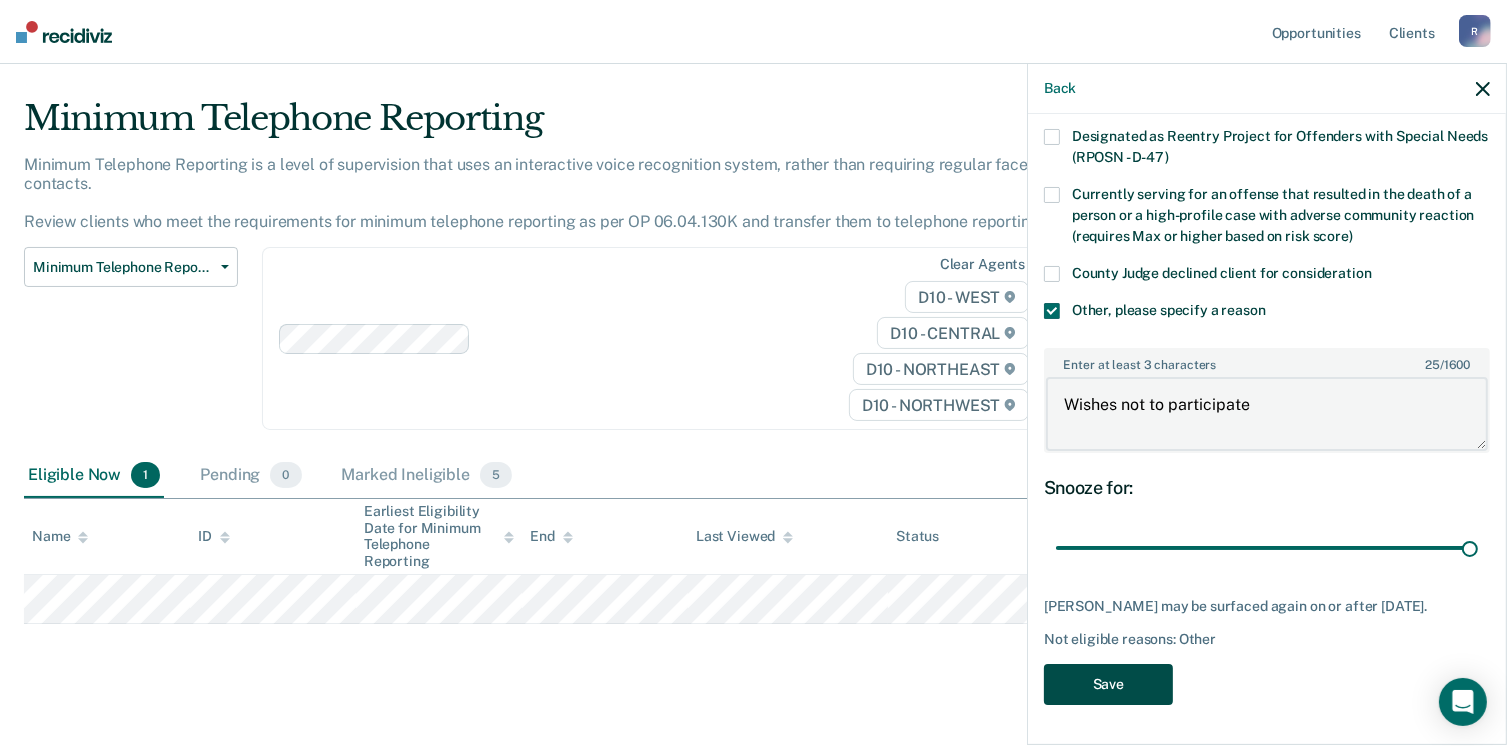 type on "Wishes not to participate" 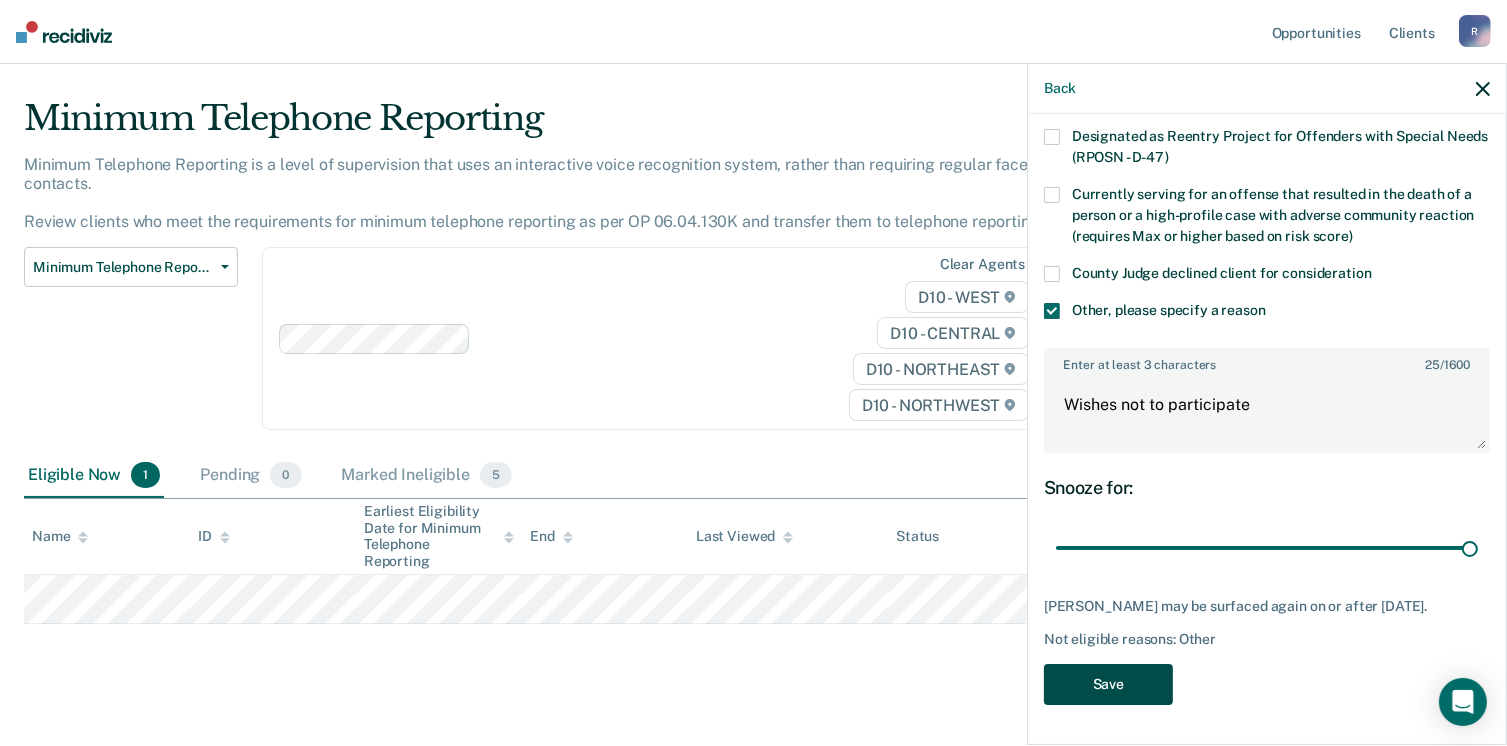 click on "Save" at bounding box center [1108, 684] 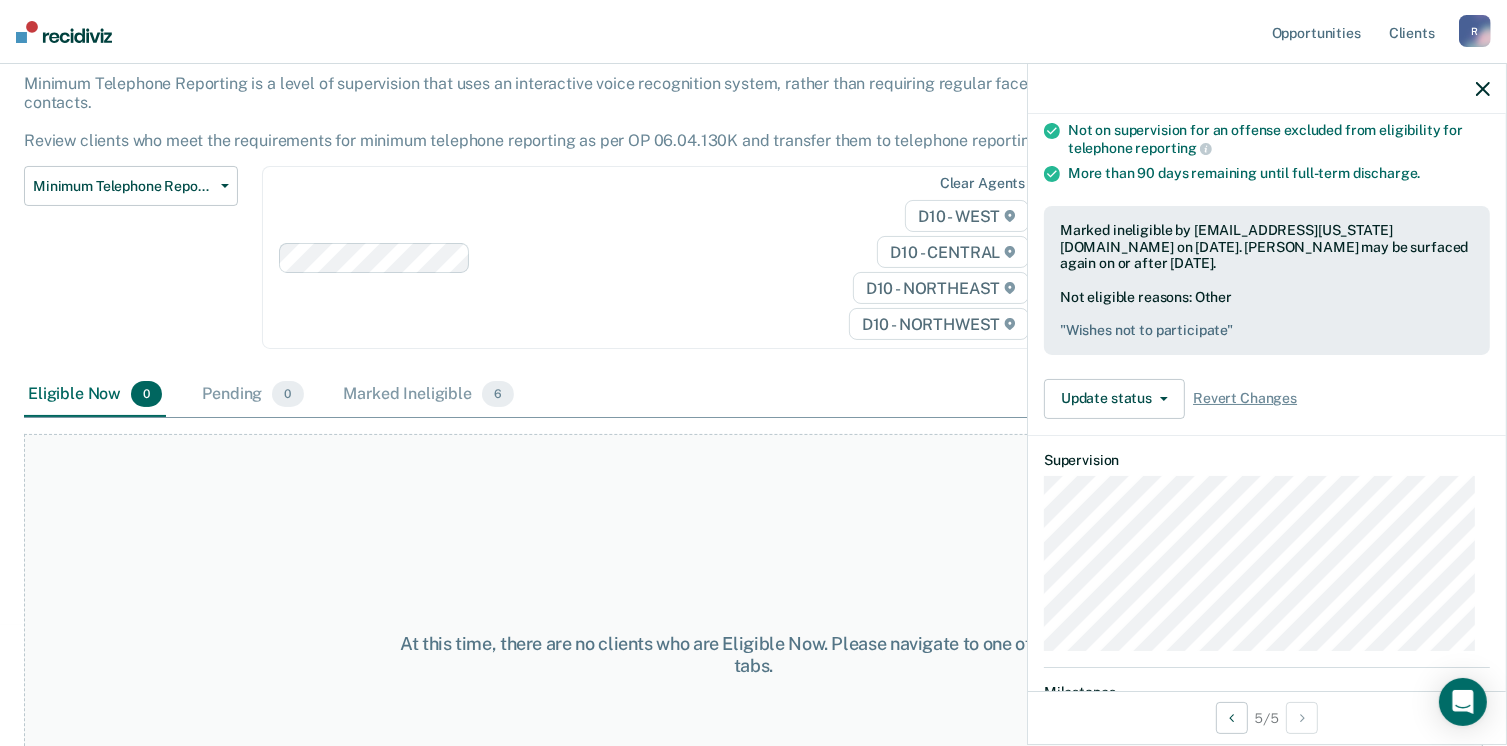 scroll, scrollTop: 0, scrollLeft: 0, axis: both 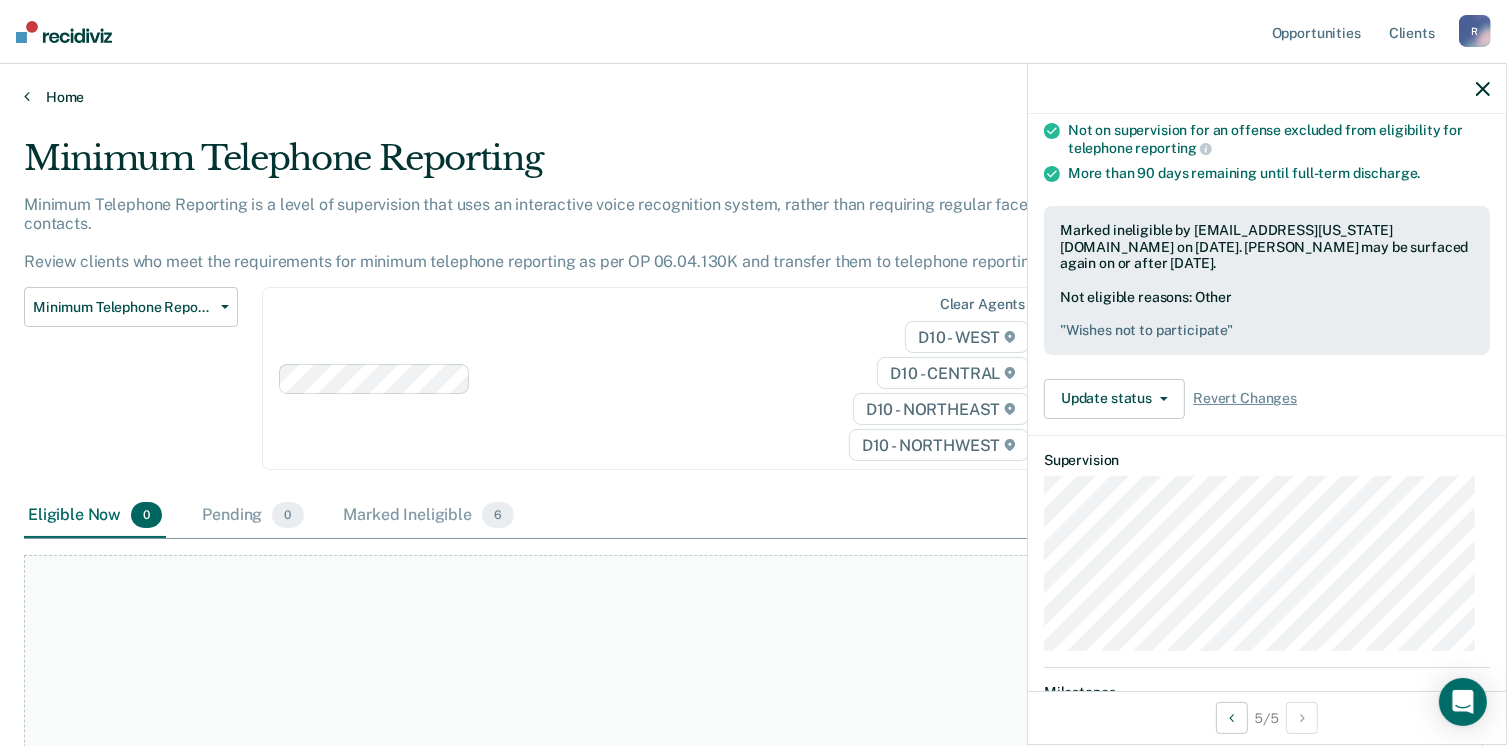 click on "Home" at bounding box center (753, 97) 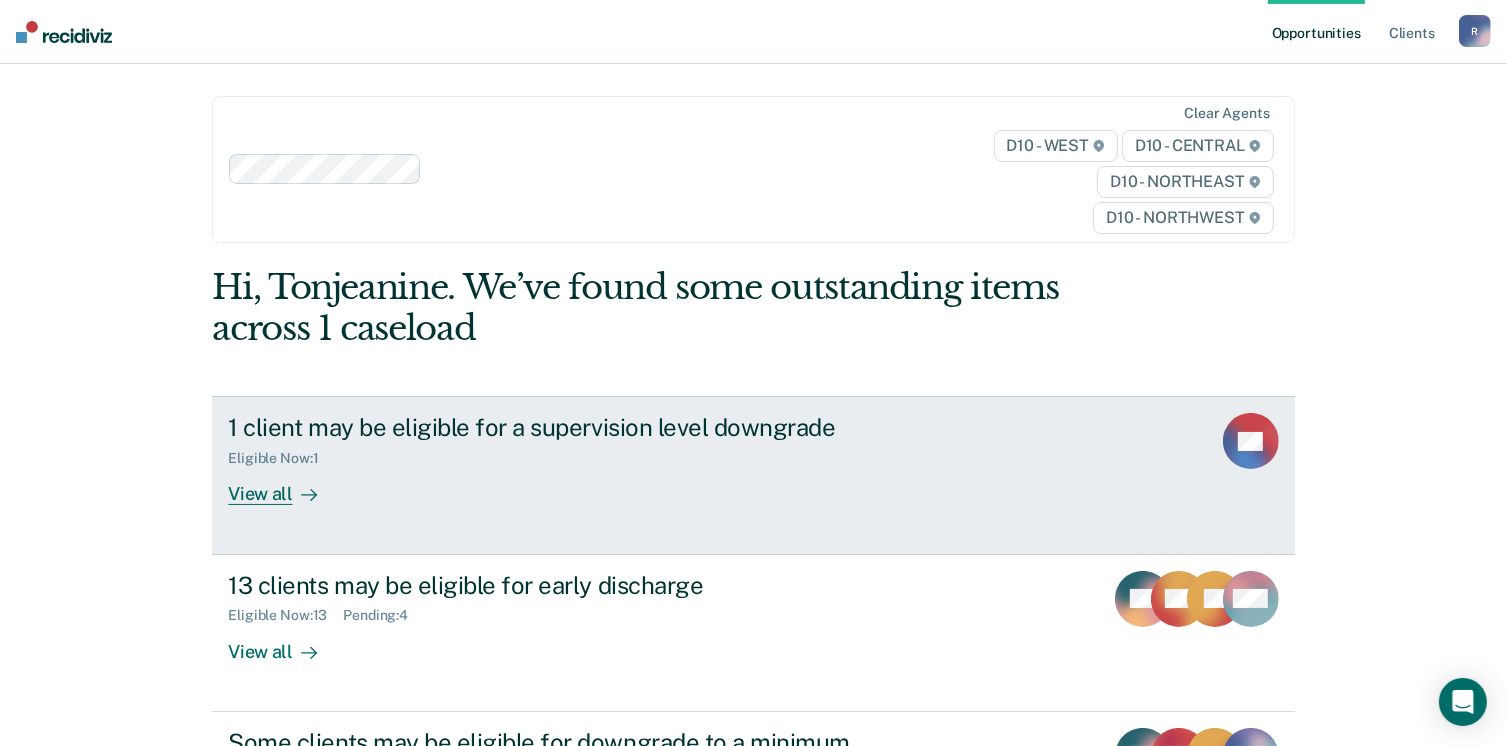 click on "View all" at bounding box center (284, 486) 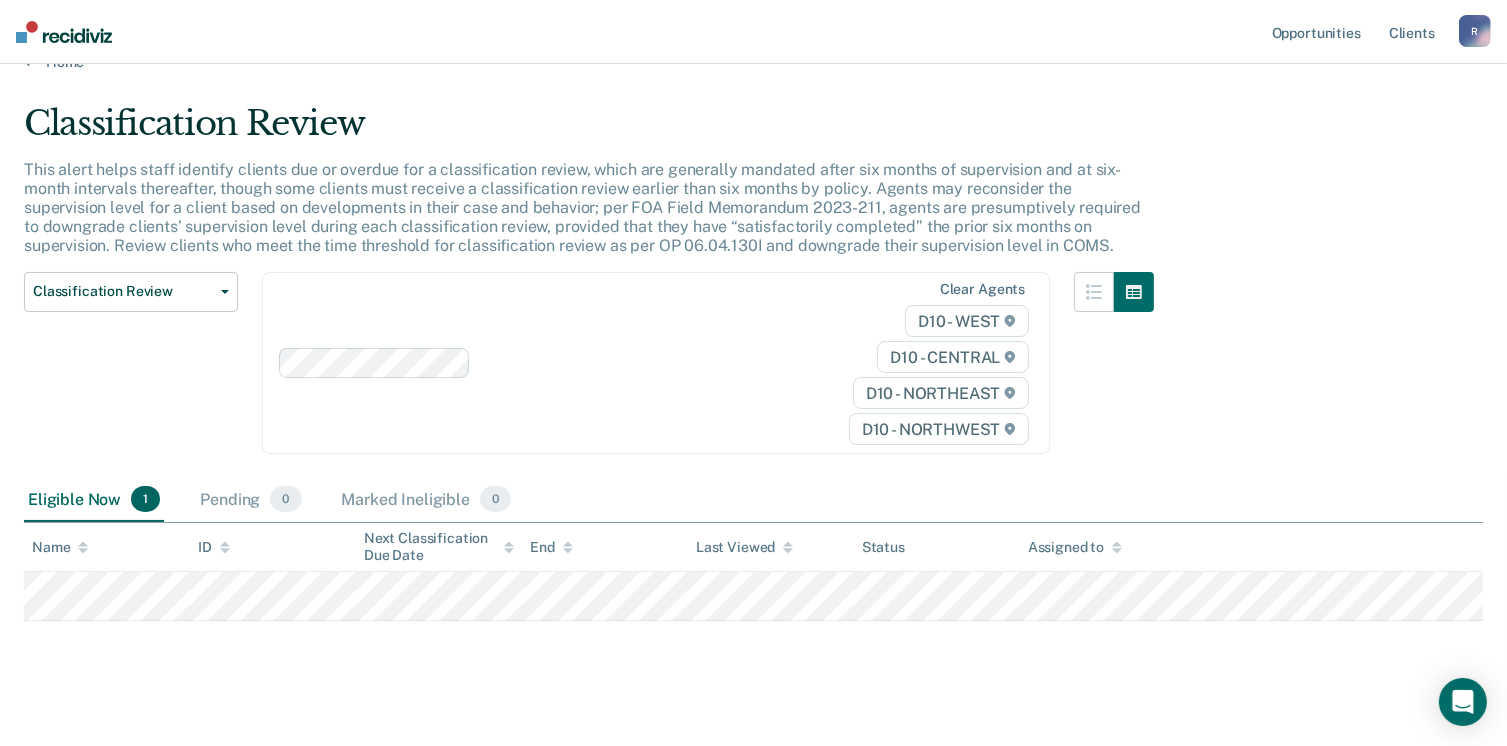 scroll, scrollTop: 52, scrollLeft: 0, axis: vertical 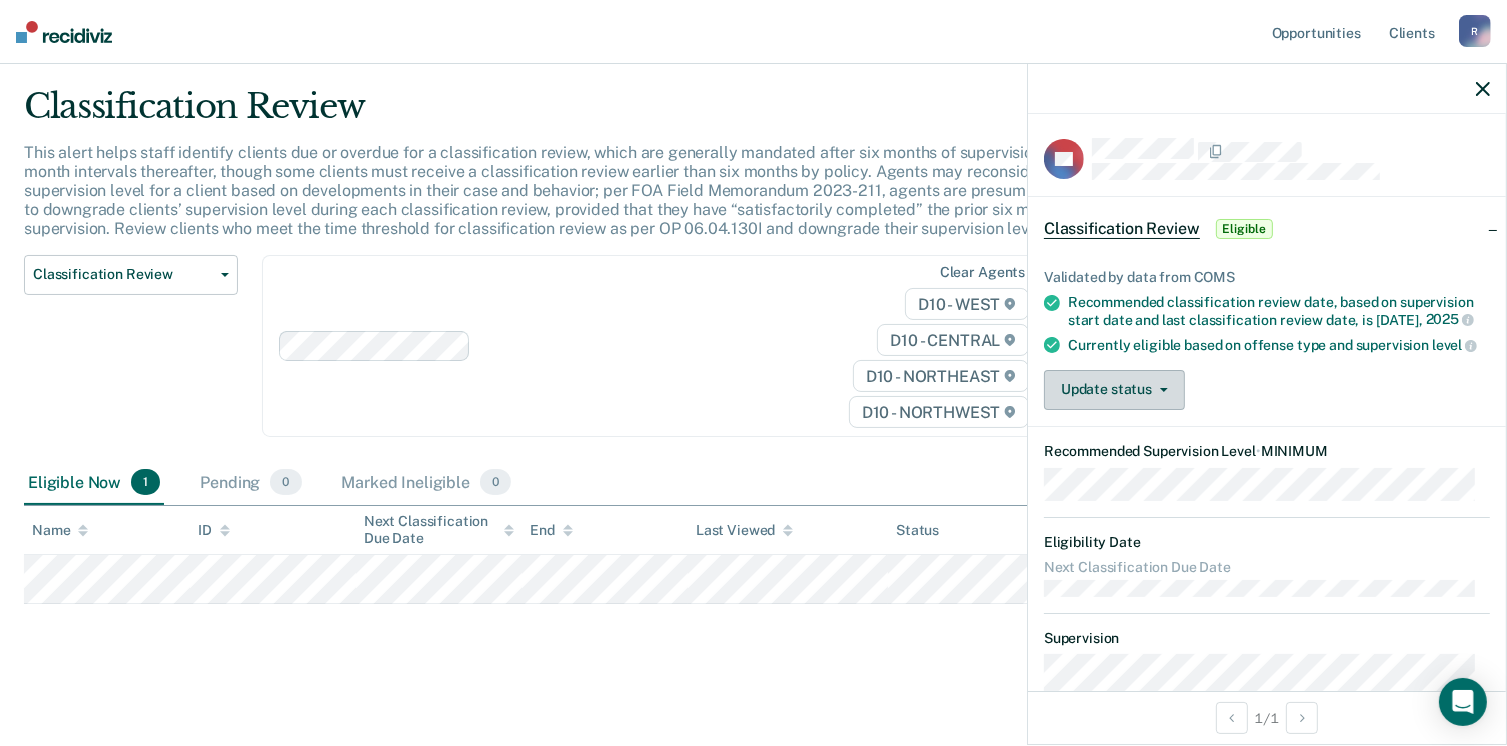 click on "Update status" at bounding box center (1114, 390) 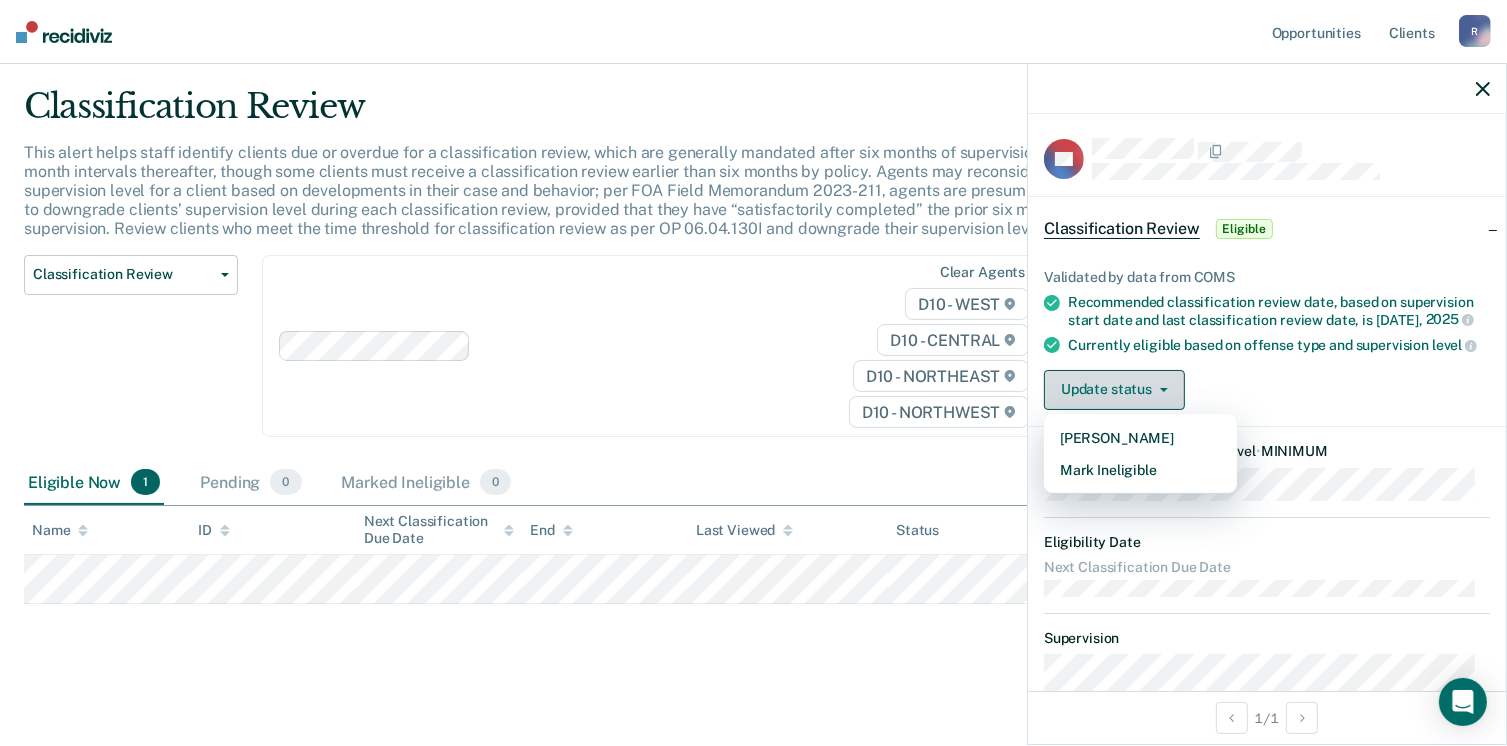 click on "Update status" at bounding box center (1114, 390) 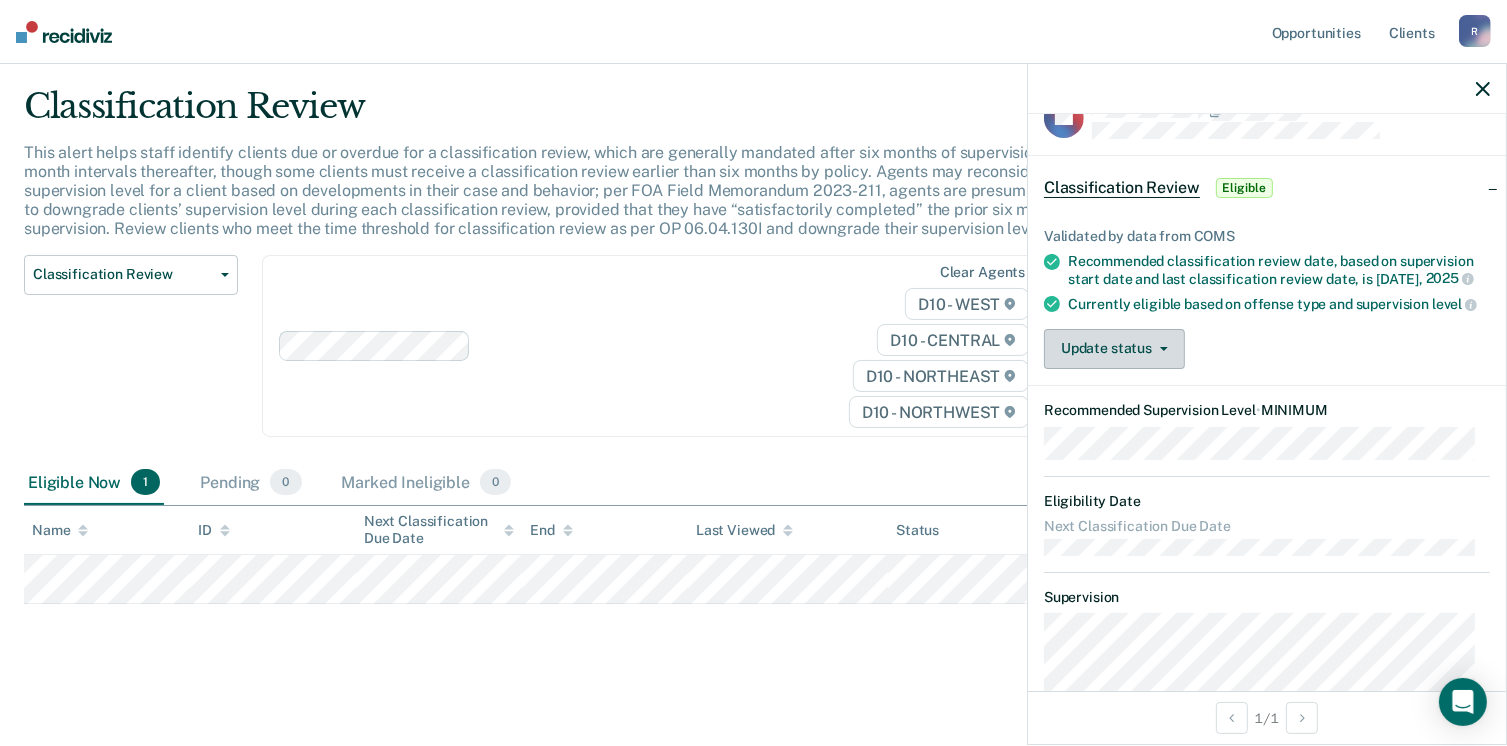 scroll, scrollTop: 37, scrollLeft: 0, axis: vertical 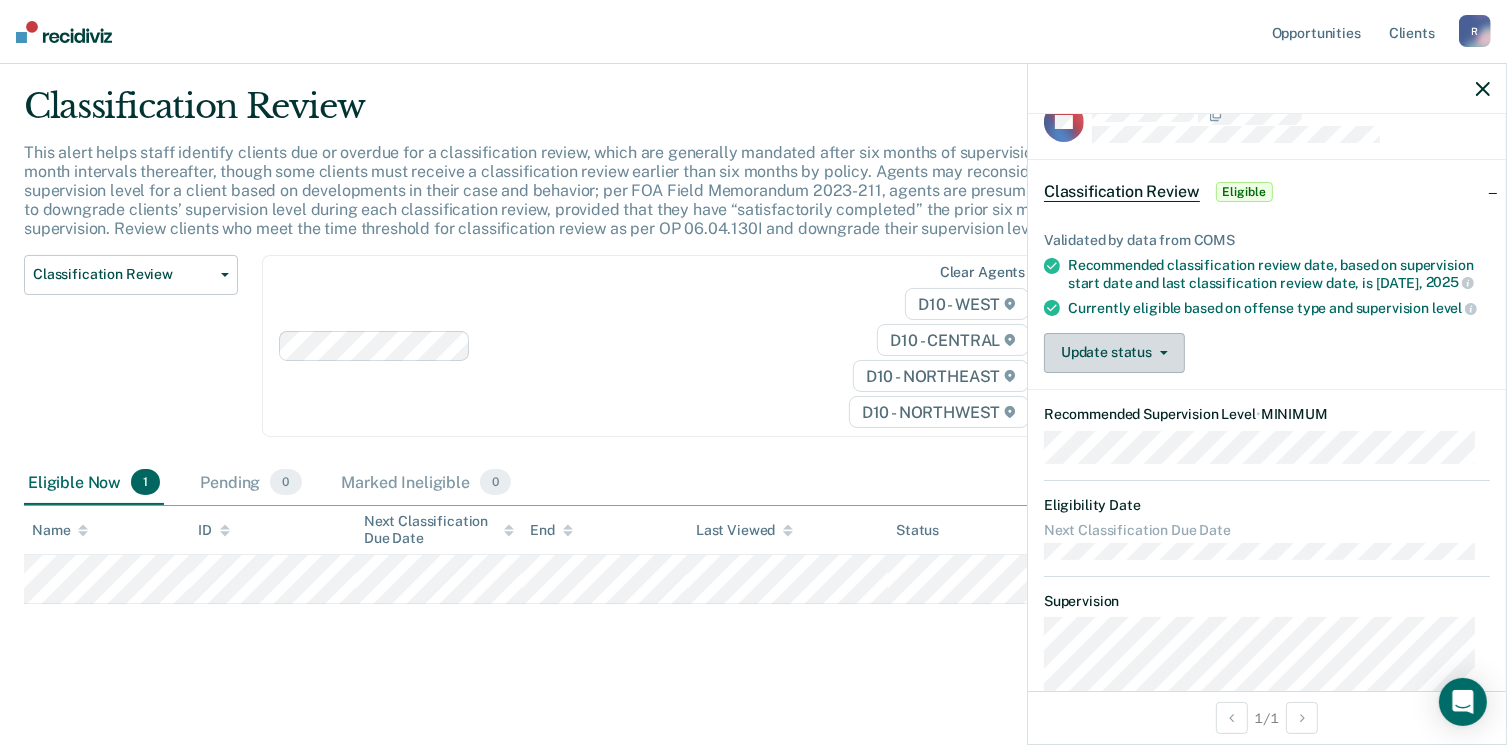 click on "Update status" at bounding box center (1114, 353) 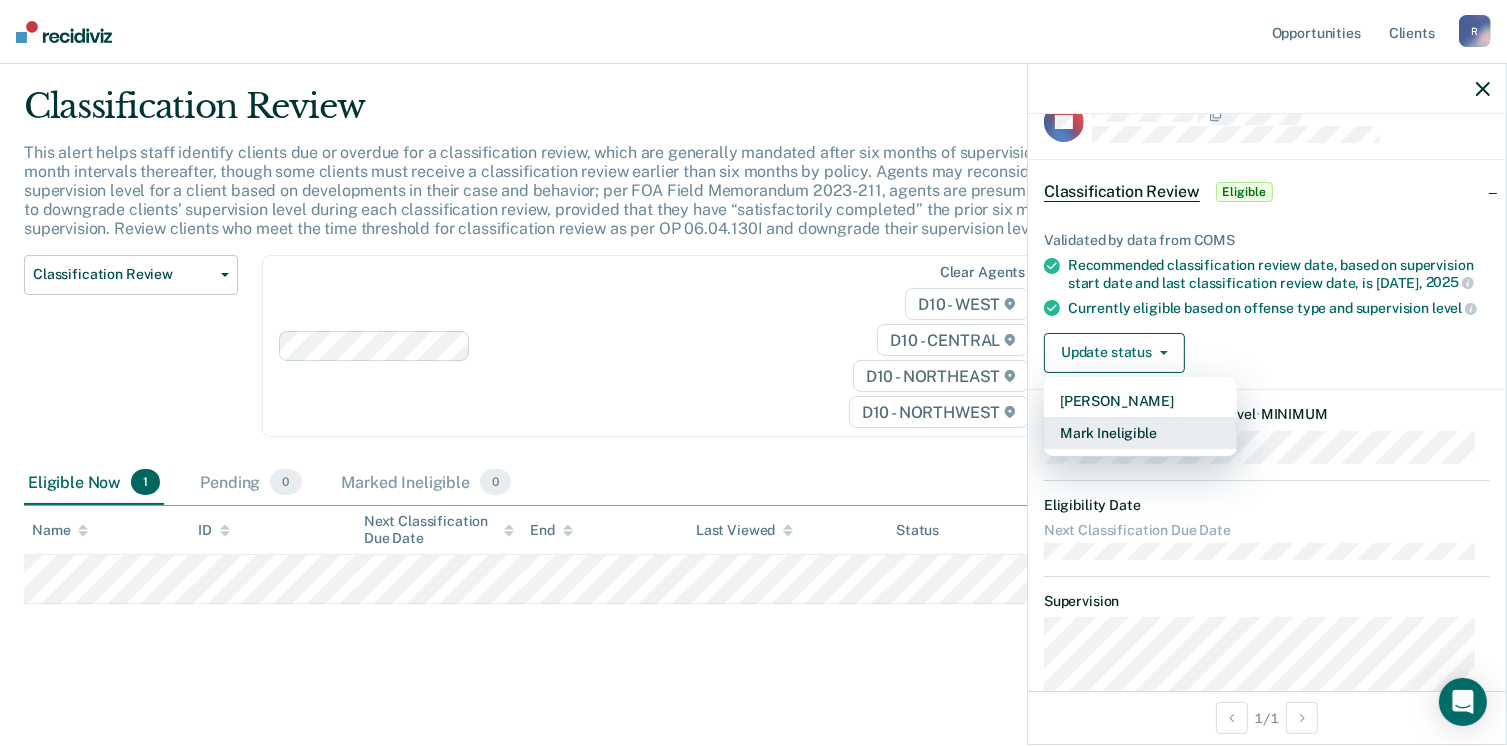 click on "Mark Ineligible" at bounding box center (1140, 433) 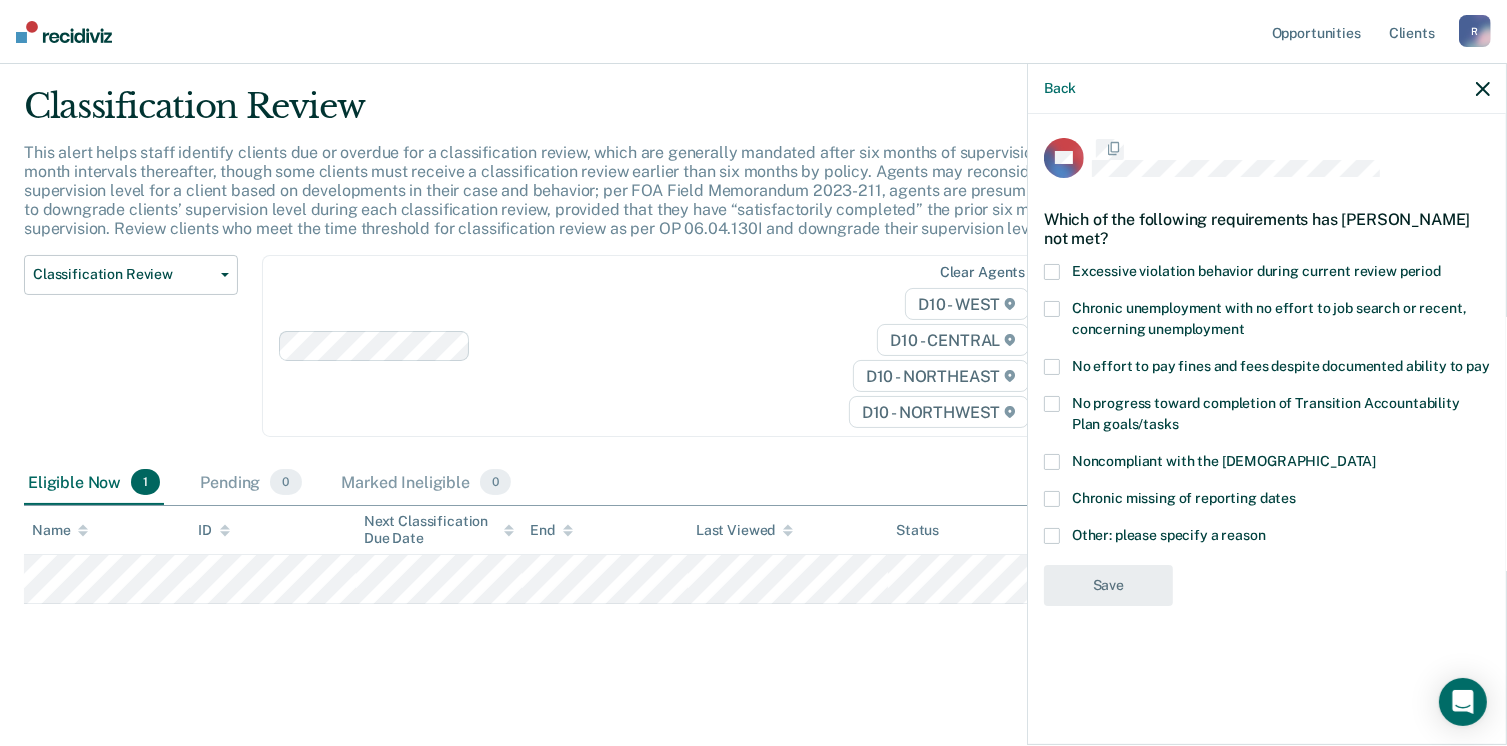 scroll, scrollTop: 0, scrollLeft: 0, axis: both 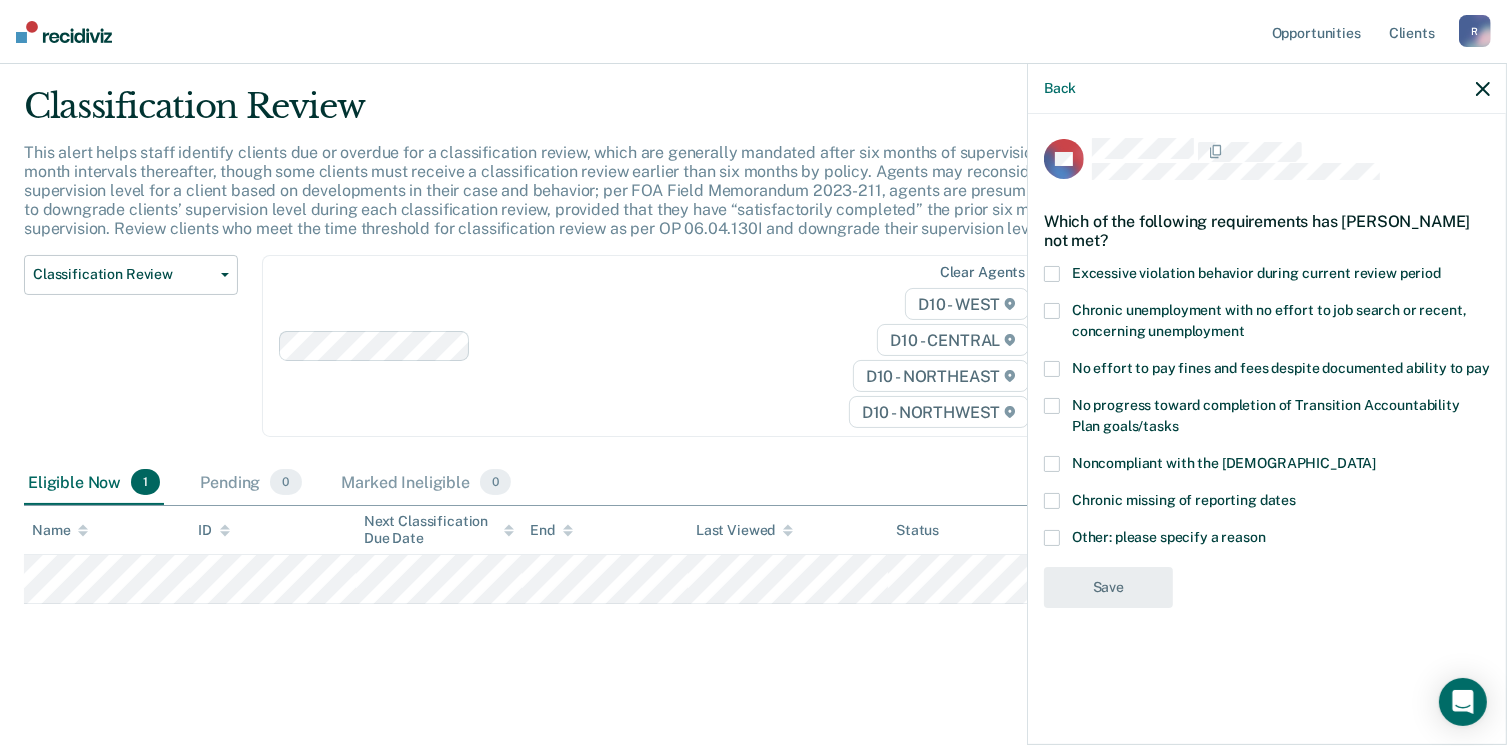 click at bounding box center [1052, 538] 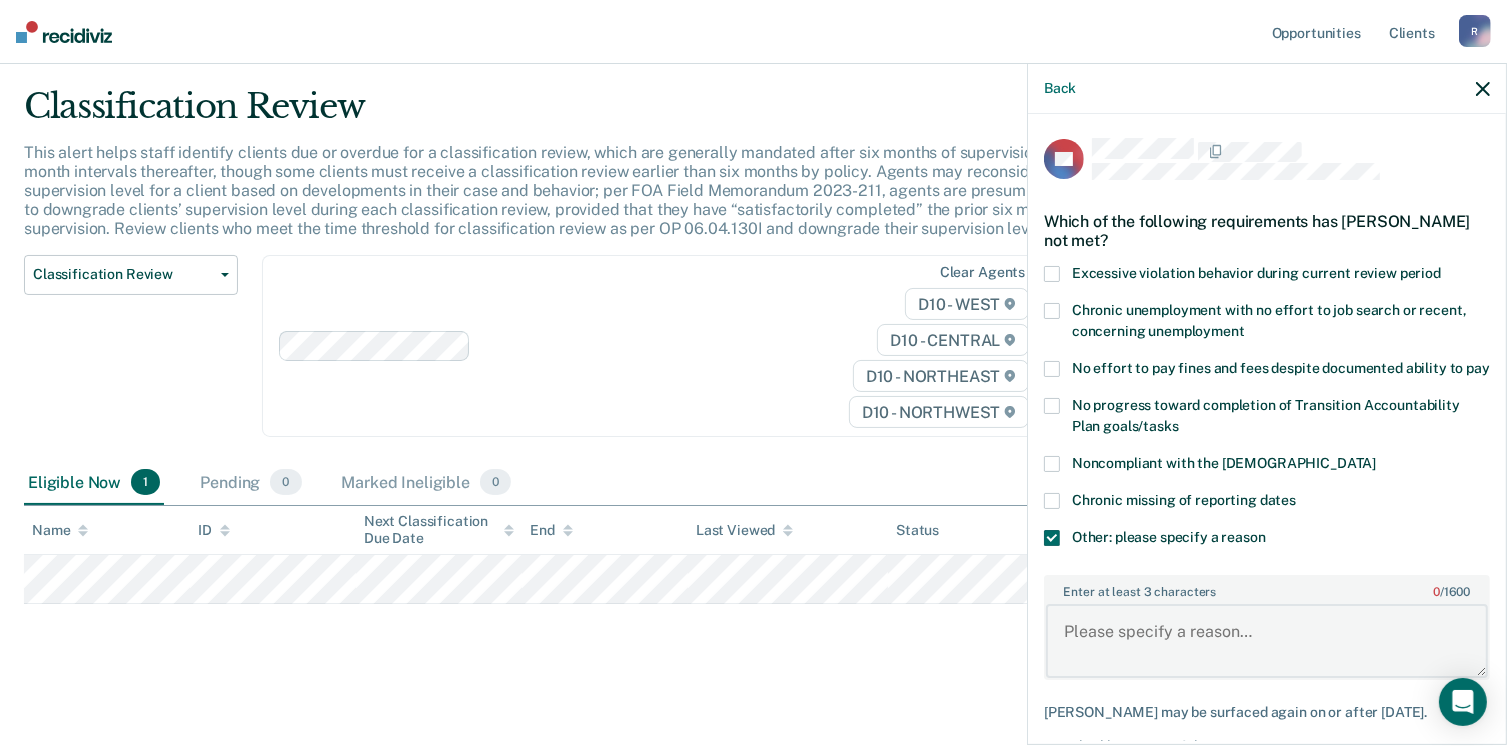 click on "Enter at least 3 characters 0  /  1600" at bounding box center [1267, 641] 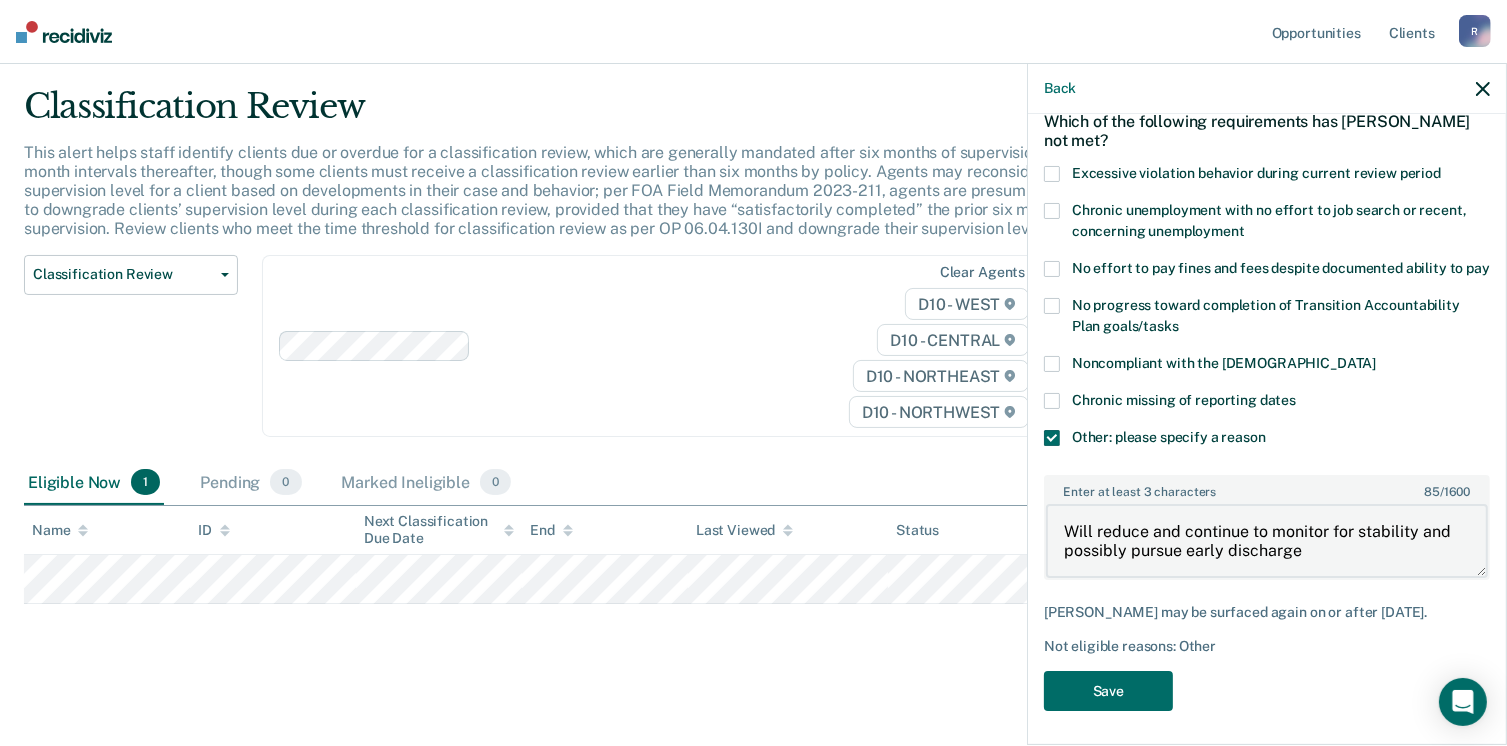 scroll, scrollTop: 123, scrollLeft: 0, axis: vertical 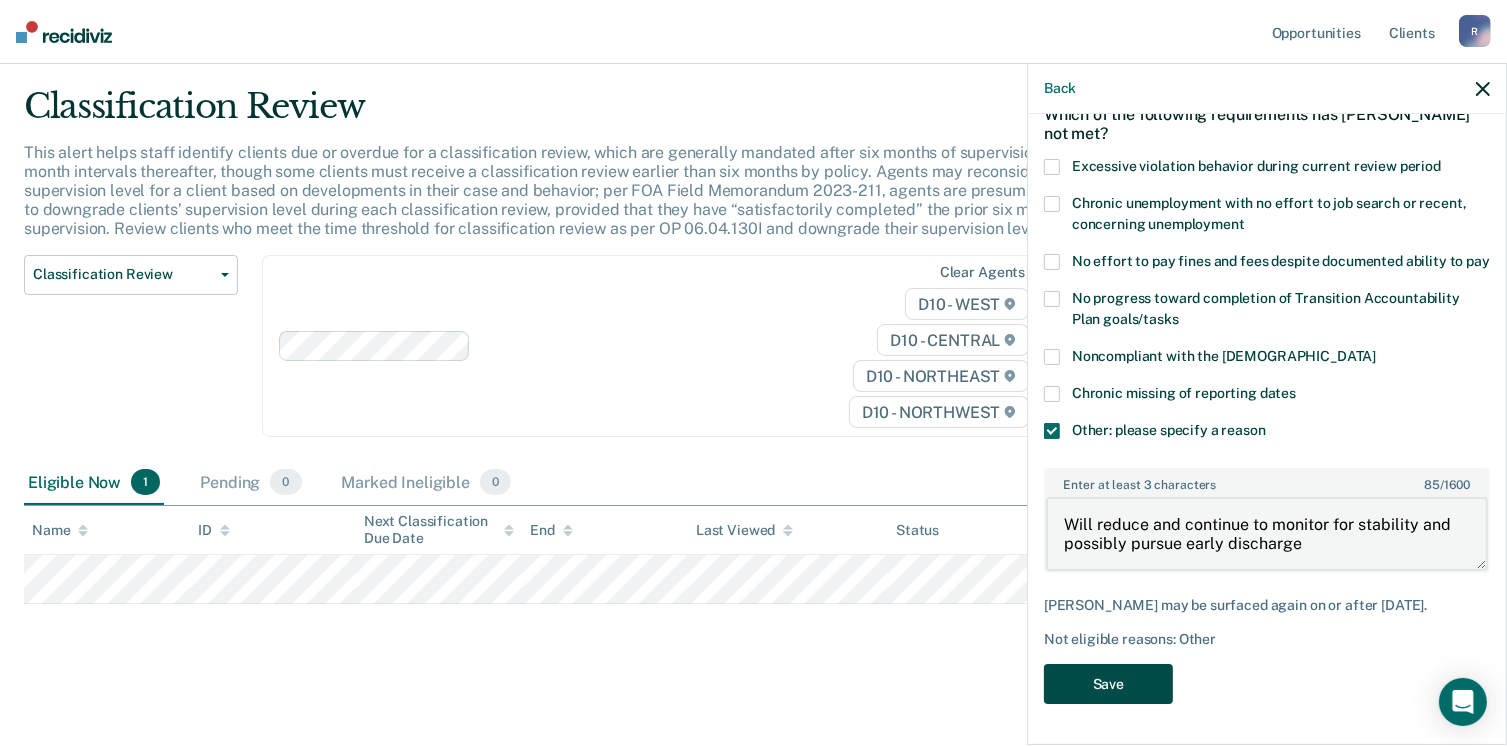 type on "Will reduce and continue to monitor for stability and possibly pursue early discharge" 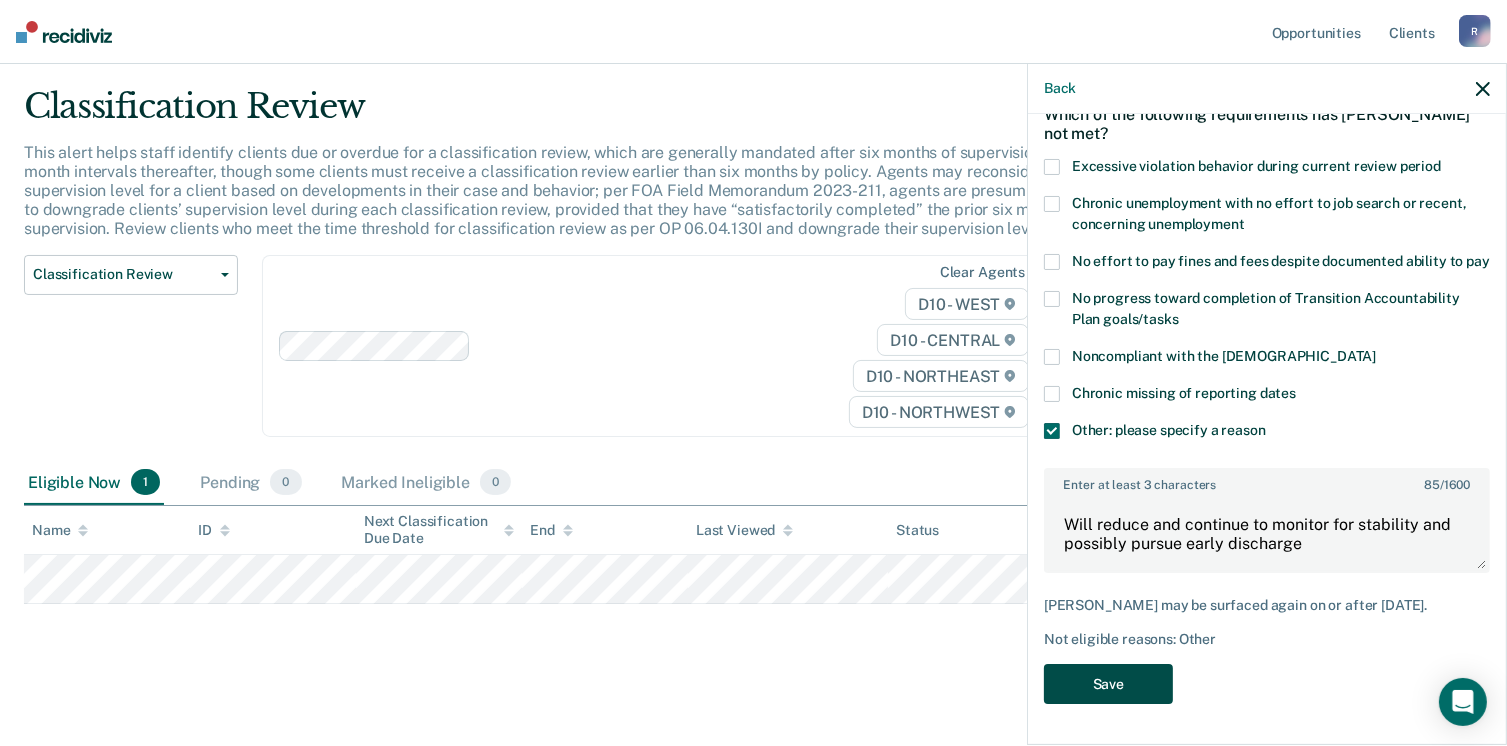 click on "Save" at bounding box center [1108, 684] 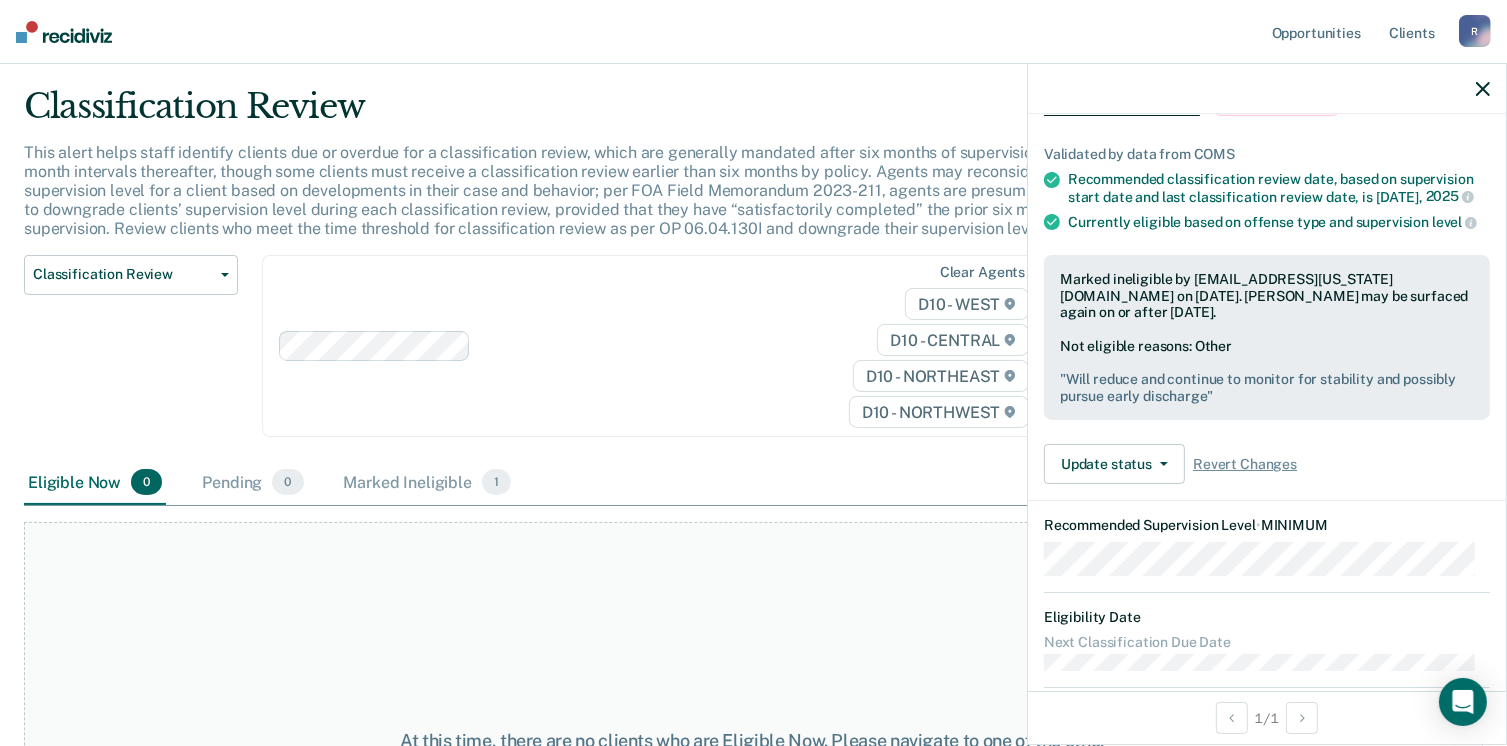 scroll, scrollTop: 0, scrollLeft: 0, axis: both 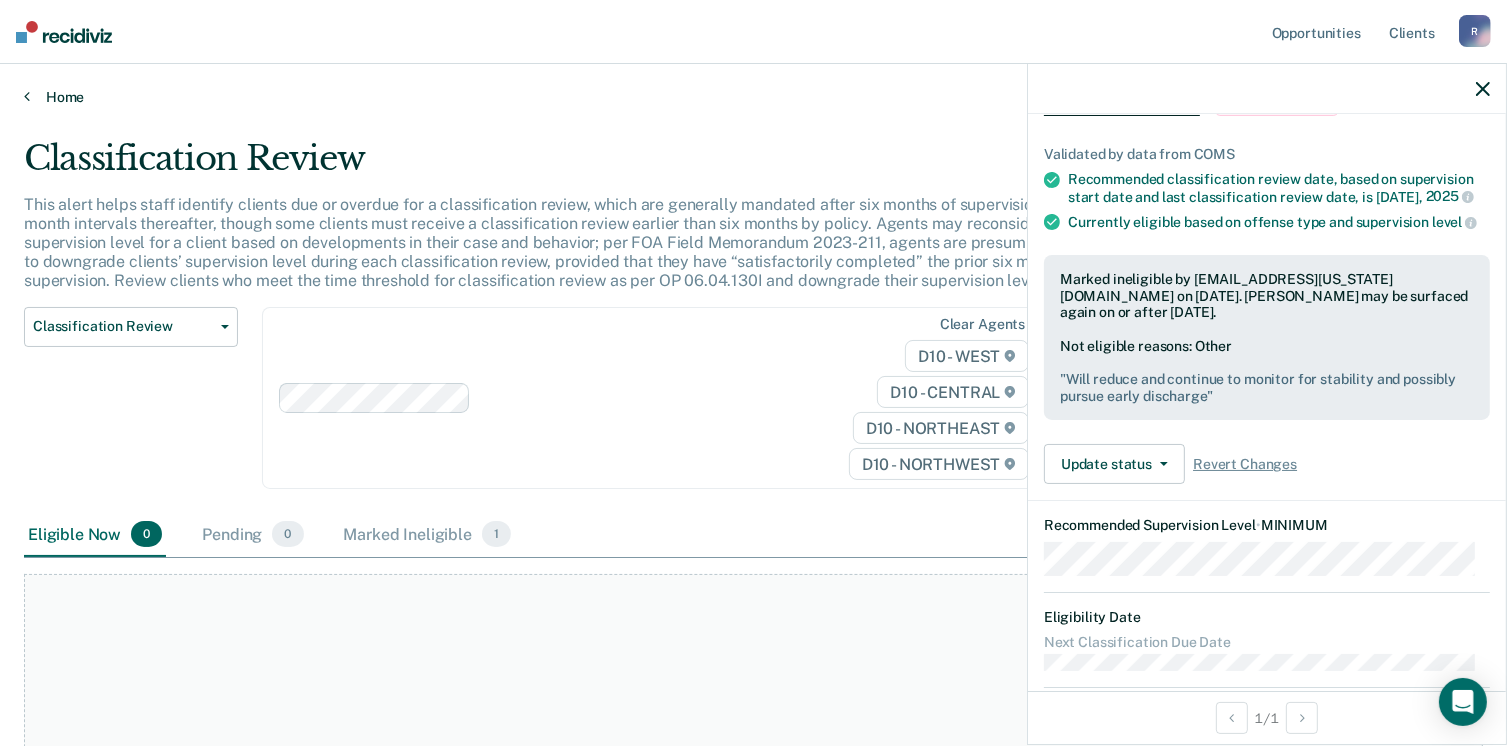 click on "Home" at bounding box center [753, 97] 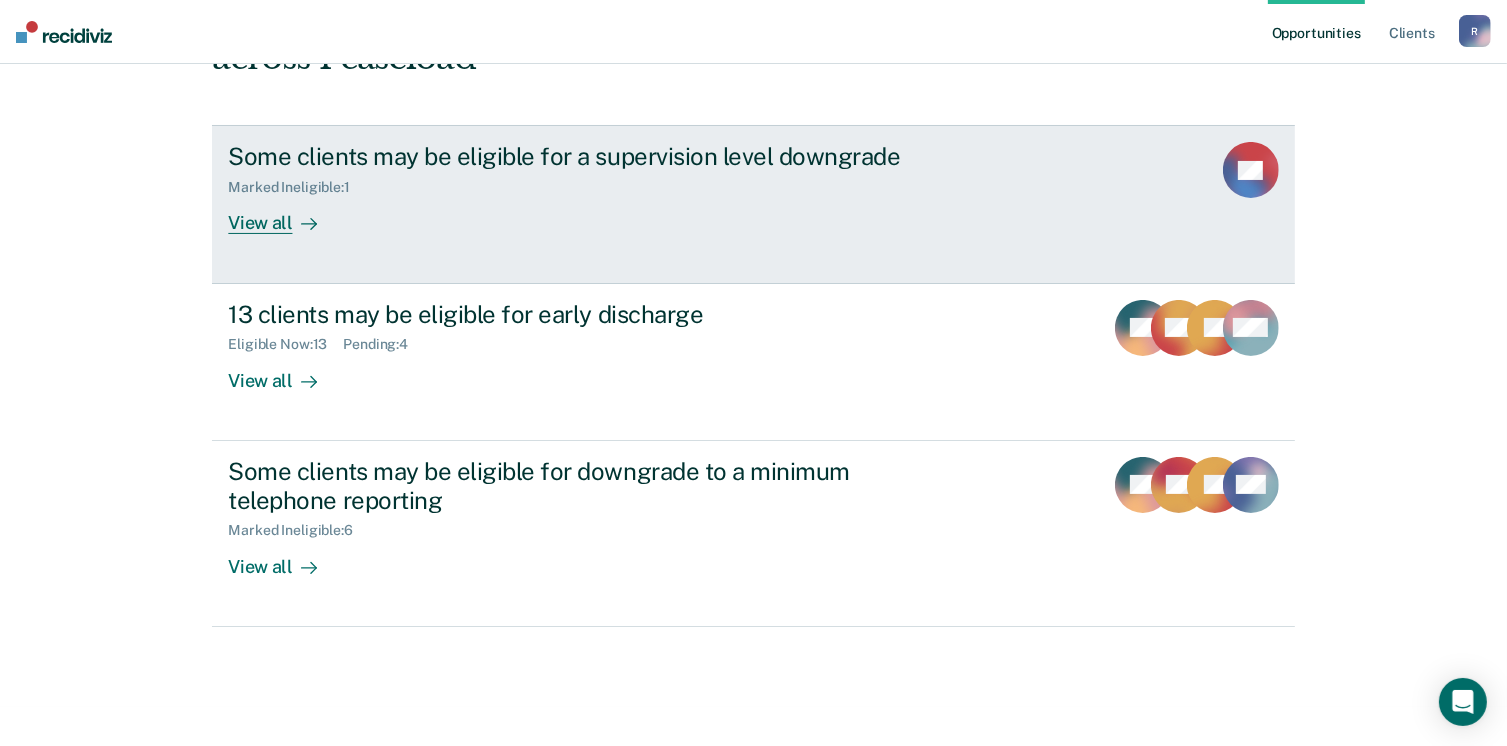 scroll, scrollTop: 272, scrollLeft: 0, axis: vertical 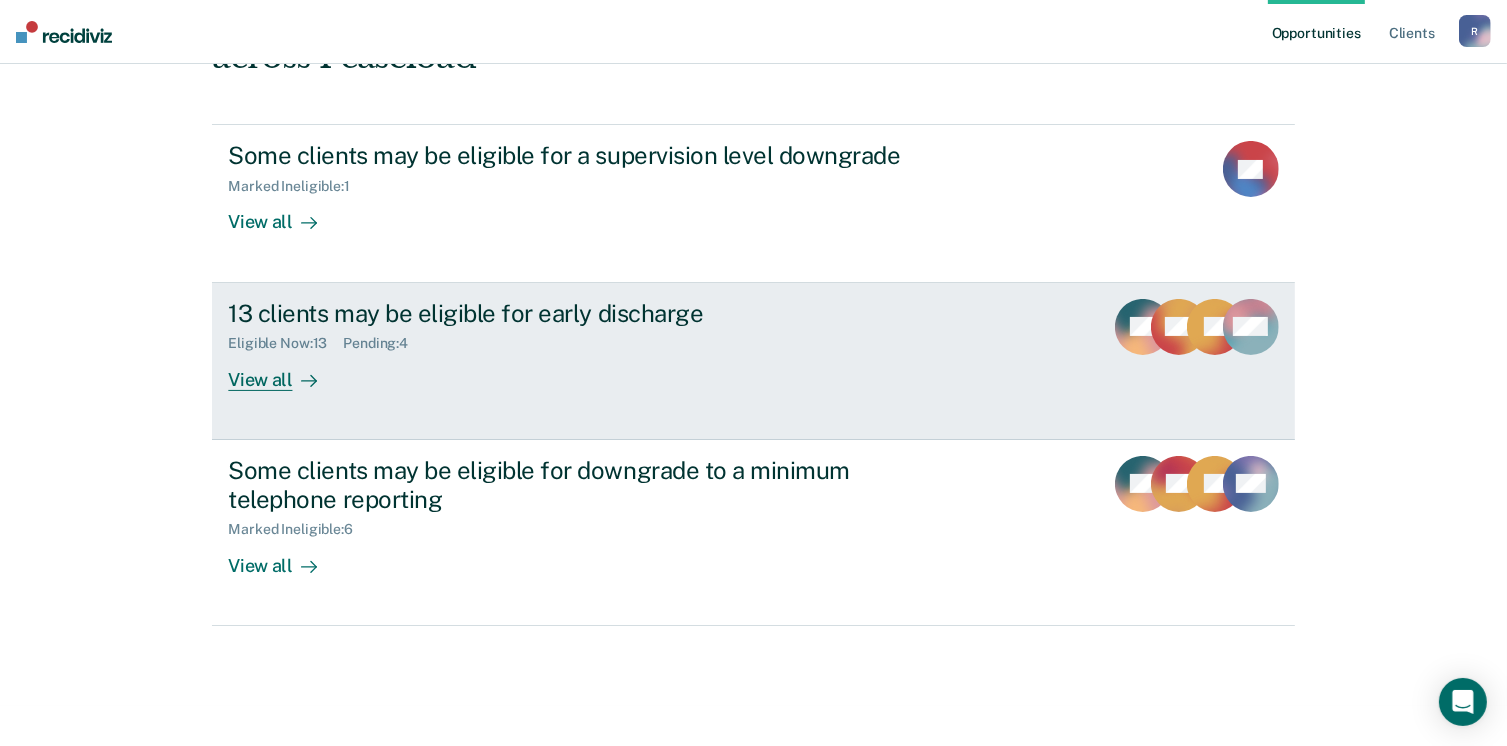 click on "View all" at bounding box center (284, 371) 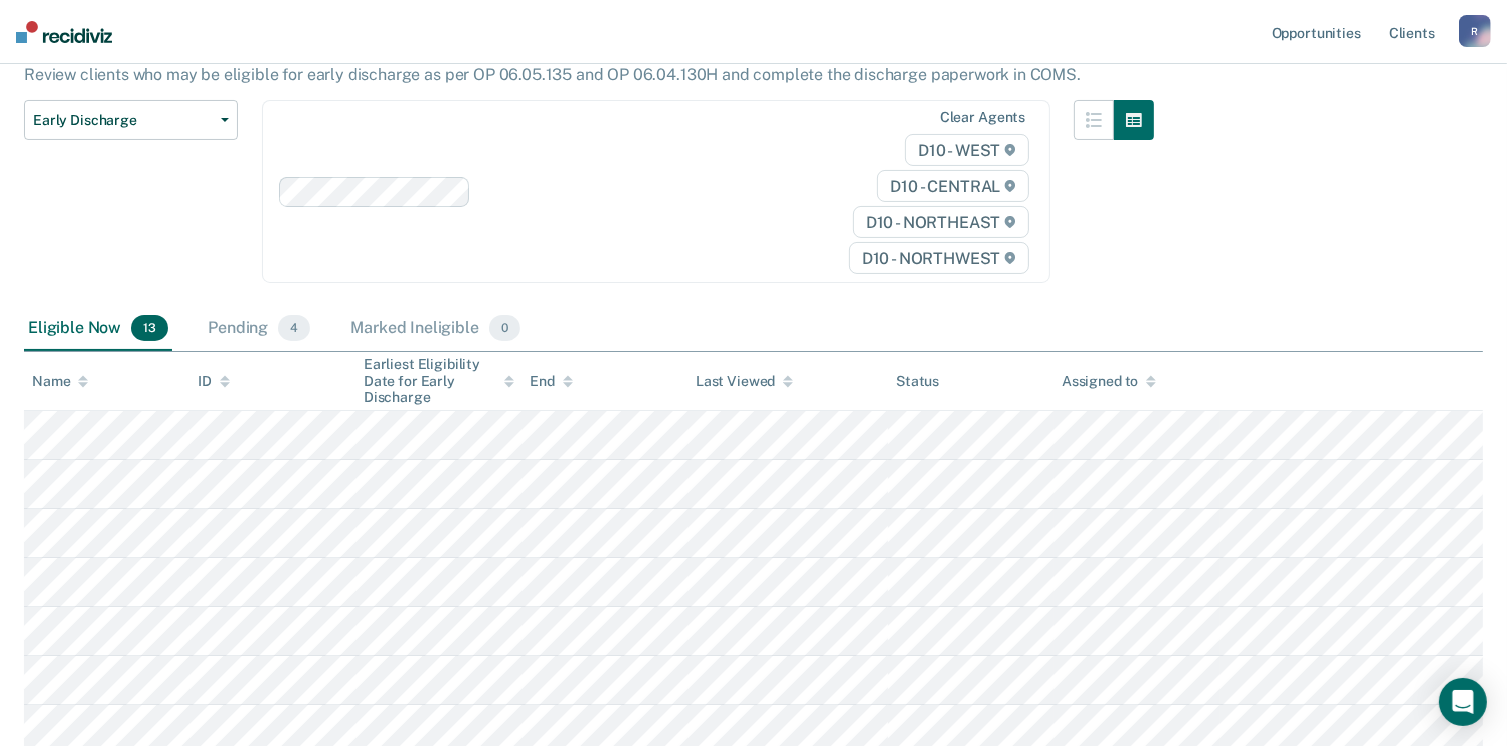 scroll, scrollTop: 200, scrollLeft: 0, axis: vertical 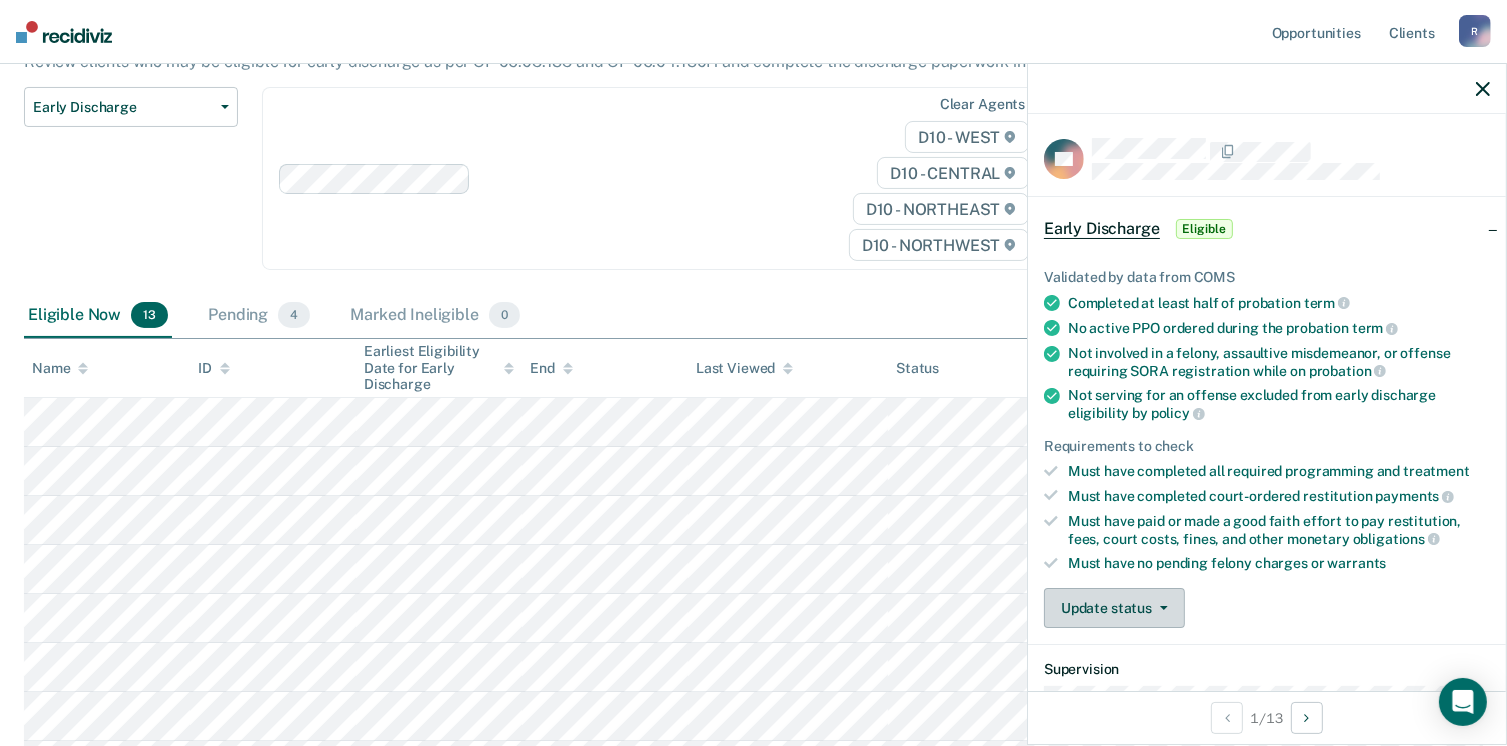 click on "Update status" at bounding box center [1114, 608] 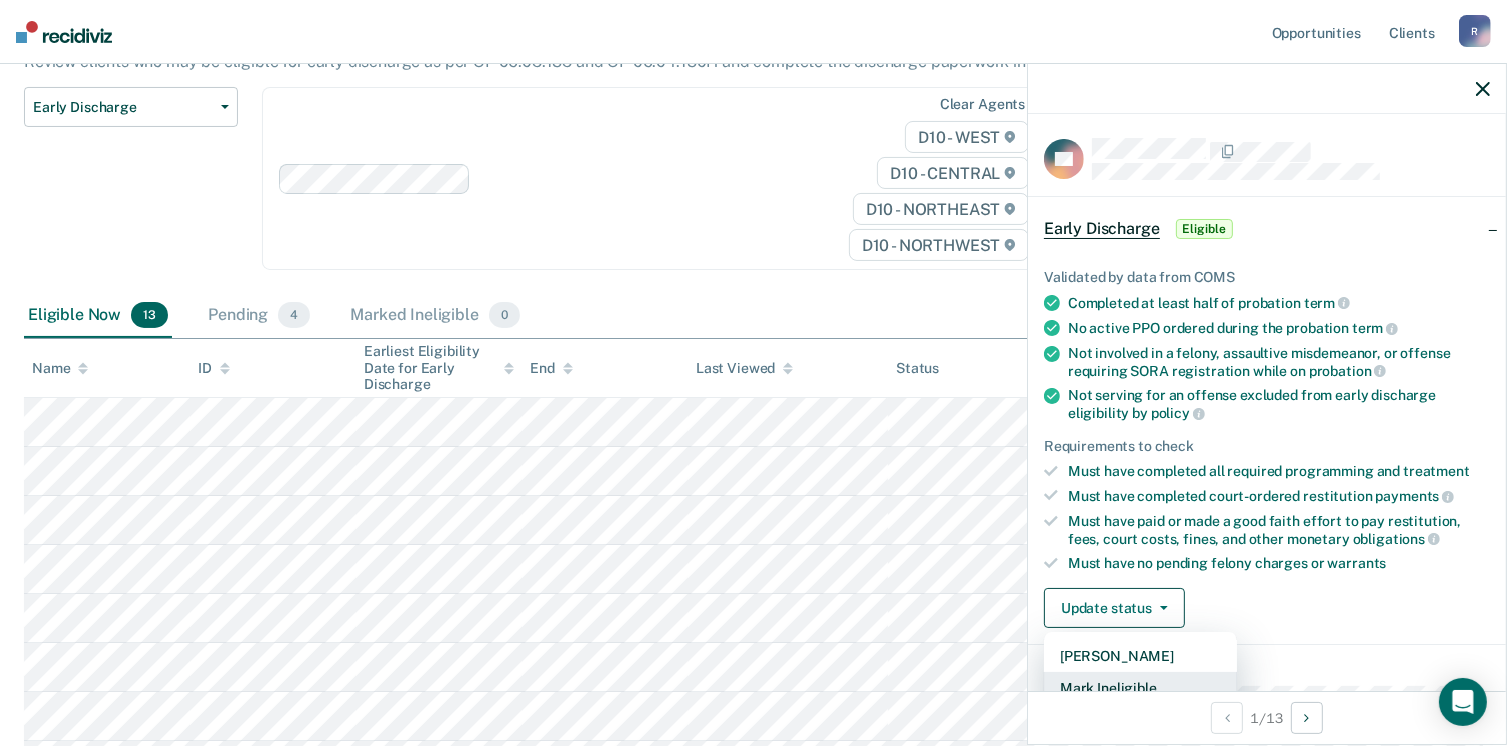 scroll, scrollTop: 5, scrollLeft: 0, axis: vertical 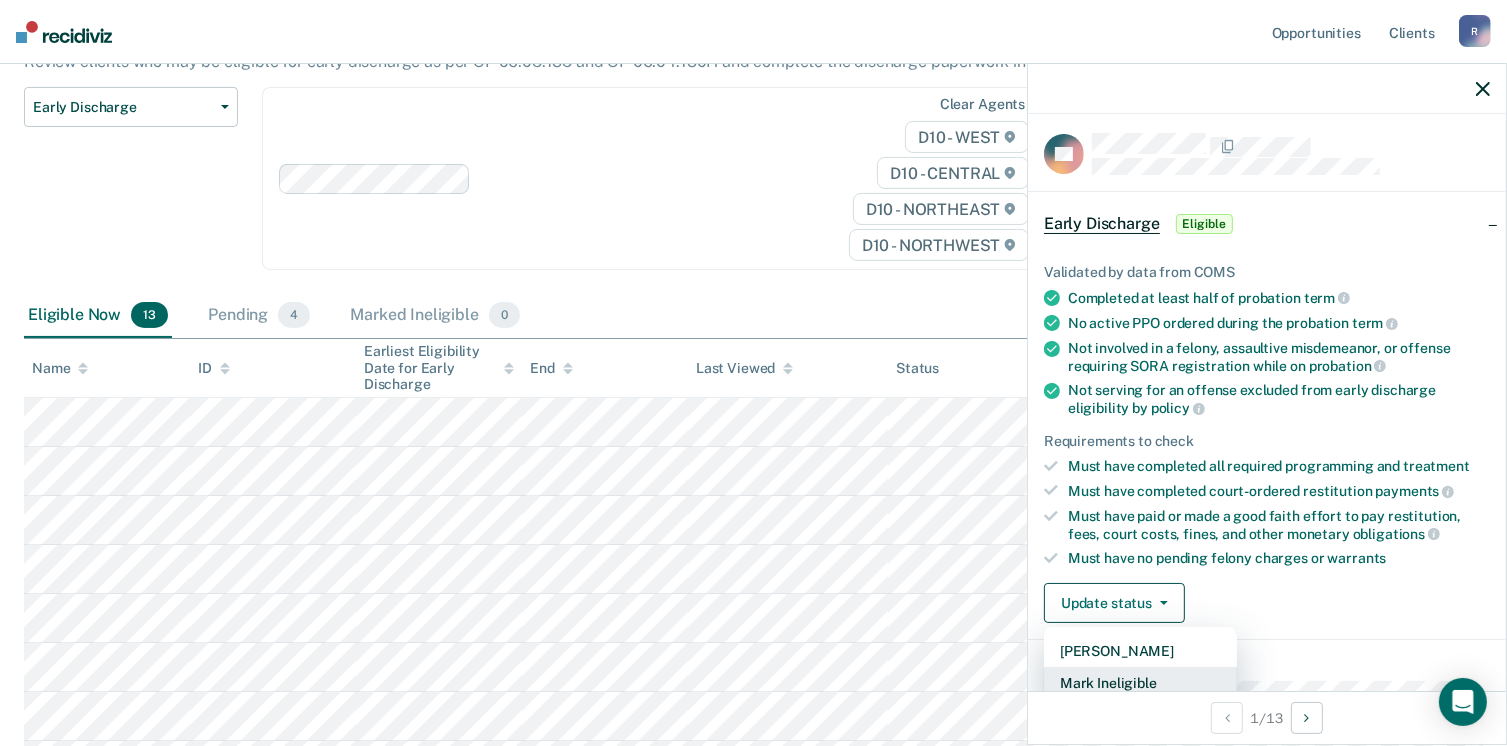 click on "Mark Ineligible" at bounding box center [1140, 683] 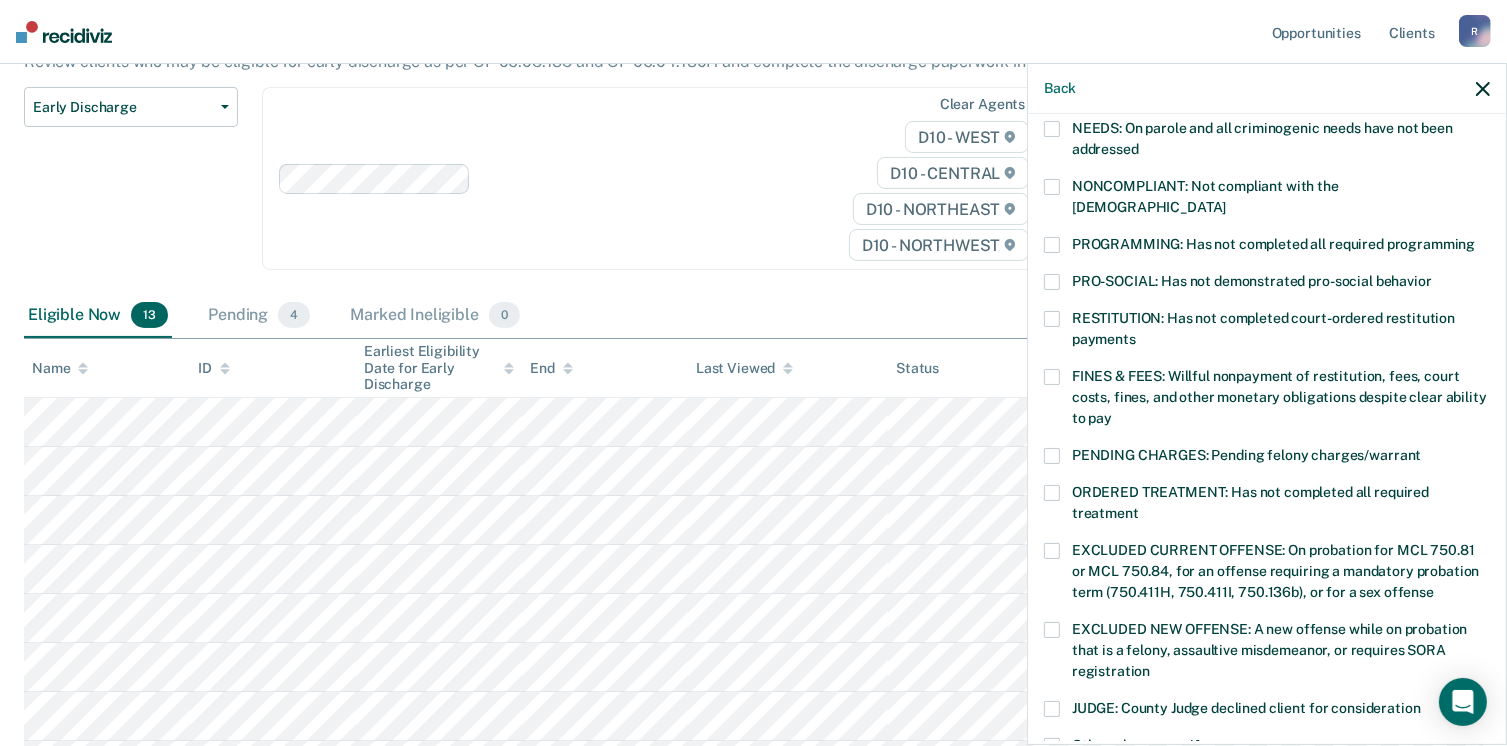 scroll, scrollTop: 305, scrollLeft: 0, axis: vertical 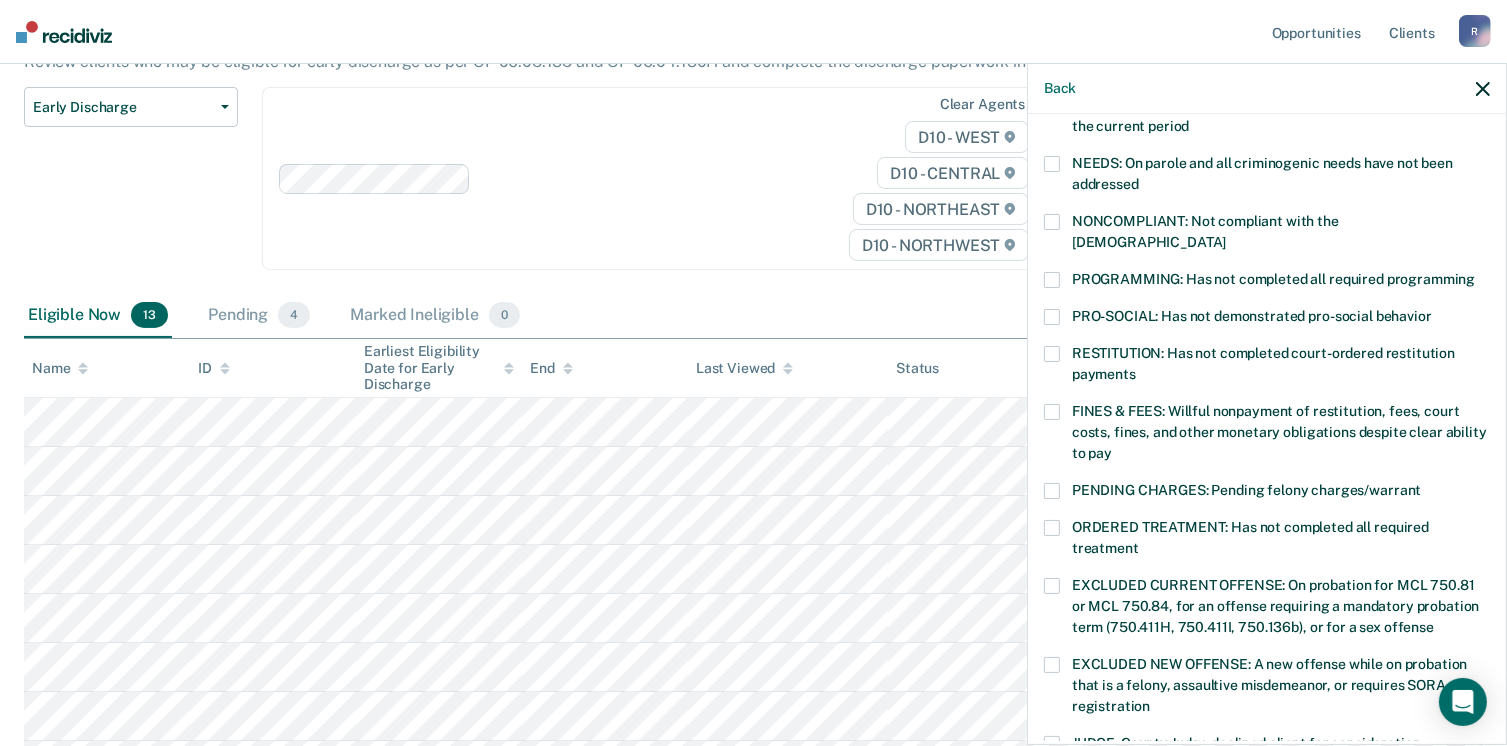 click at bounding box center [1052, 354] 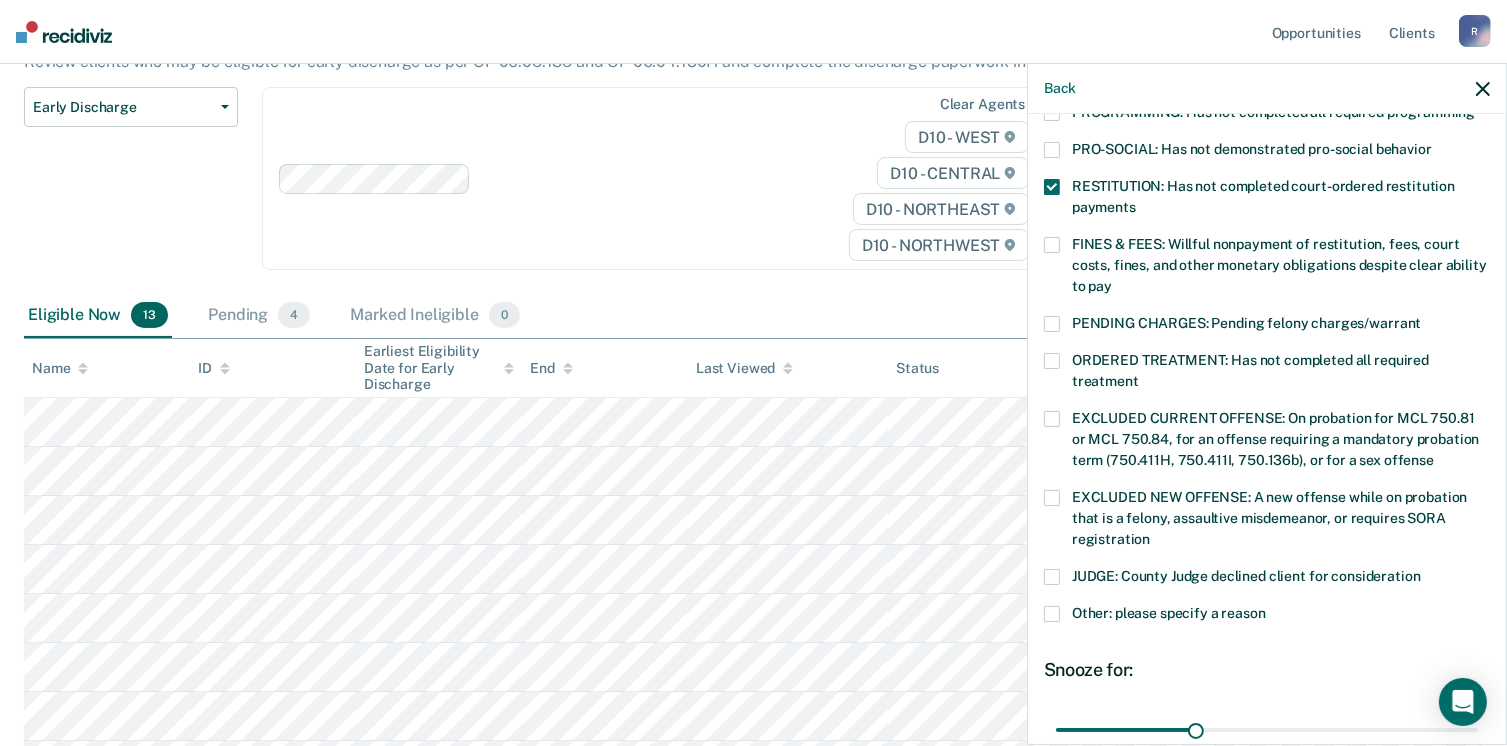 scroll, scrollTop: 630, scrollLeft: 0, axis: vertical 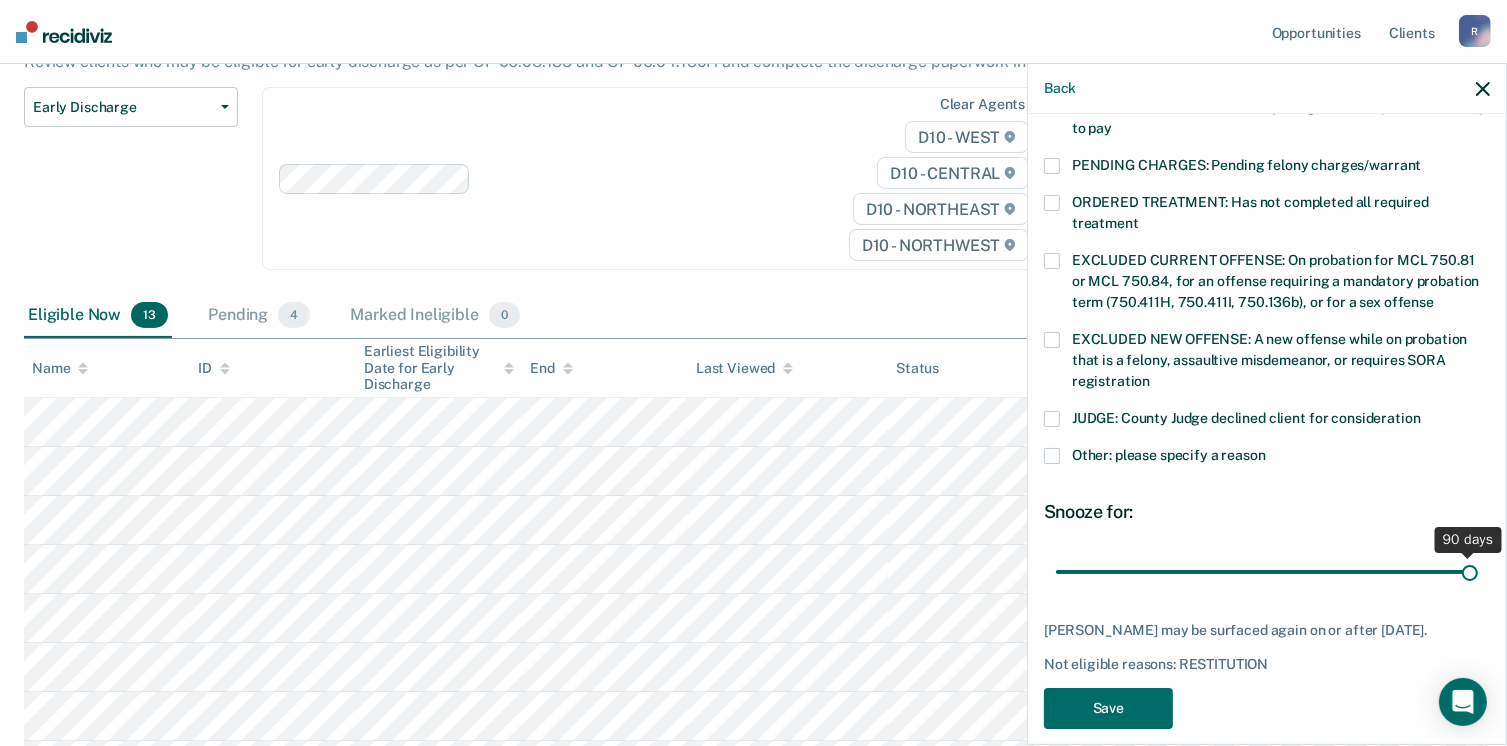 drag, startPoint x: 1189, startPoint y: 551, endPoint x: 1468, endPoint y: 554, distance: 279.01614 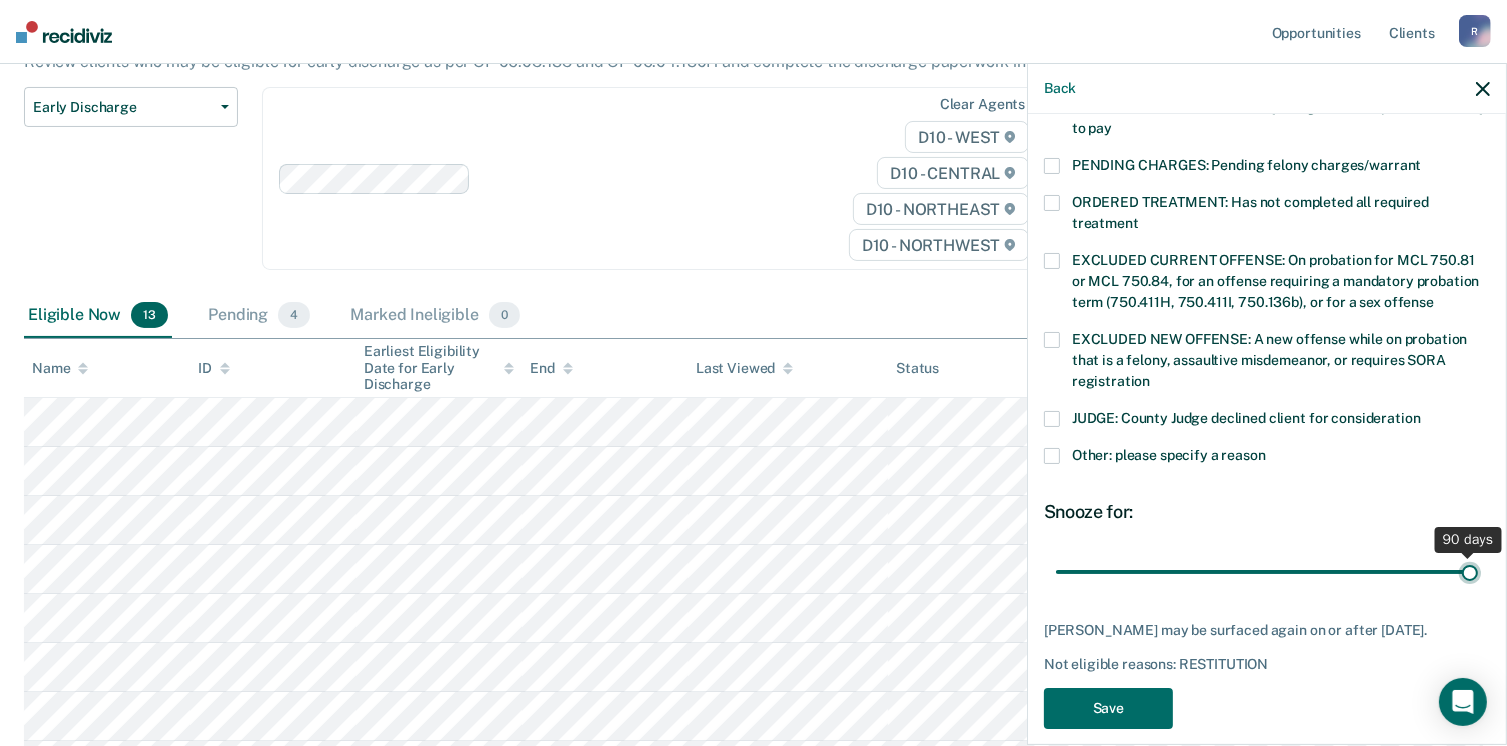 type on "90" 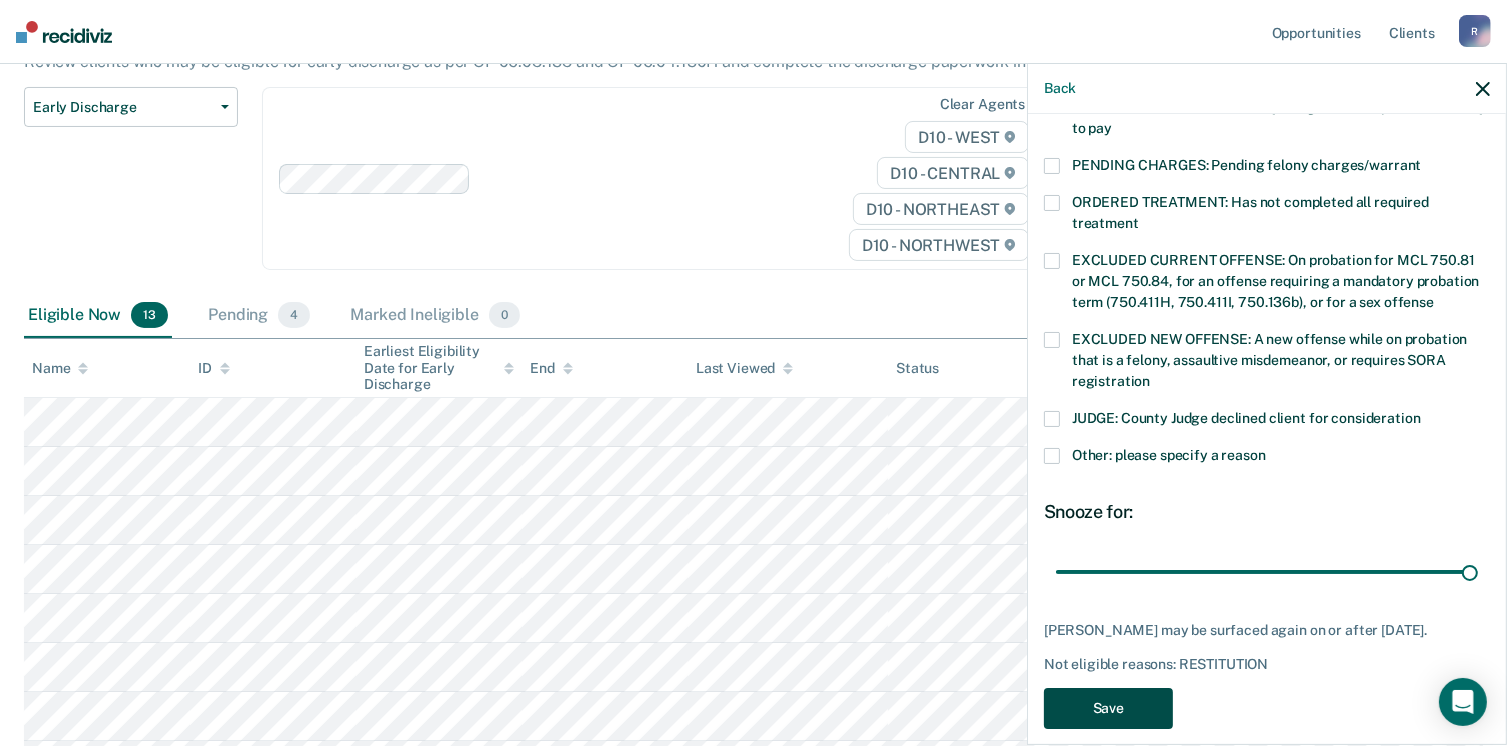 click on "Save" at bounding box center (1108, 708) 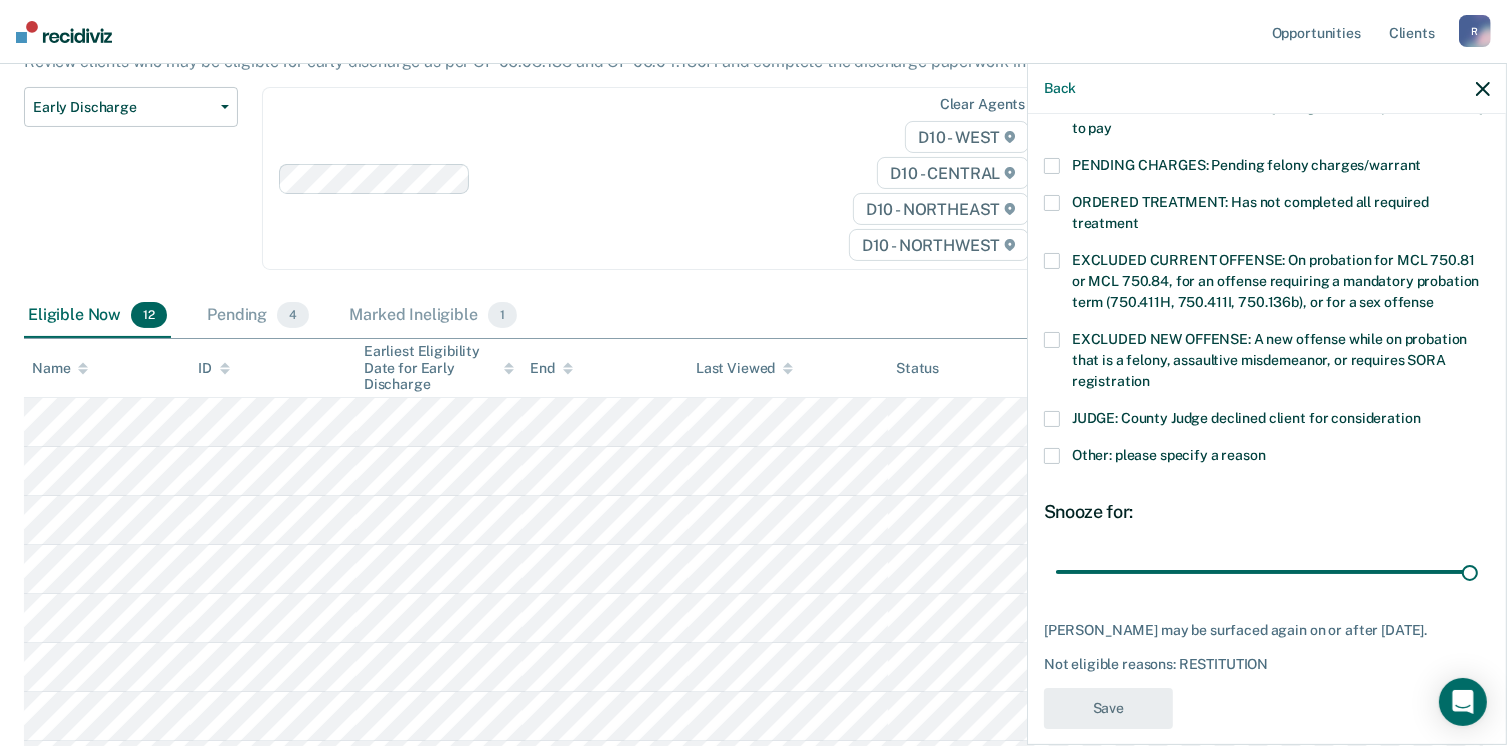 scroll, scrollTop: 519, scrollLeft: 0, axis: vertical 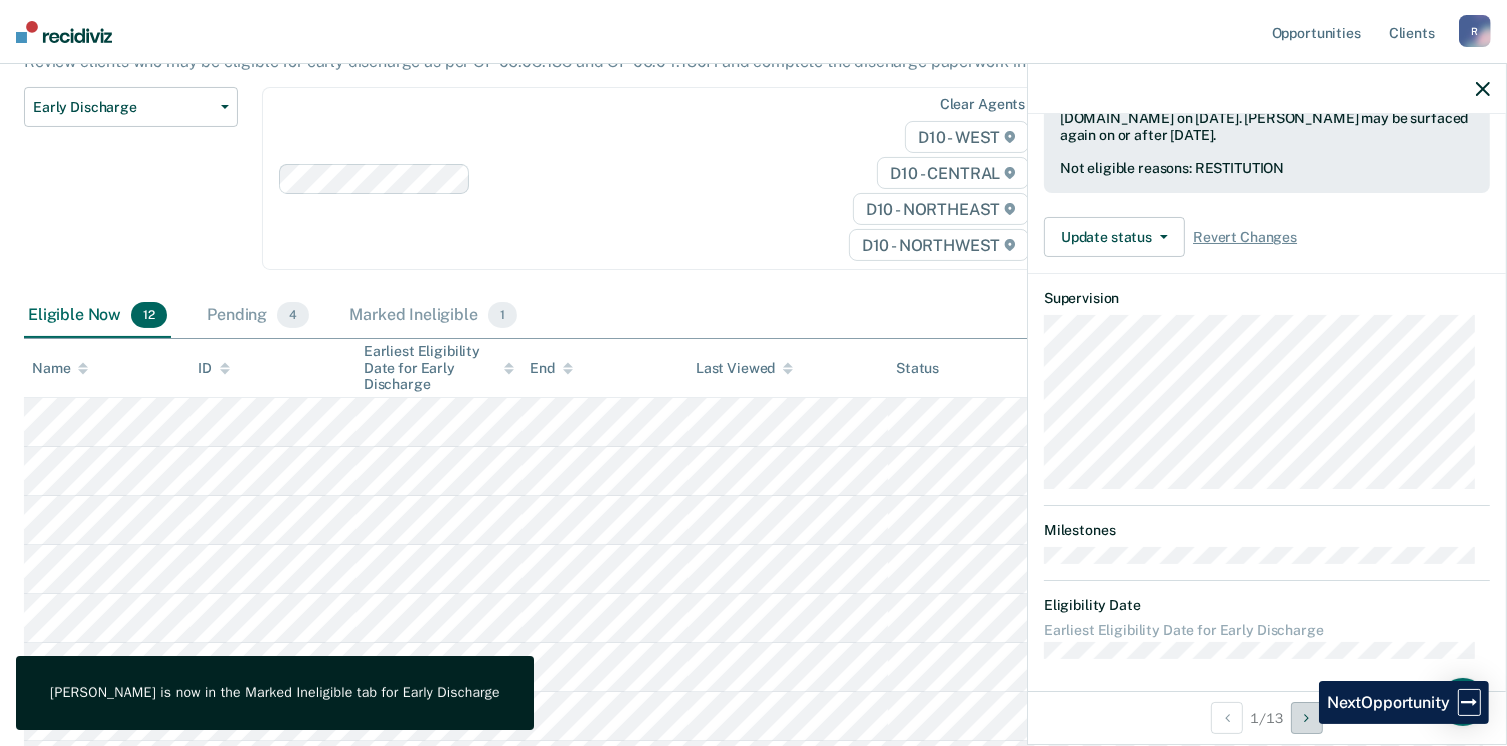 click at bounding box center [1307, 718] 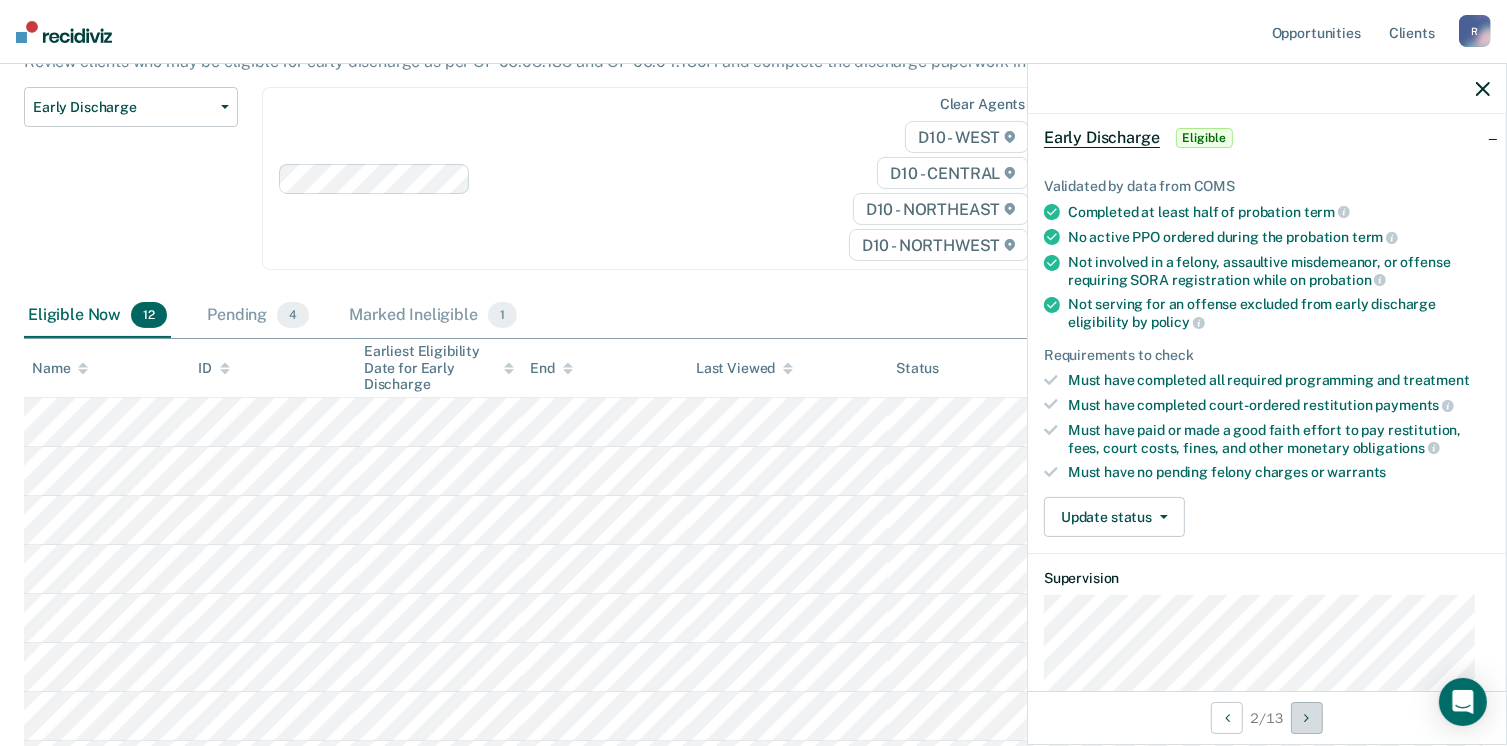 scroll, scrollTop: 300, scrollLeft: 0, axis: vertical 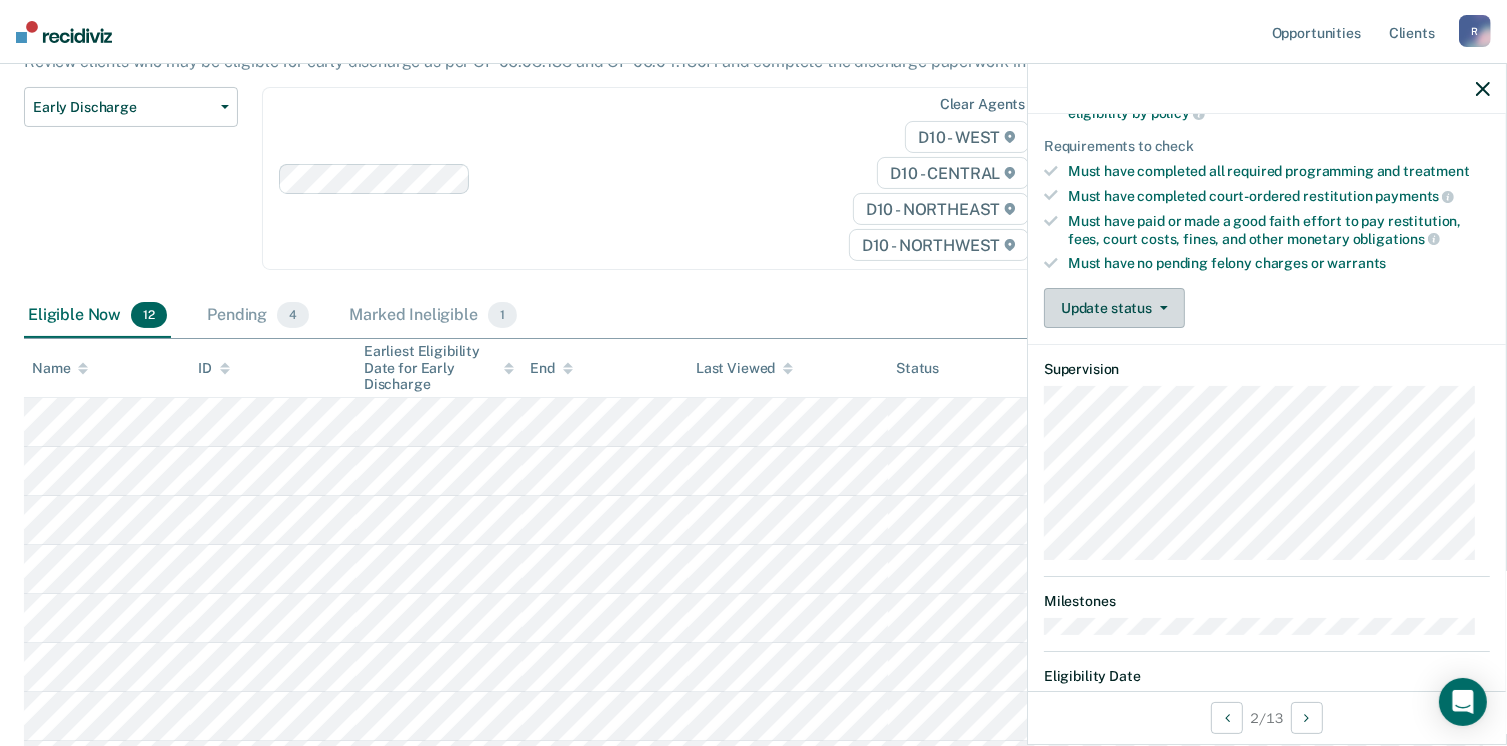 click on "Update status" at bounding box center (1114, 308) 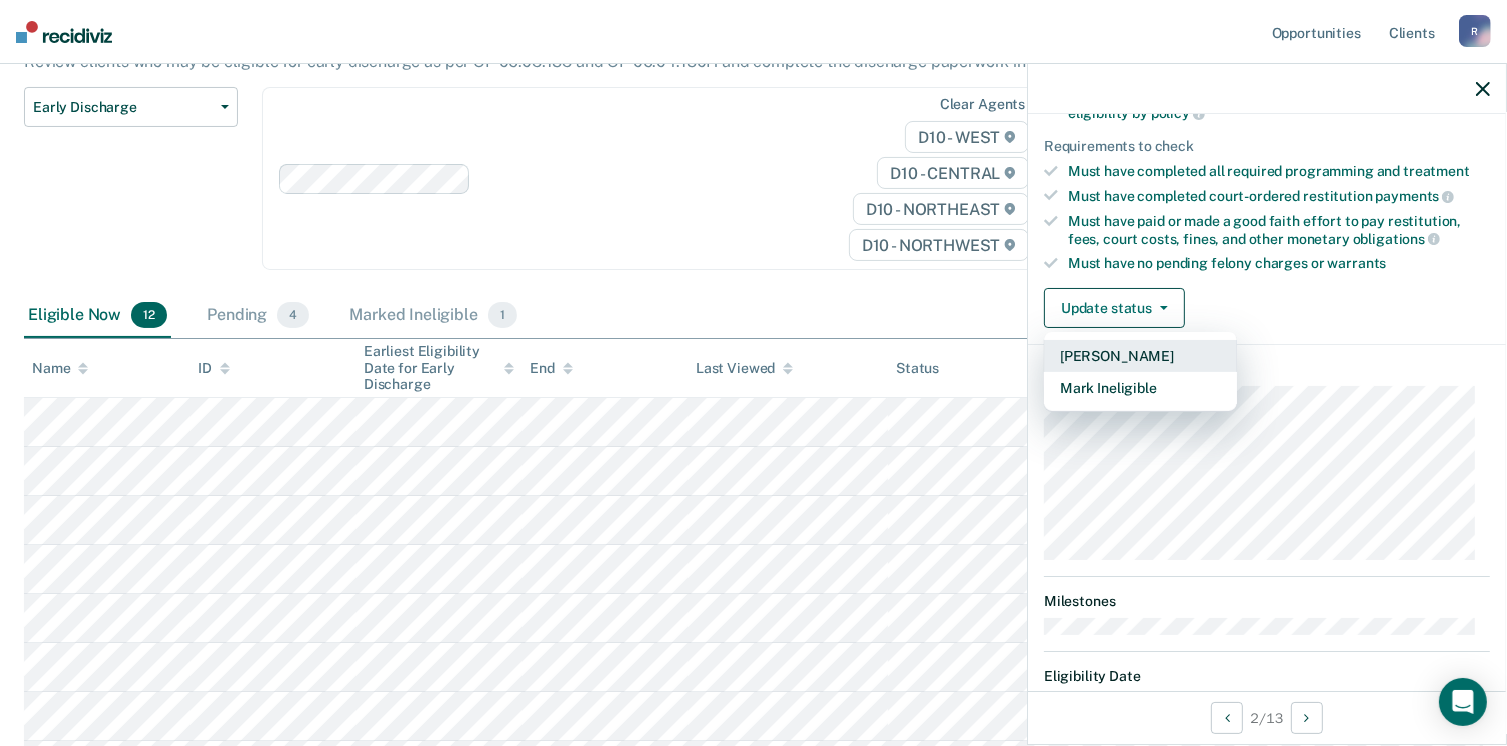 click on "[PERSON_NAME]" at bounding box center (1140, 356) 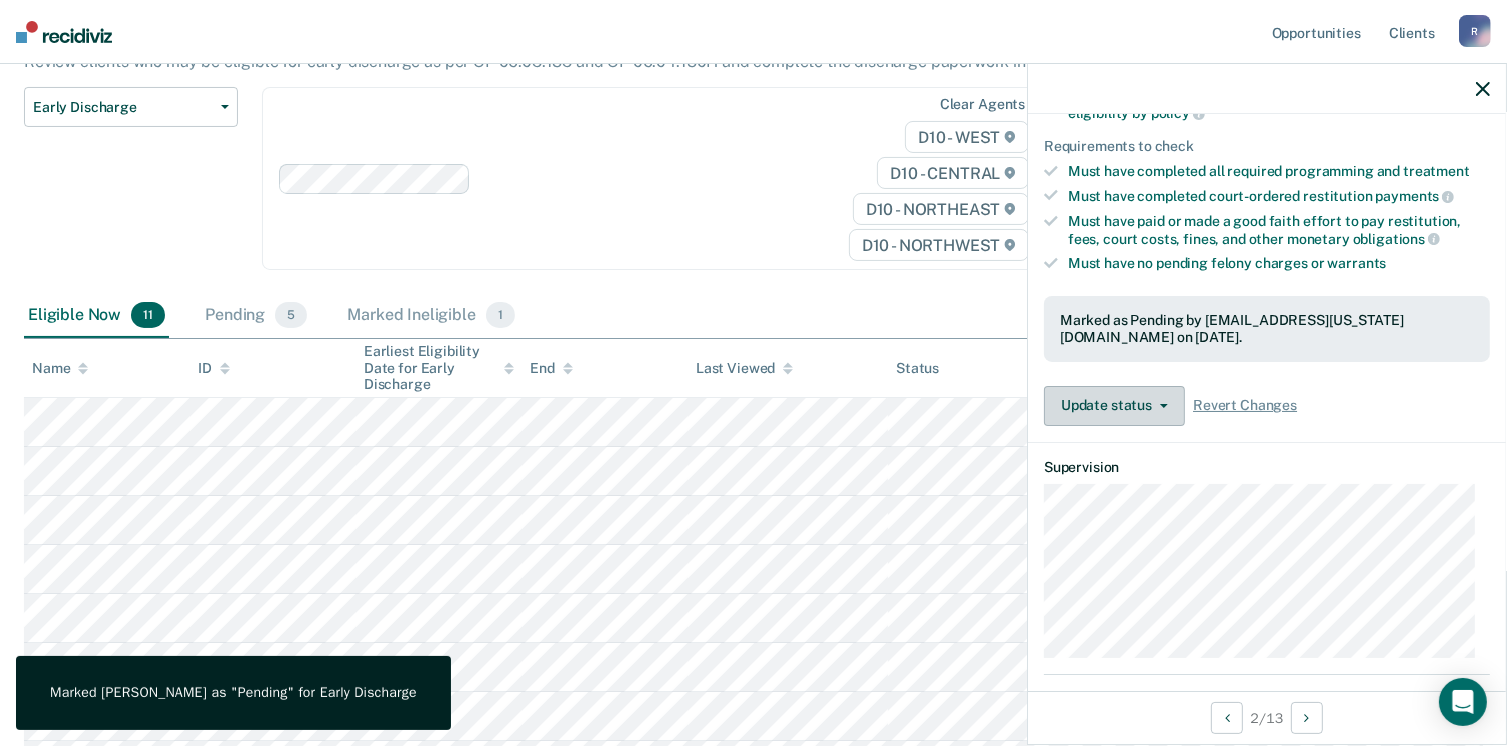 scroll, scrollTop: 468, scrollLeft: 0, axis: vertical 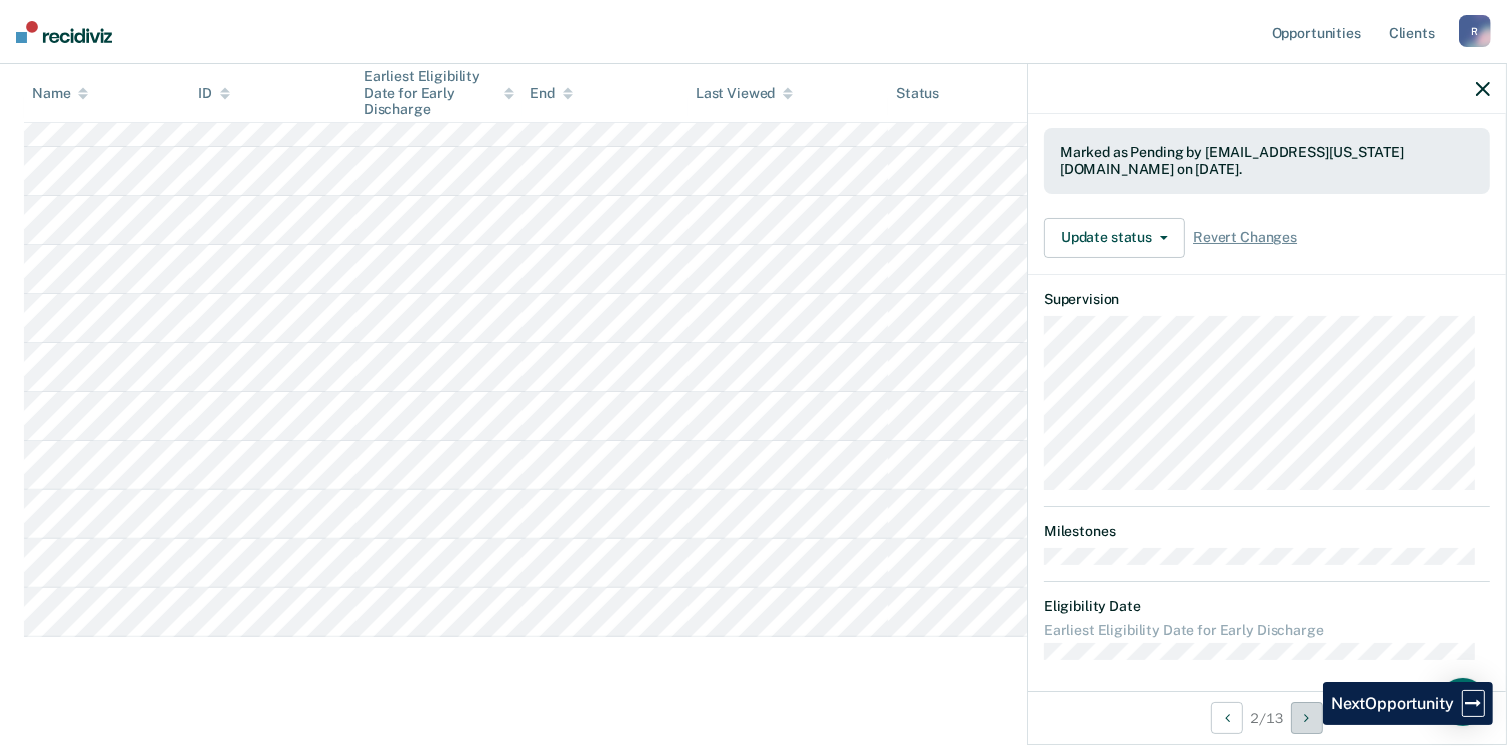 click at bounding box center [1307, 718] 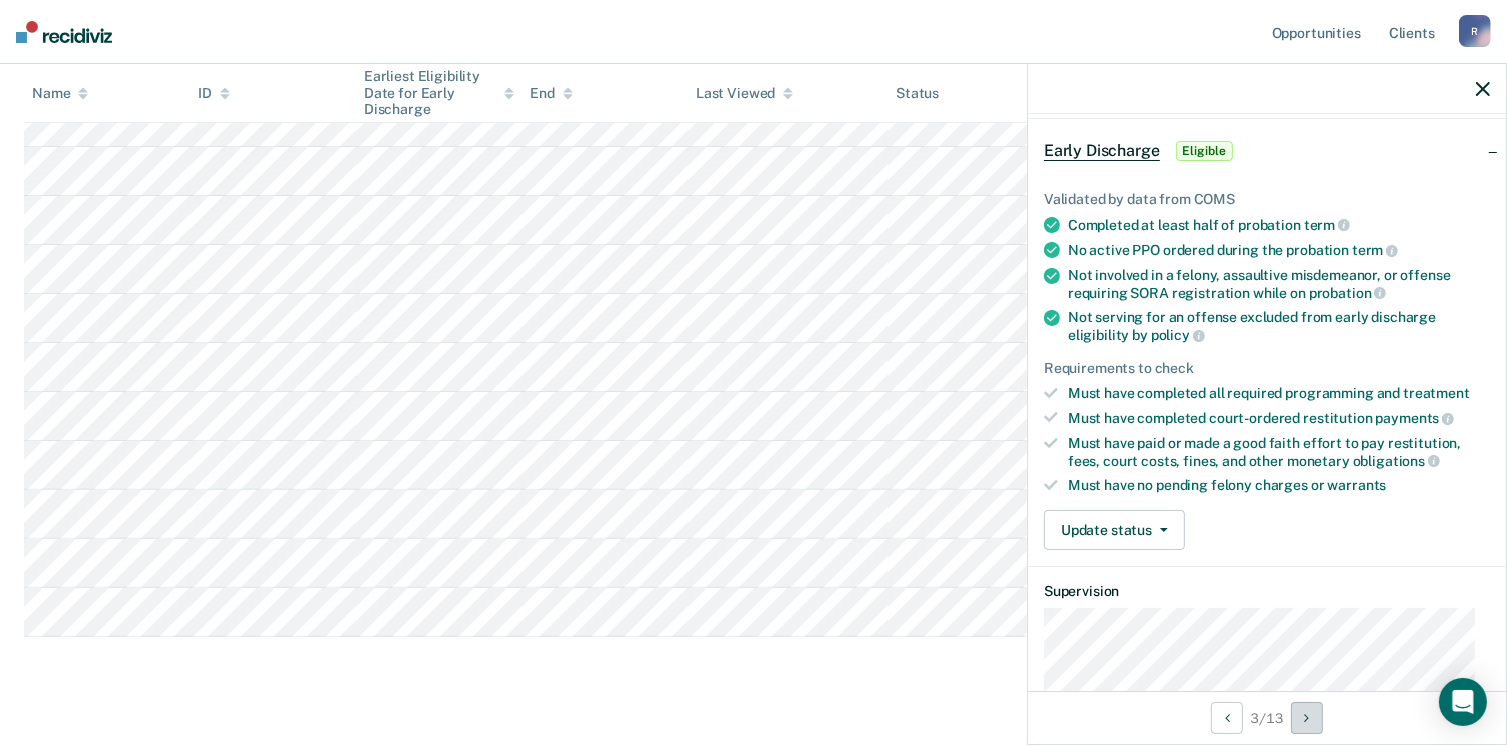 scroll, scrollTop: 0, scrollLeft: 0, axis: both 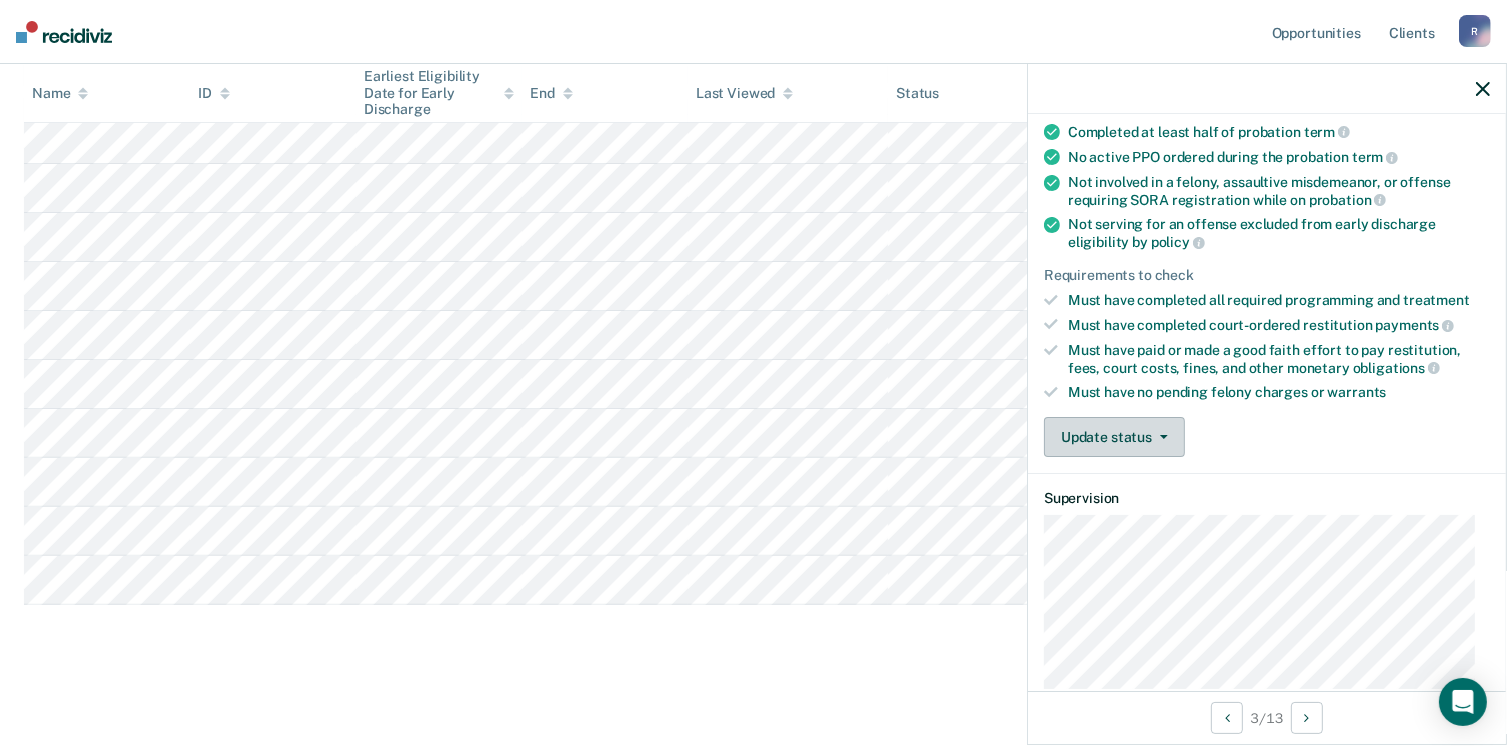 click on "Update status" at bounding box center (1114, 437) 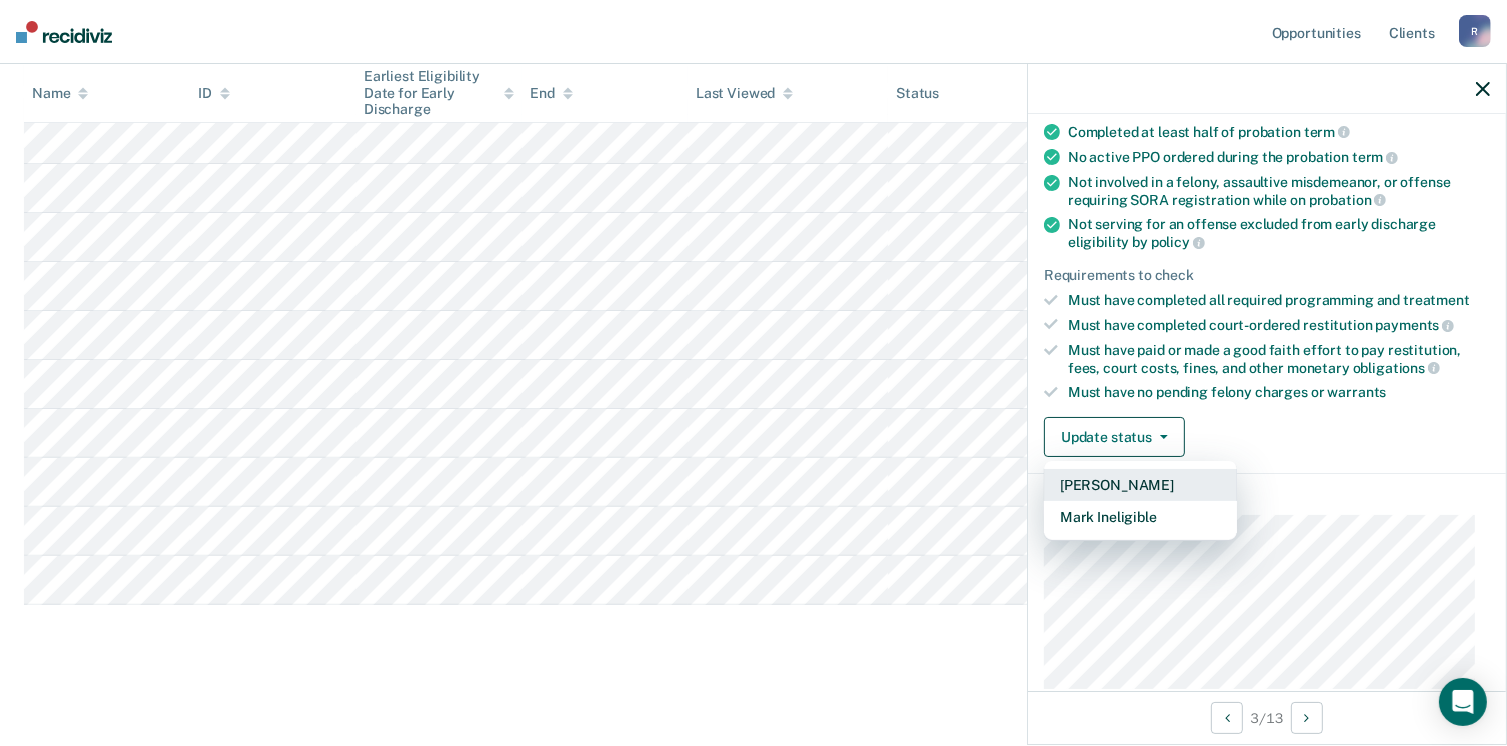 click on "[PERSON_NAME]" at bounding box center (1140, 485) 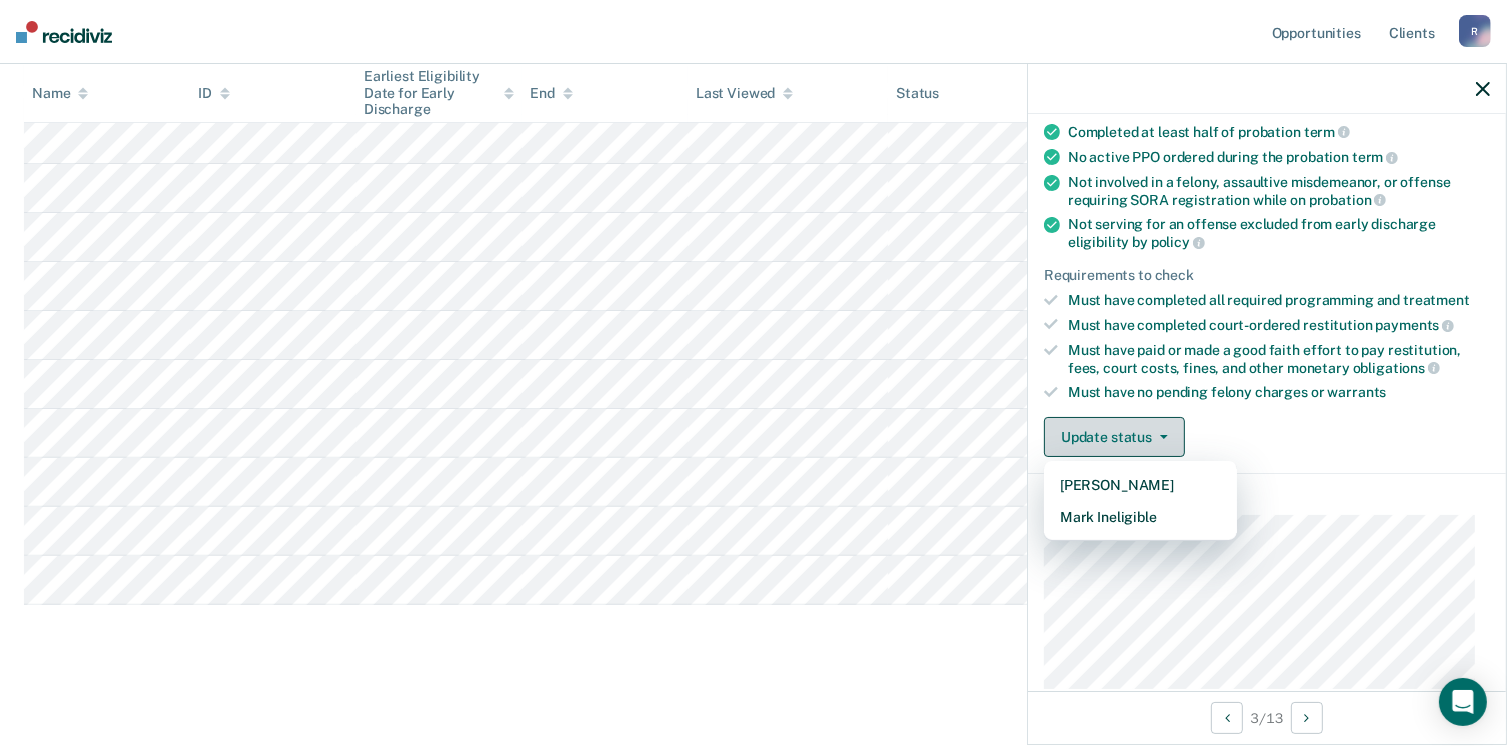 scroll, scrollTop: 484, scrollLeft: 0, axis: vertical 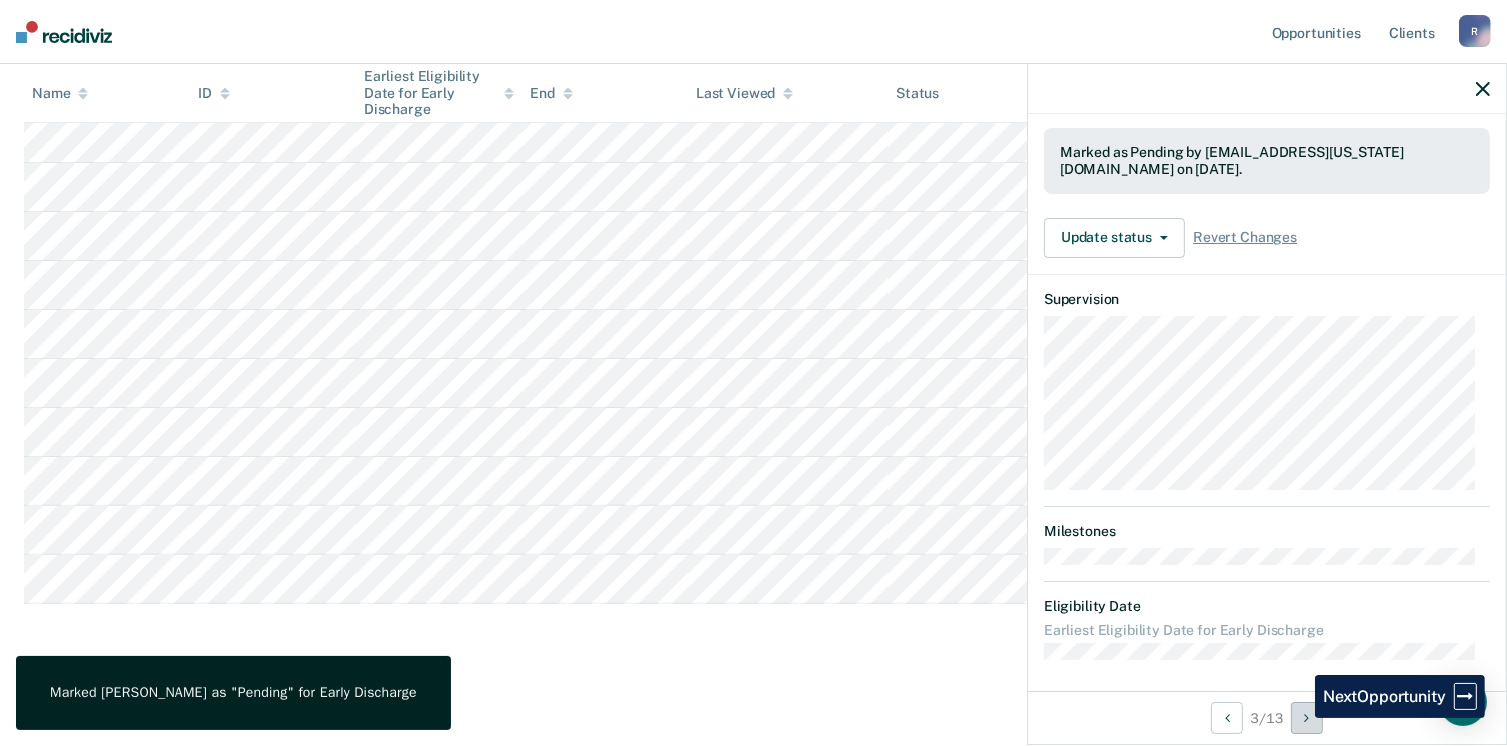 click at bounding box center [1307, 718] 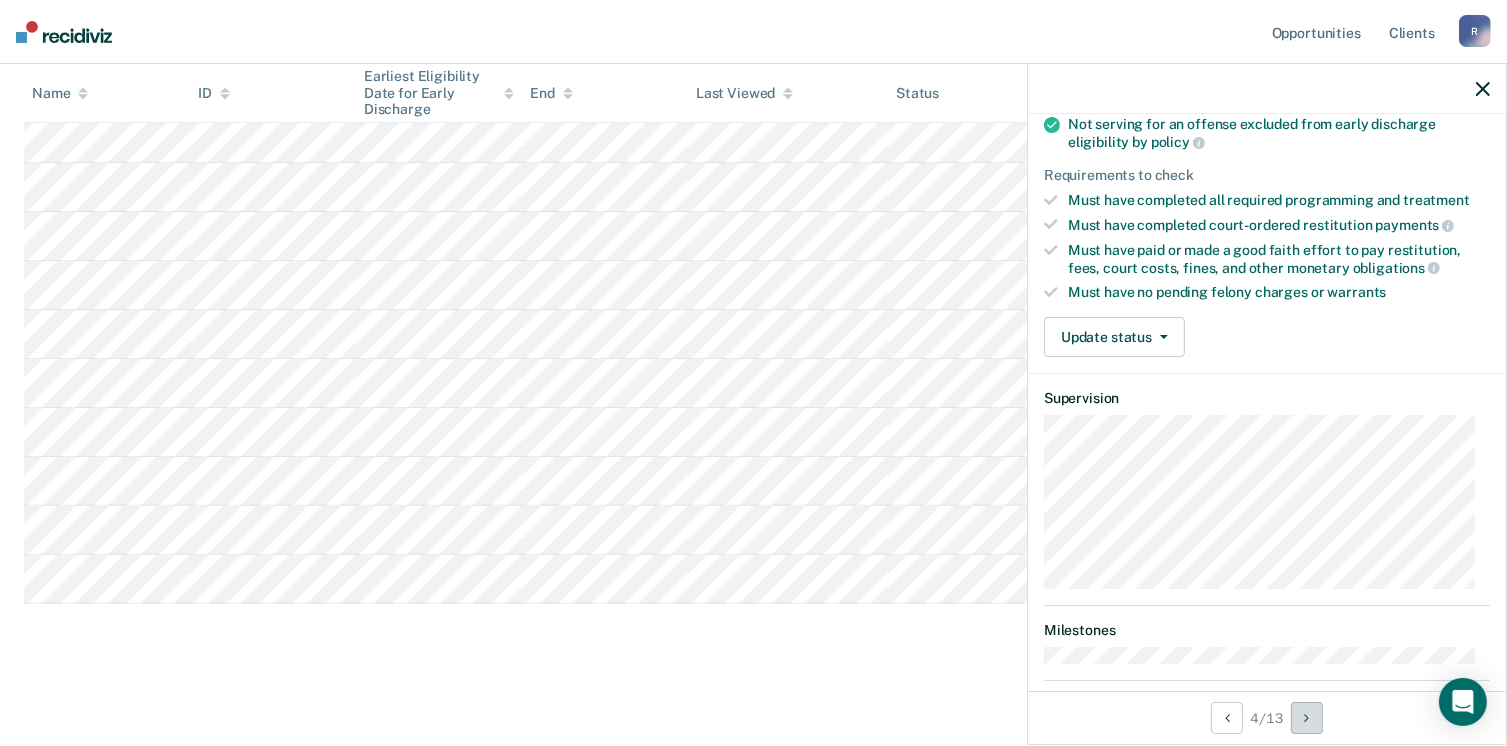 scroll, scrollTop: 300, scrollLeft: 0, axis: vertical 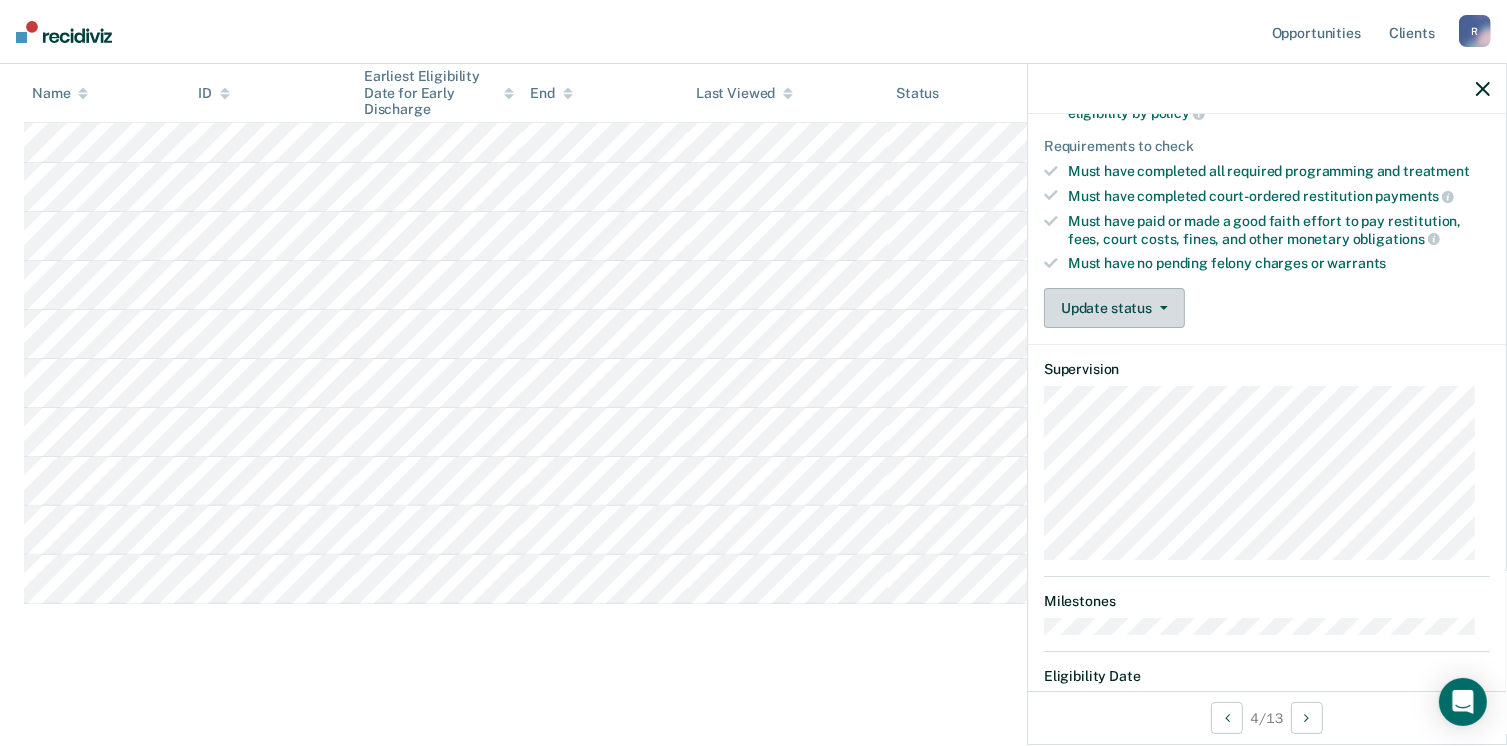 click 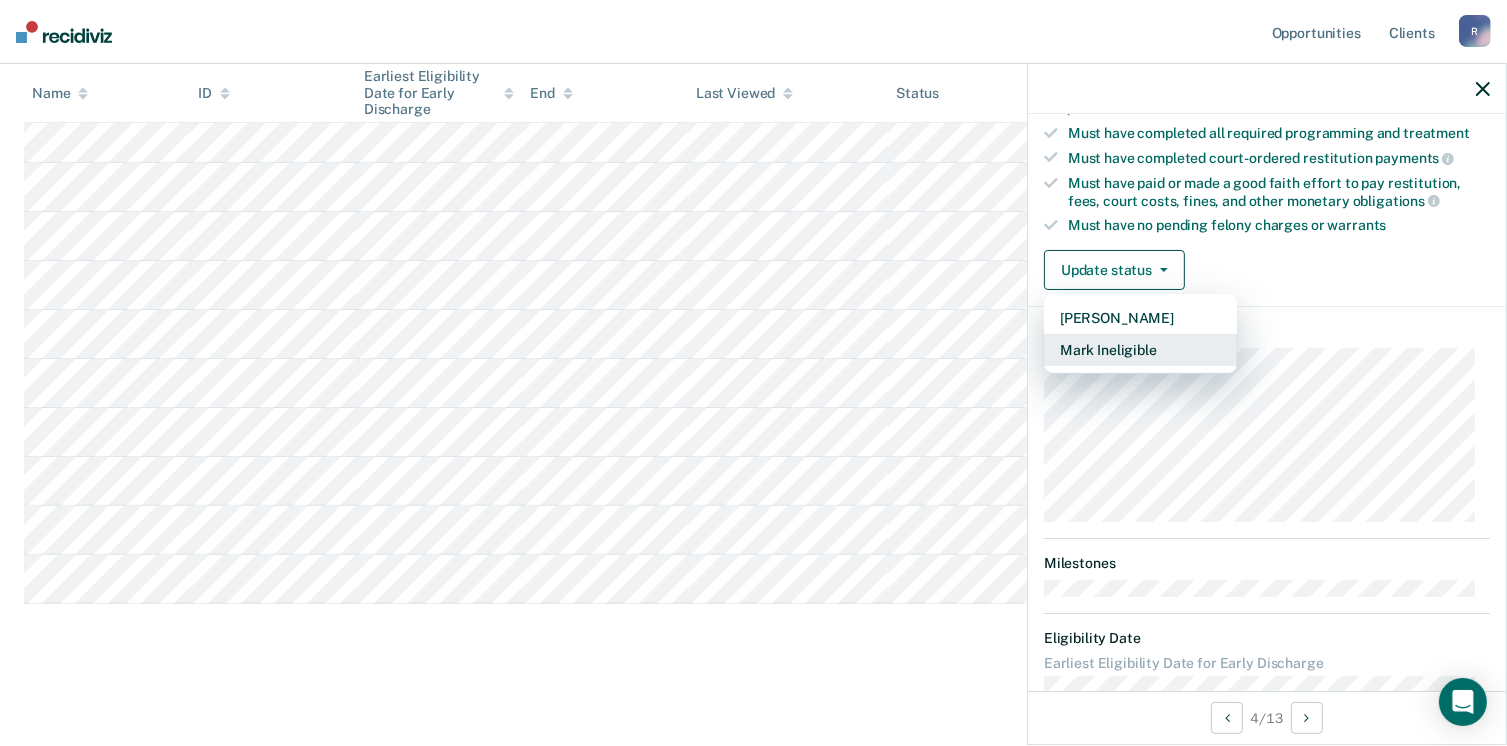 scroll, scrollTop: 371, scrollLeft: 0, axis: vertical 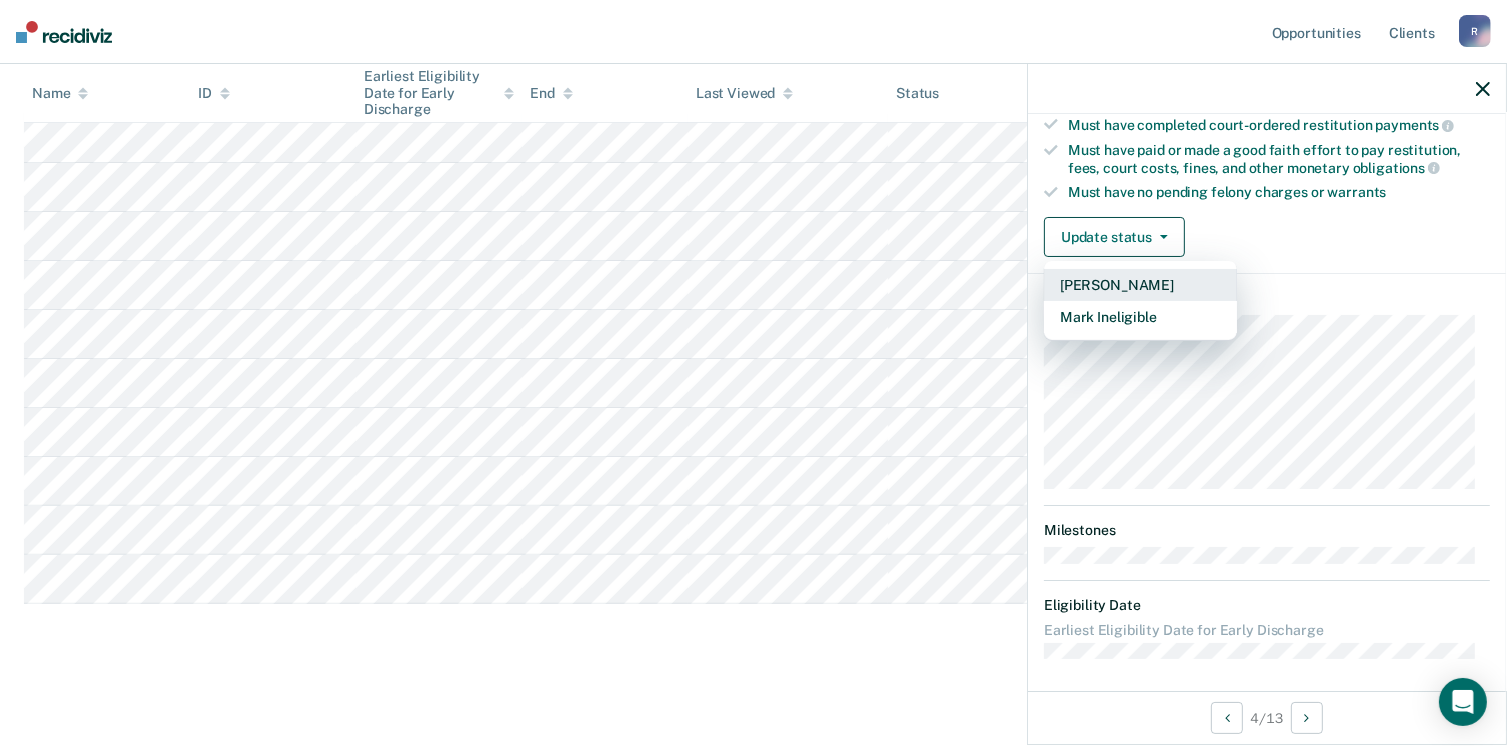 click on "[PERSON_NAME]" at bounding box center (1140, 285) 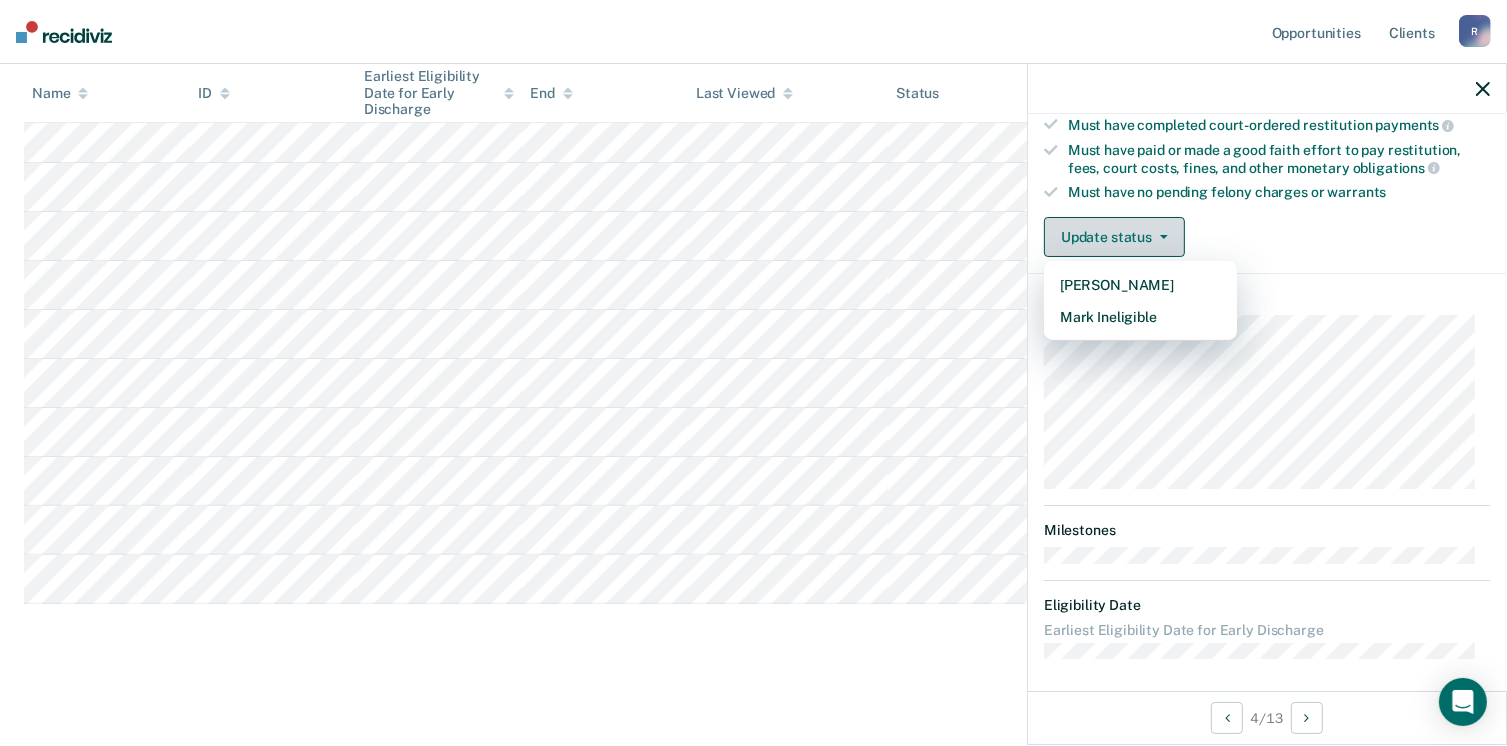 scroll, scrollTop: 434, scrollLeft: 0, axis: vertical 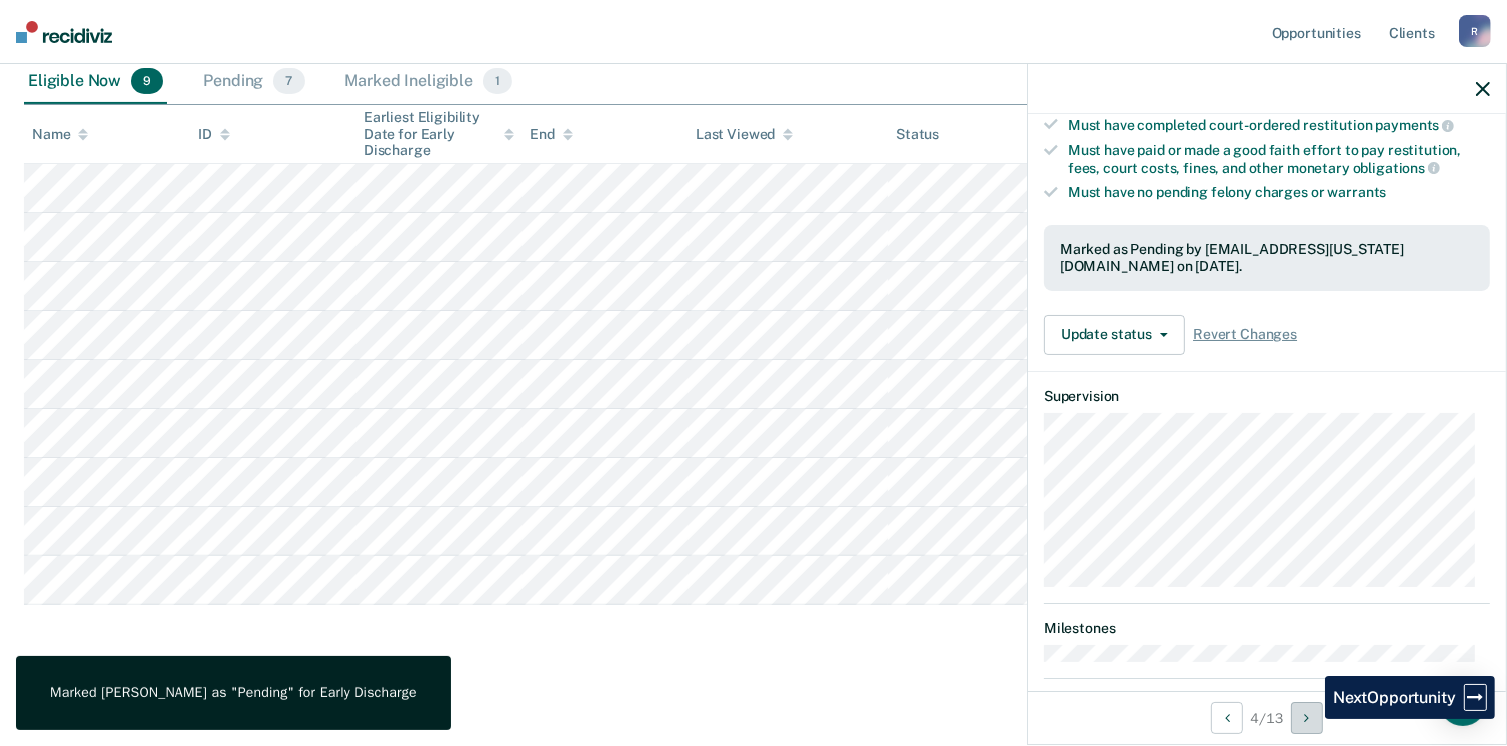 click at bounding box center [1306, 718] 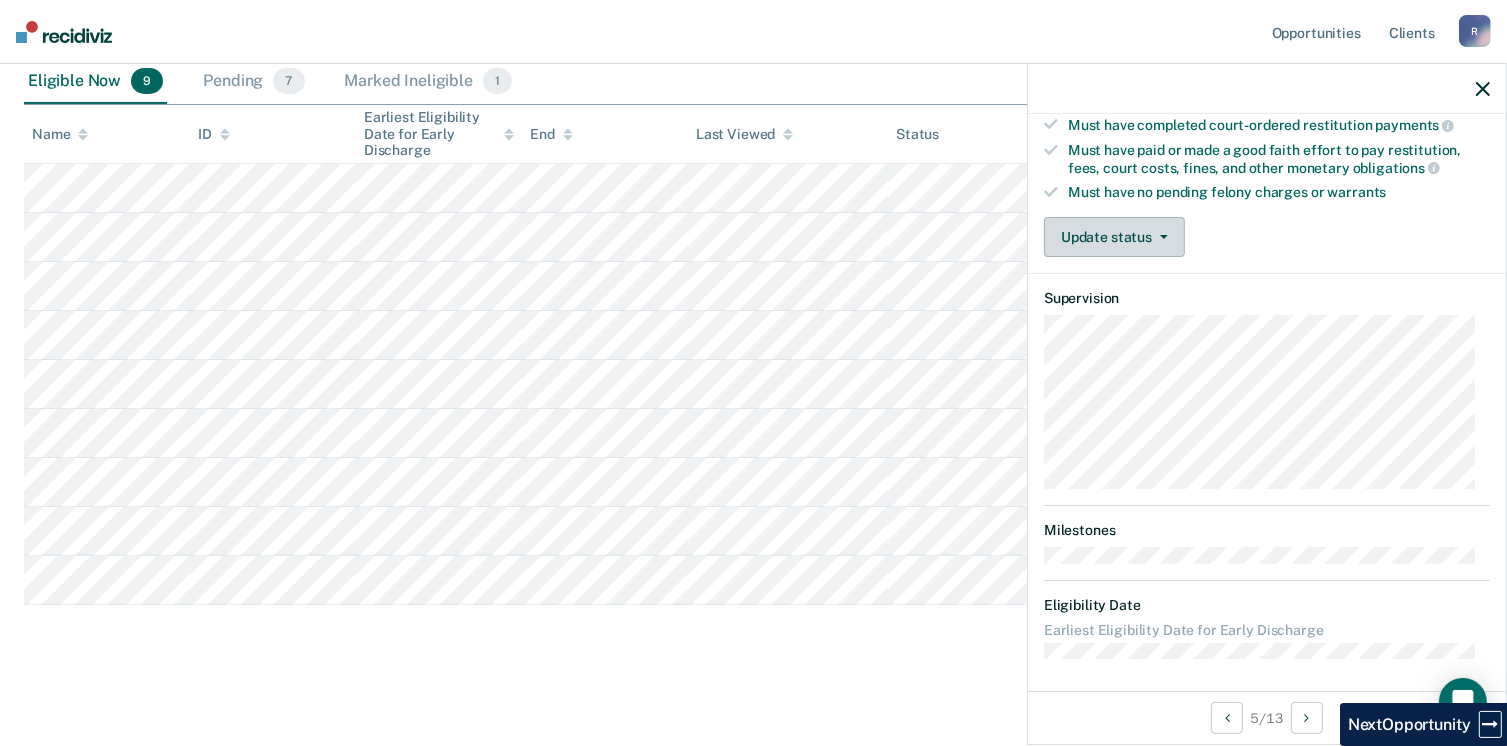 click on "Update status" at bounding box center (1114, 237) 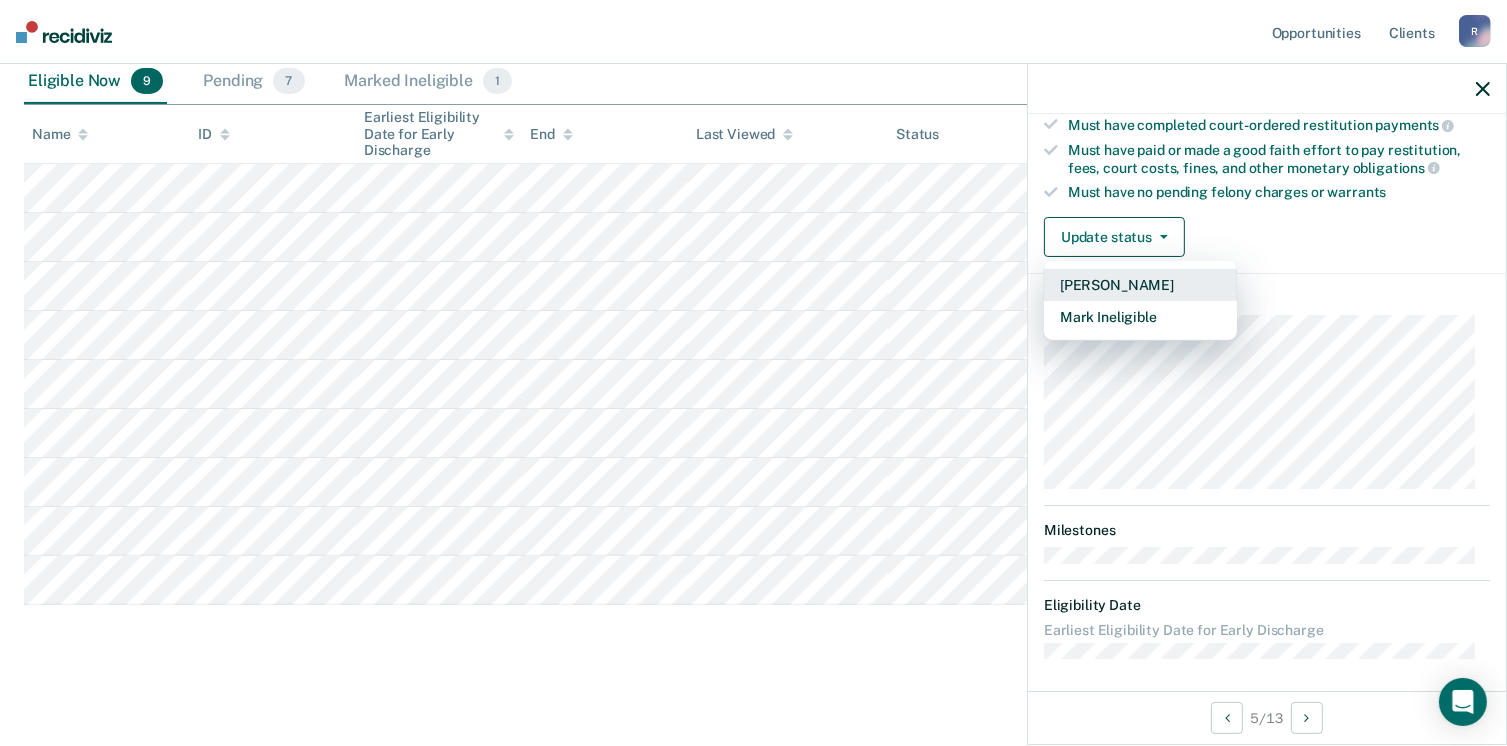 click on "[PERSON_NAME]" at bounding box center [1140, 285] 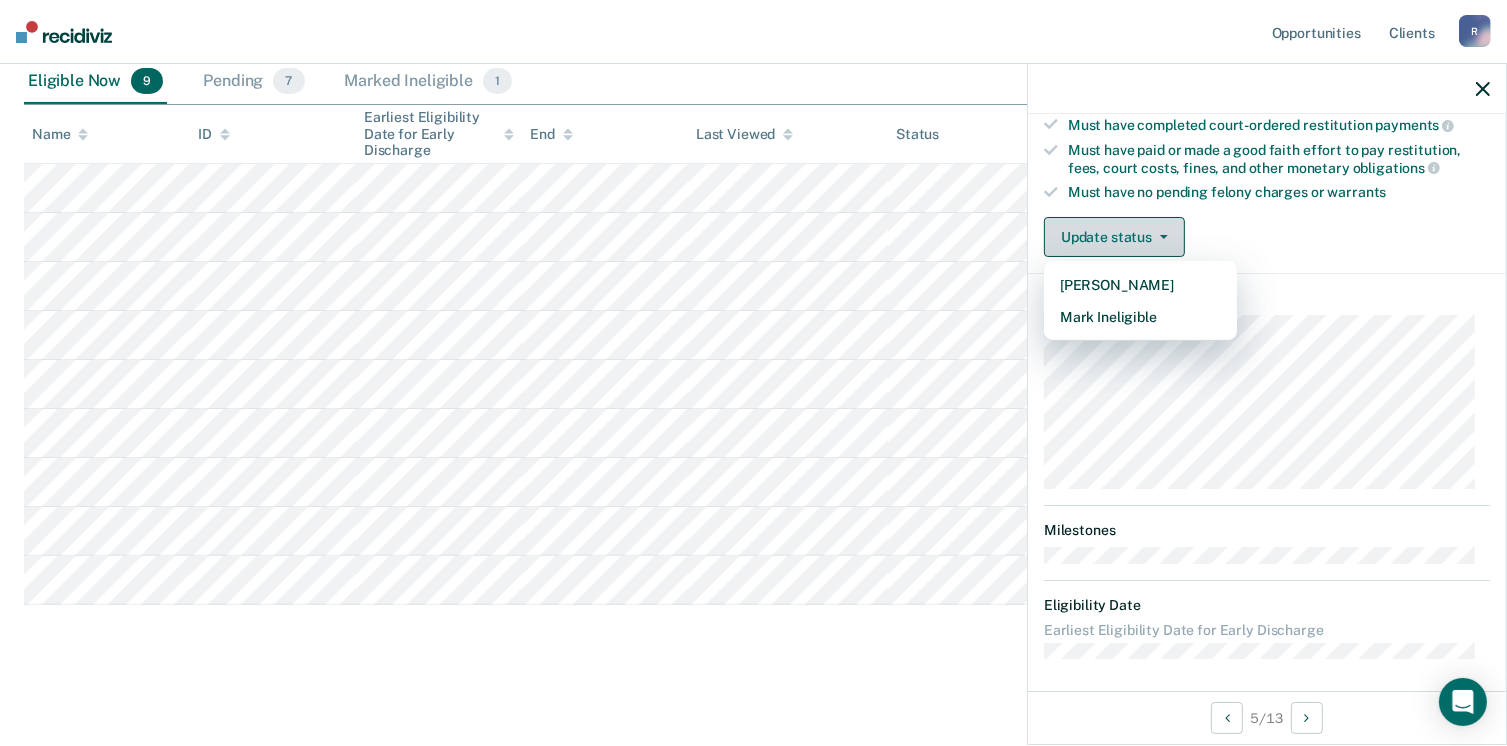 scroll, scrollTop: 385, scrollLeft: 0, axis: vertical 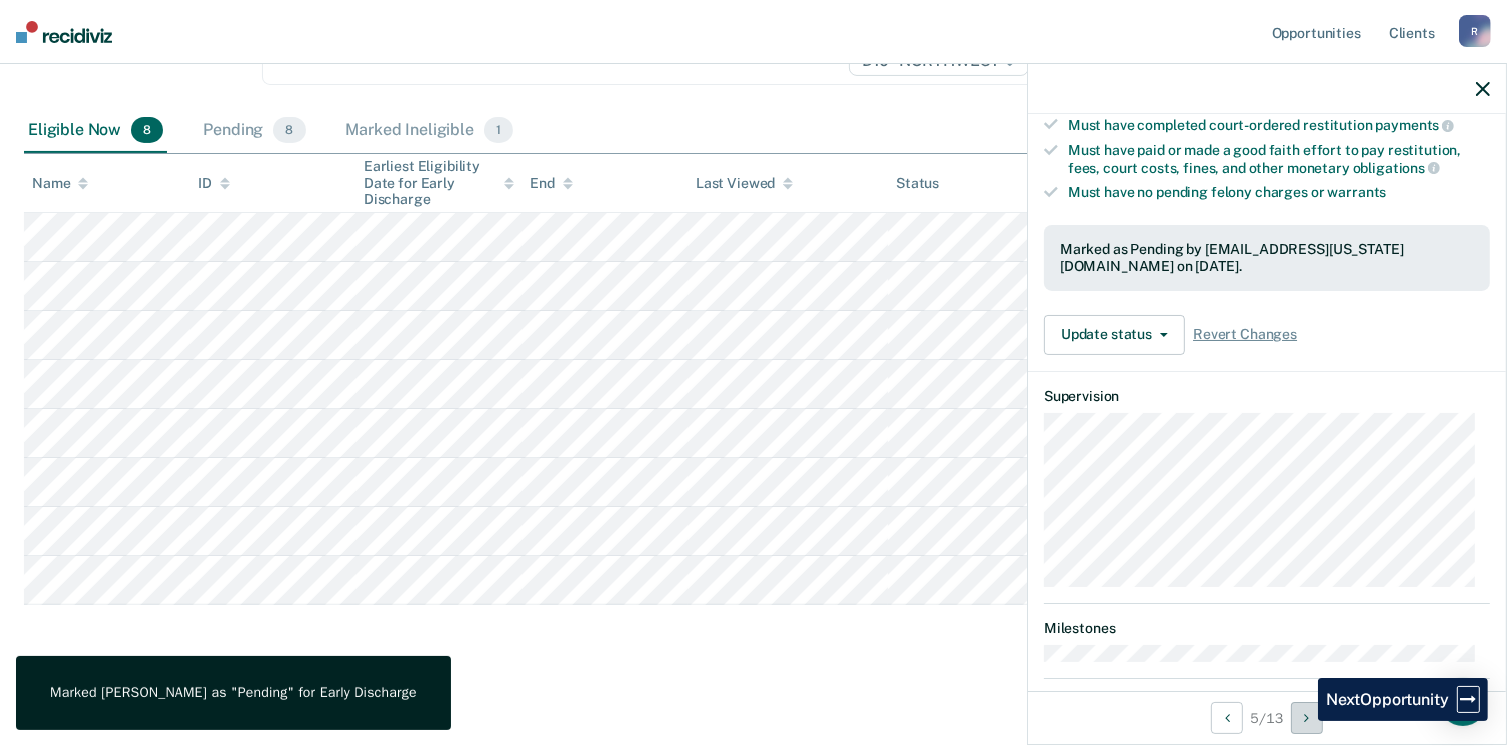 click at bounding box center [1307, 718] 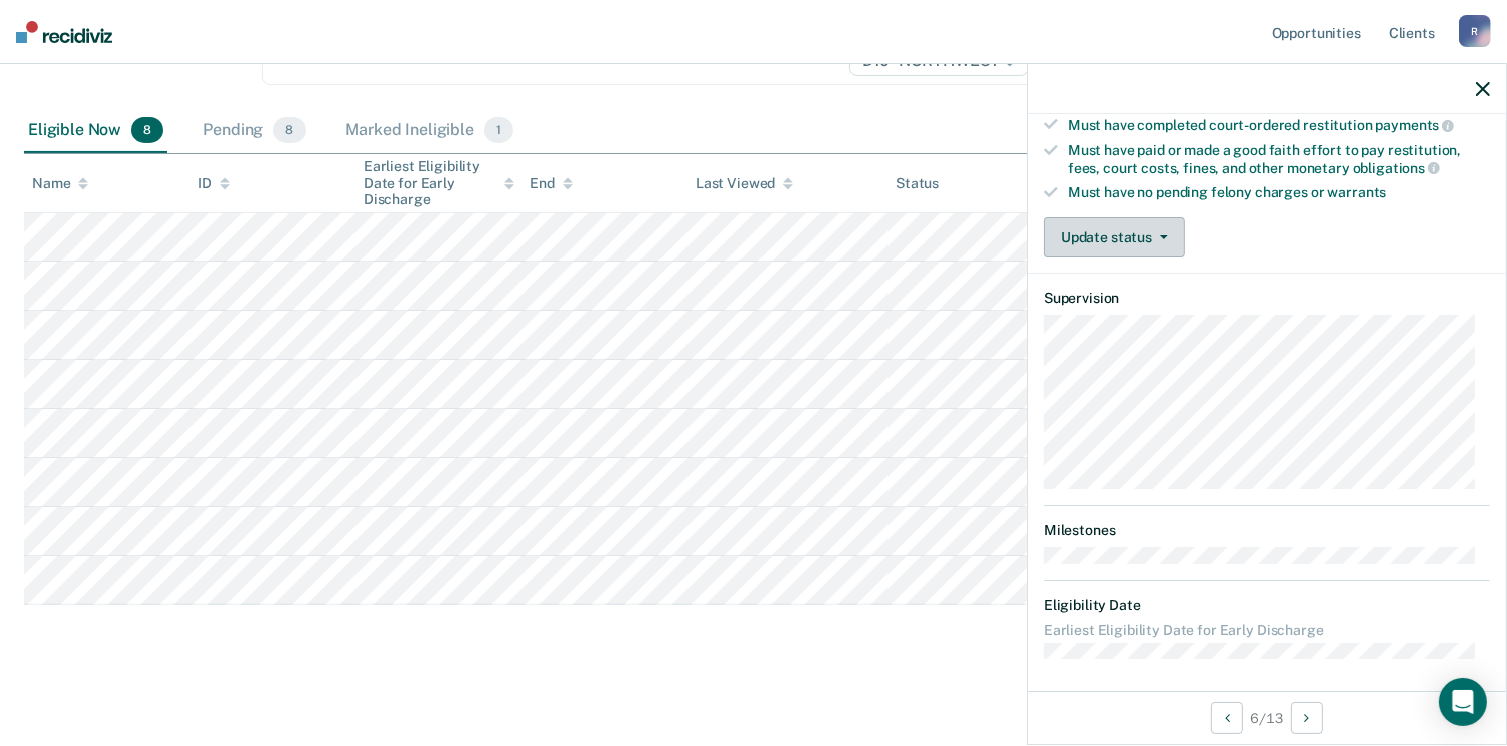 click on "Update status" at bounding box center (1114, 237) 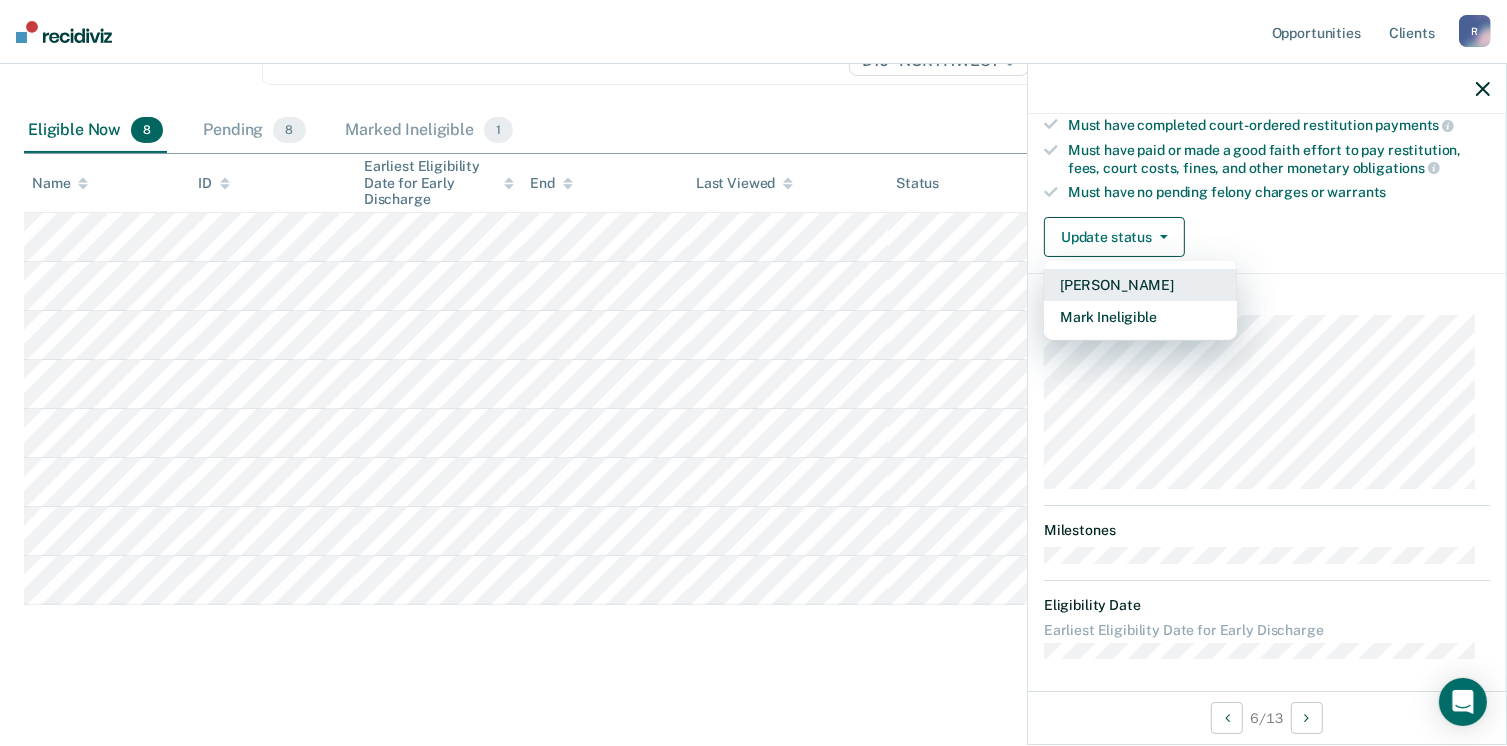 click on "[PERSON_NAME]" at bounding box center [1140, 285] 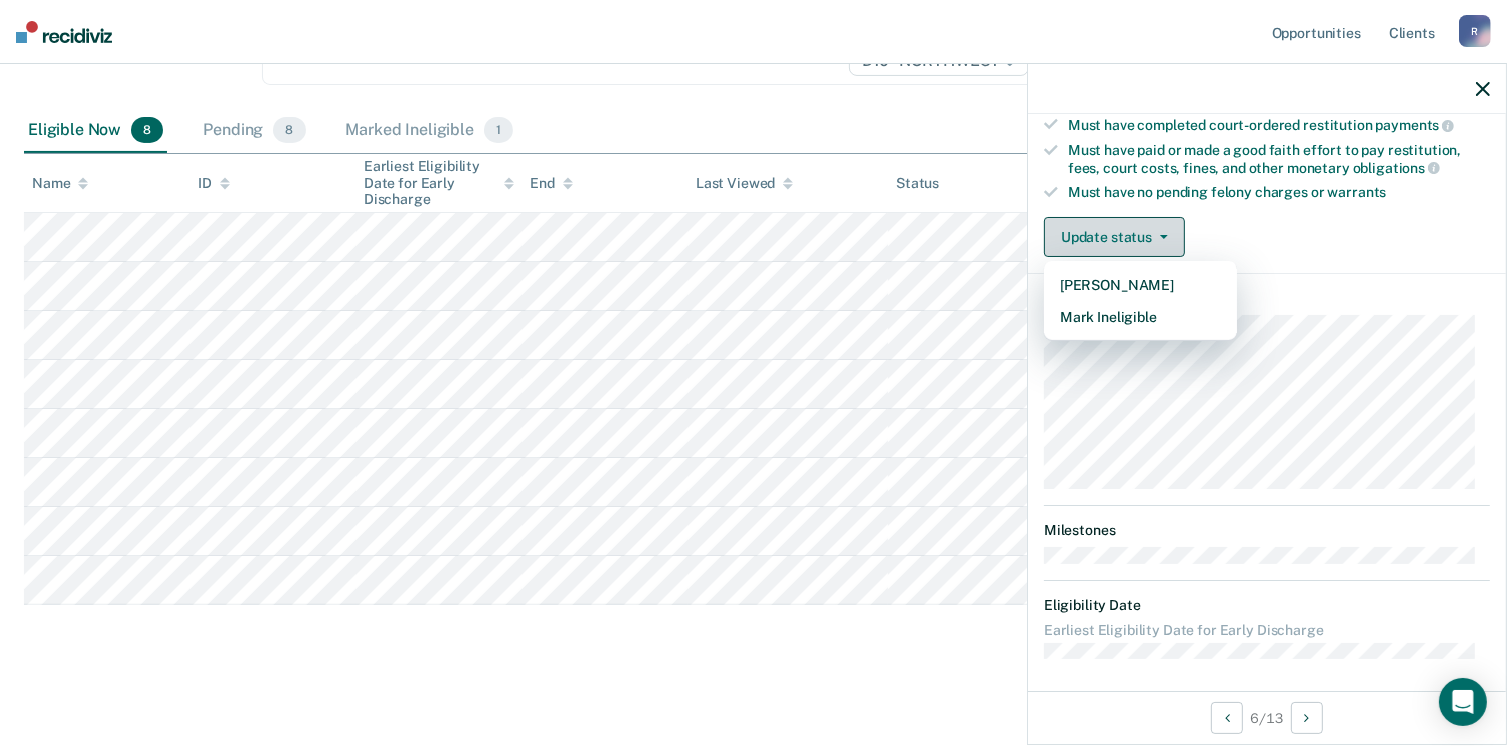 scroll, scrollTop: 336, scrollLeft: 0, axis: vertical 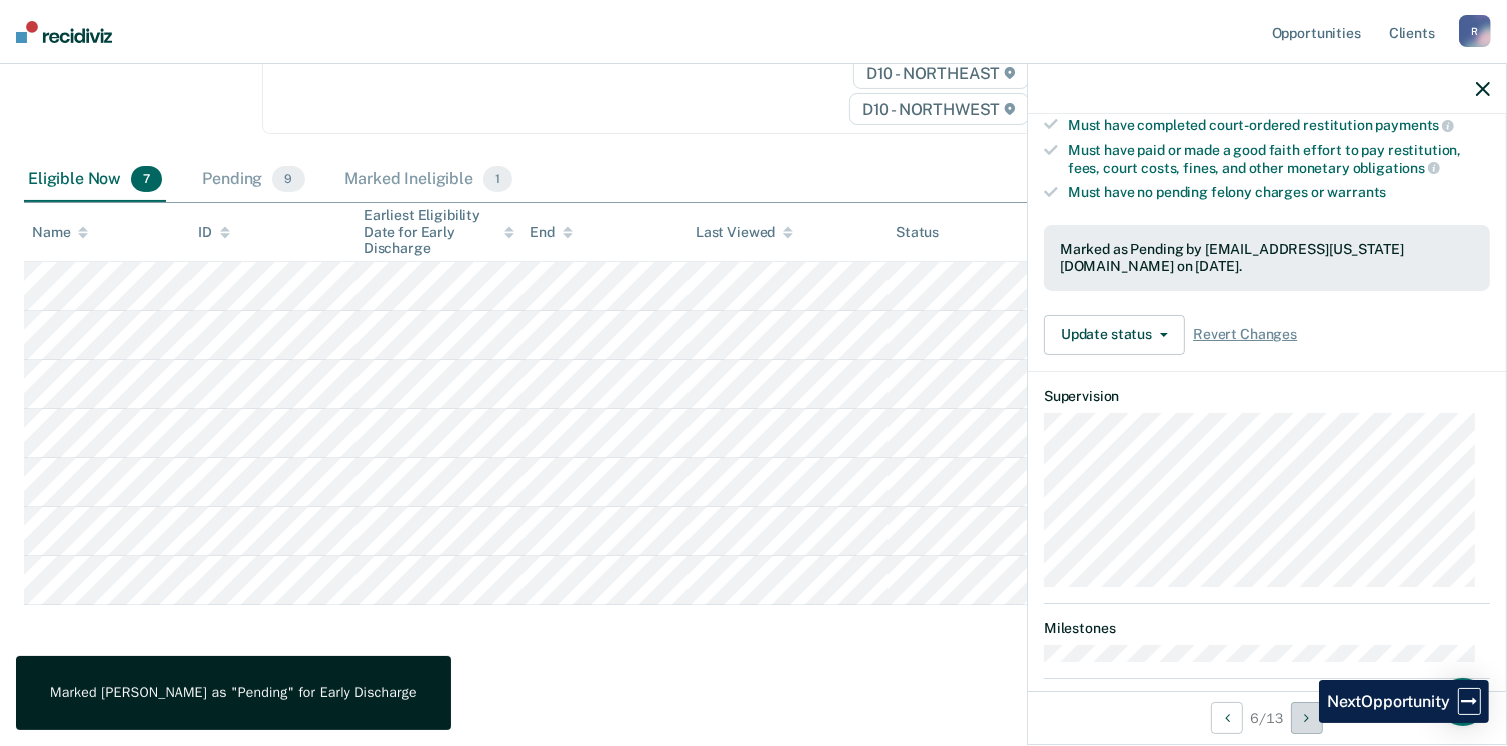 click at bounding box center (1307, 718) 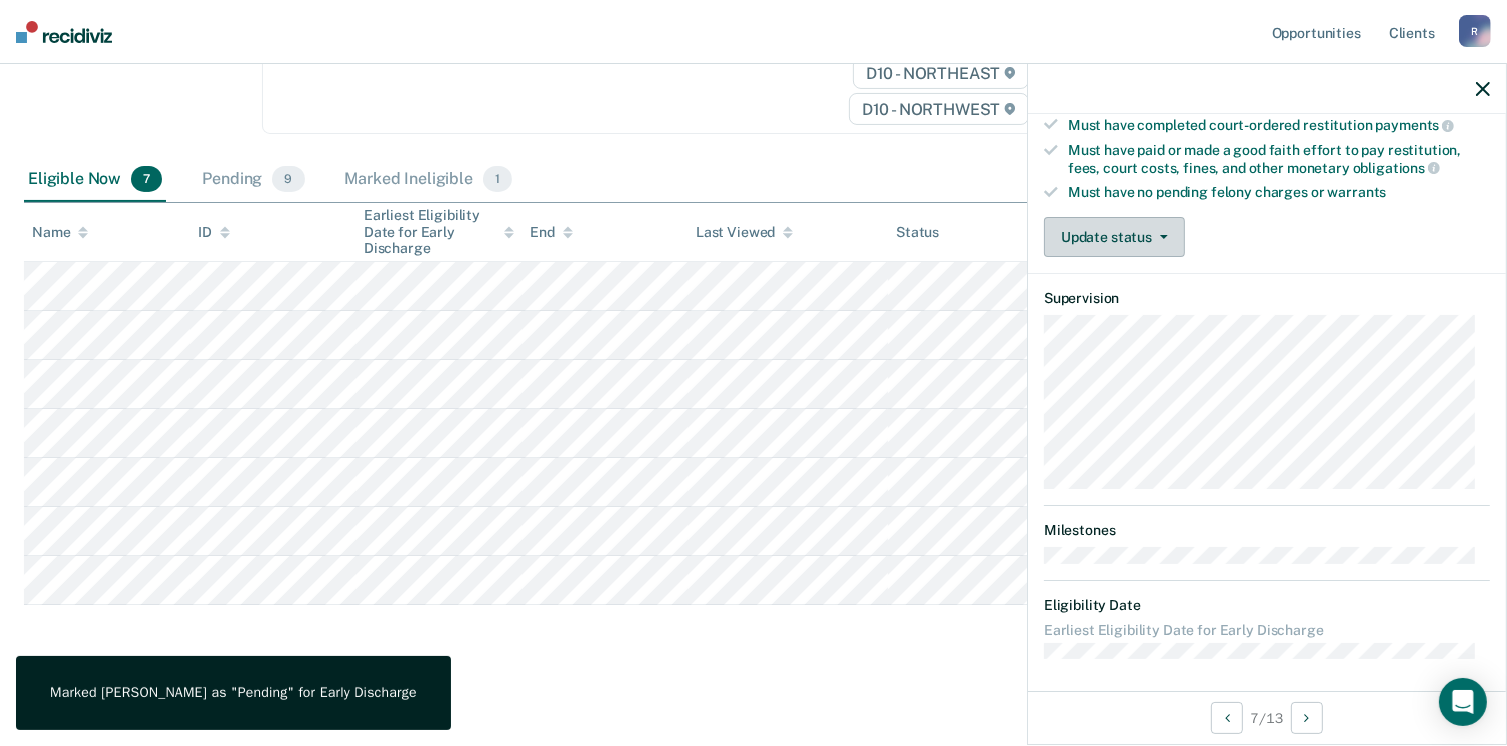 click on "Update status" at bounding box center (1114, 237) 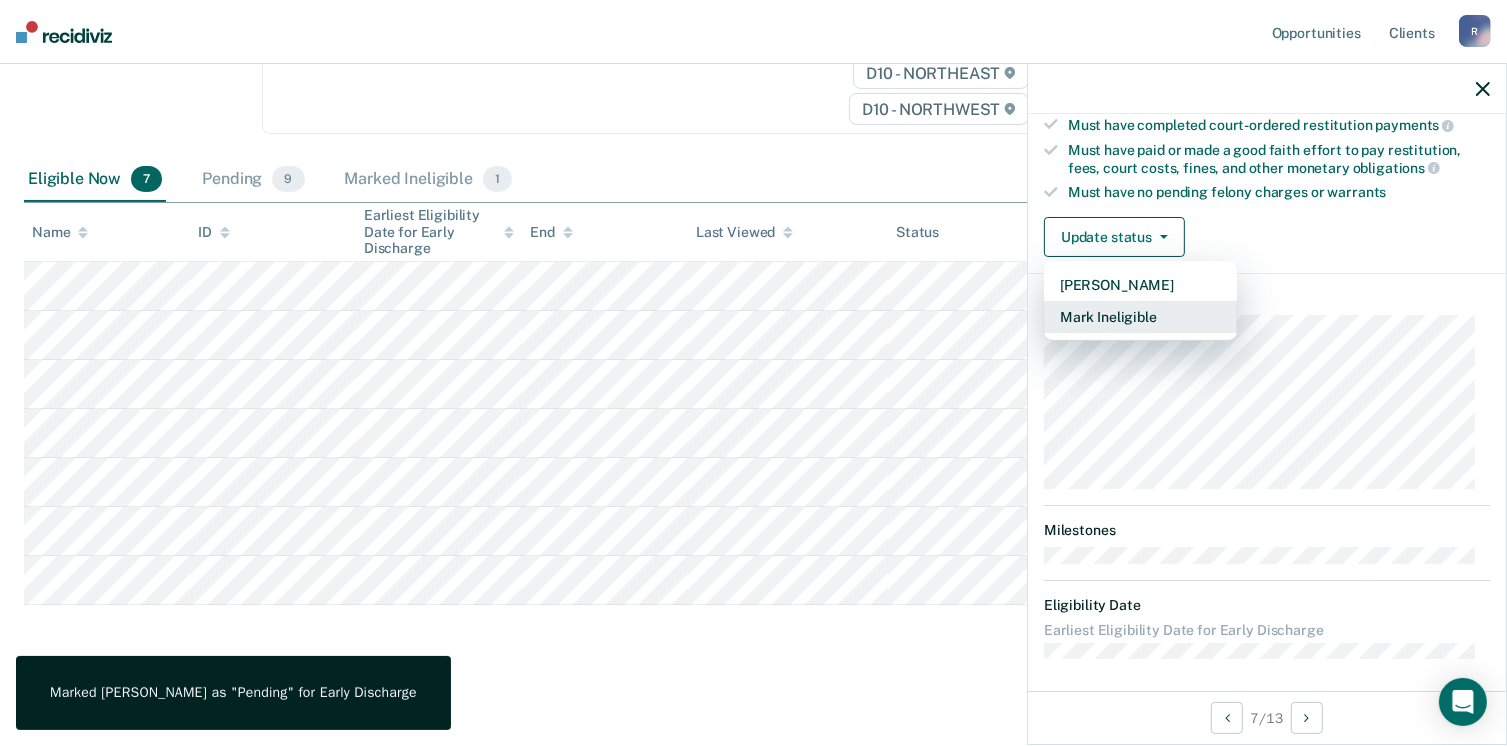 click on "Mark Ineligible" at bounding box center [1140, 317] 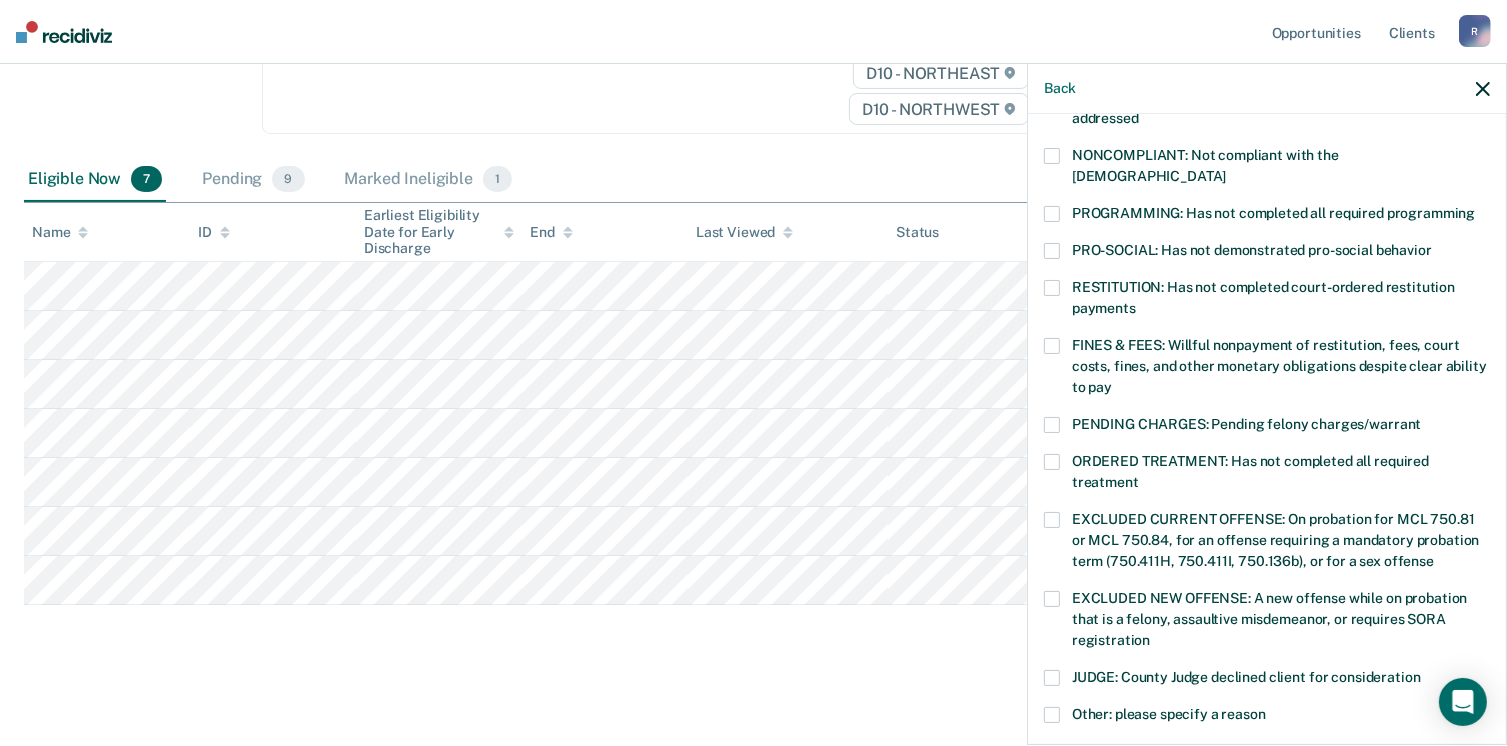 click on "RESTITUTION: Has not completed court-ordered restitution payments" at bounding box center (1267, 301) 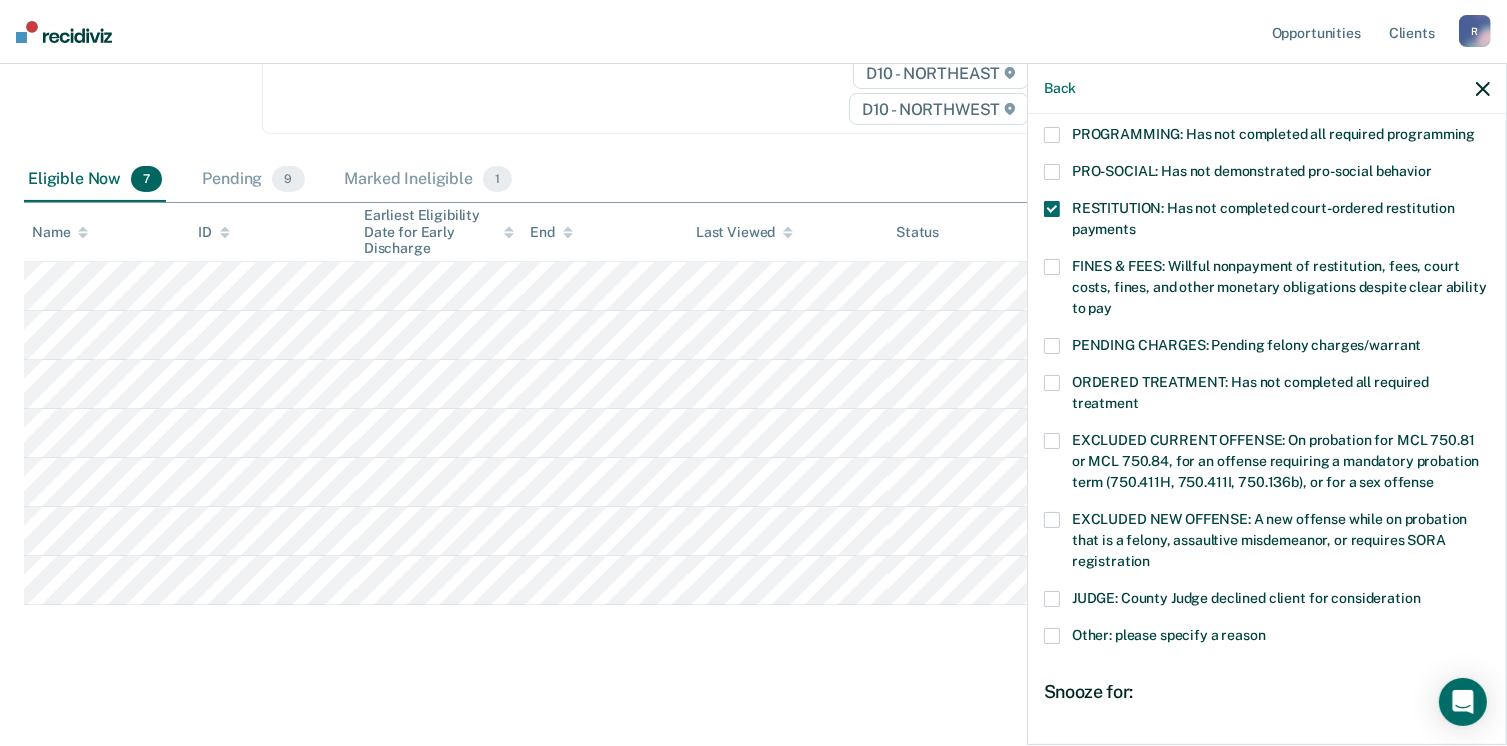 scroll, scrollTop: 647, scrollLeft: 0, axis: vertical 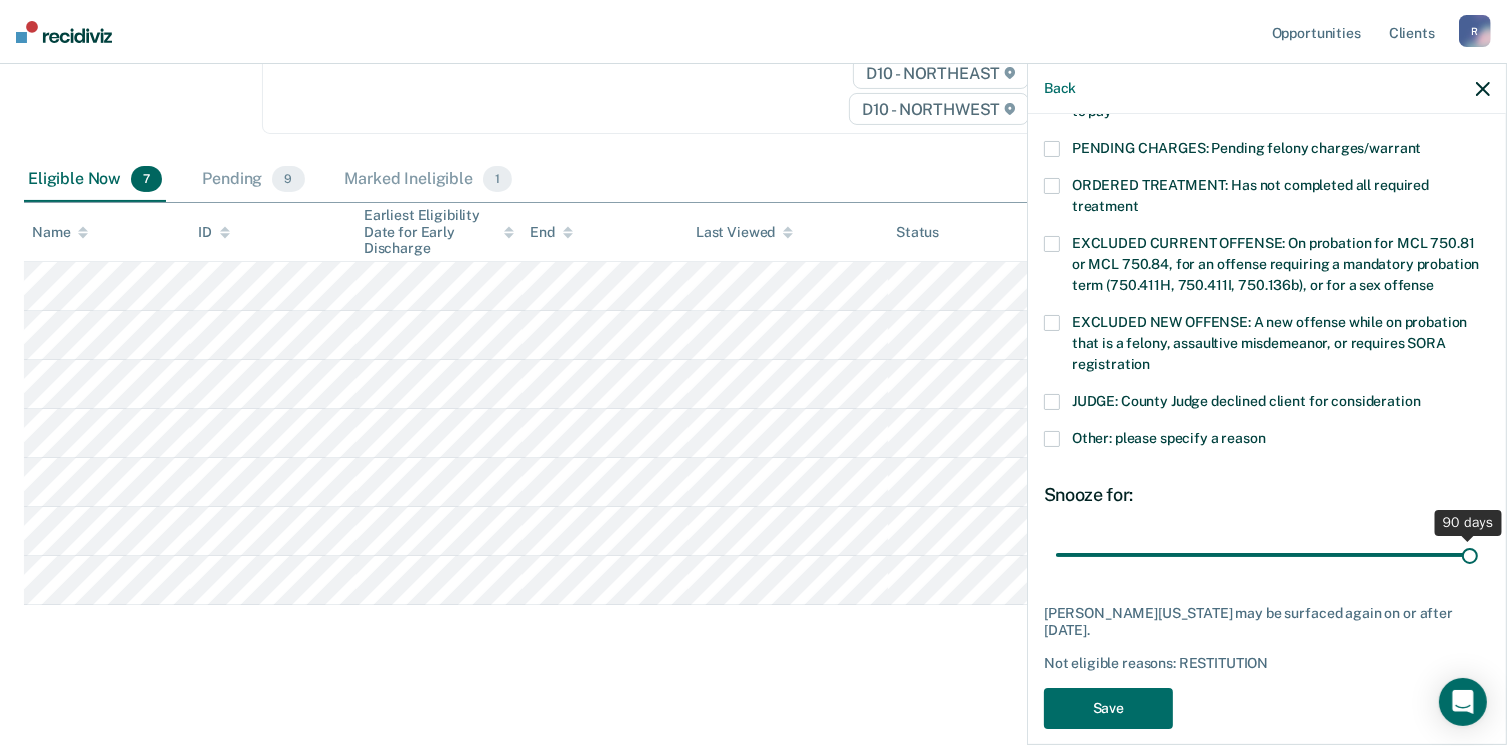 drag, startPoint x: 1183, startPoint y: 526, endPoint x: 1474, endPoint y: 535, distance: 291.13913 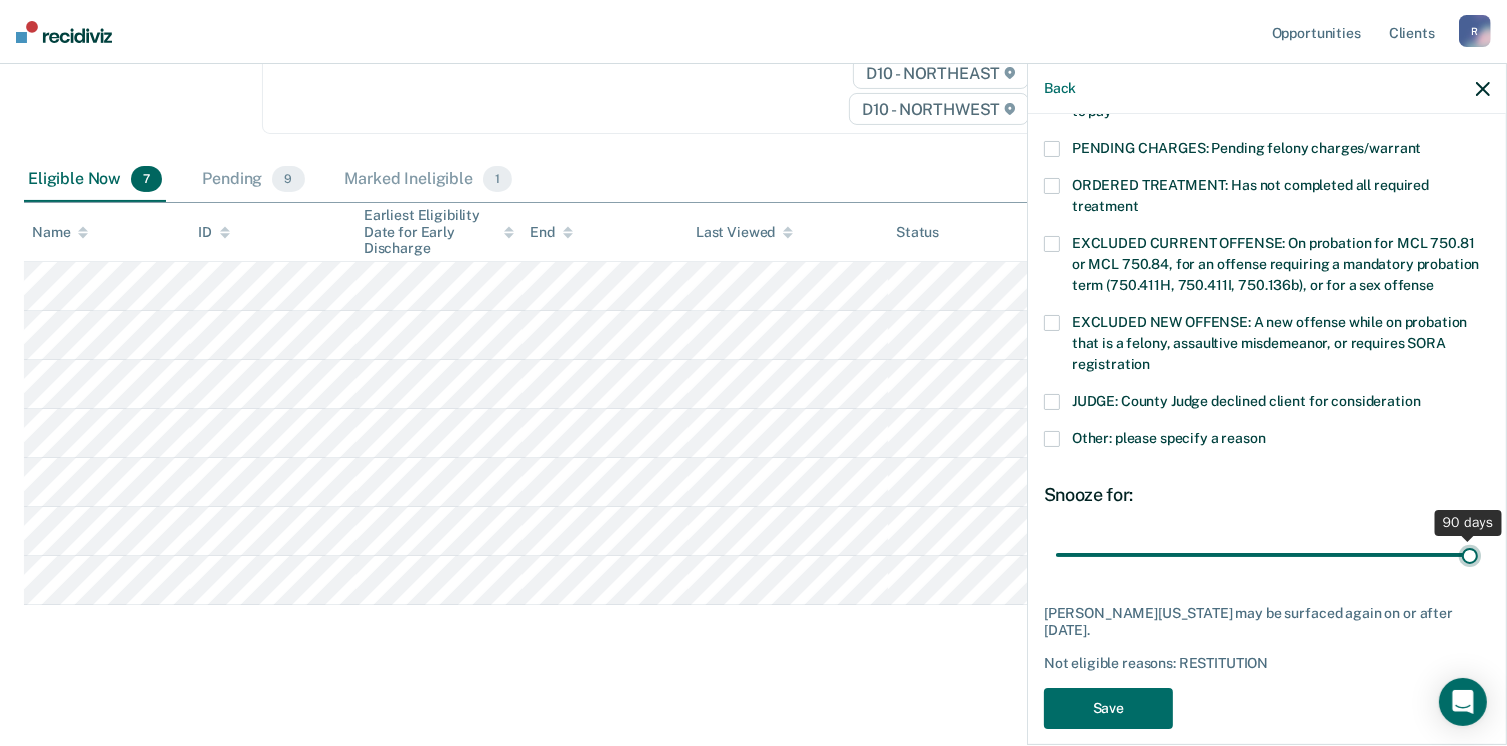type on "90" 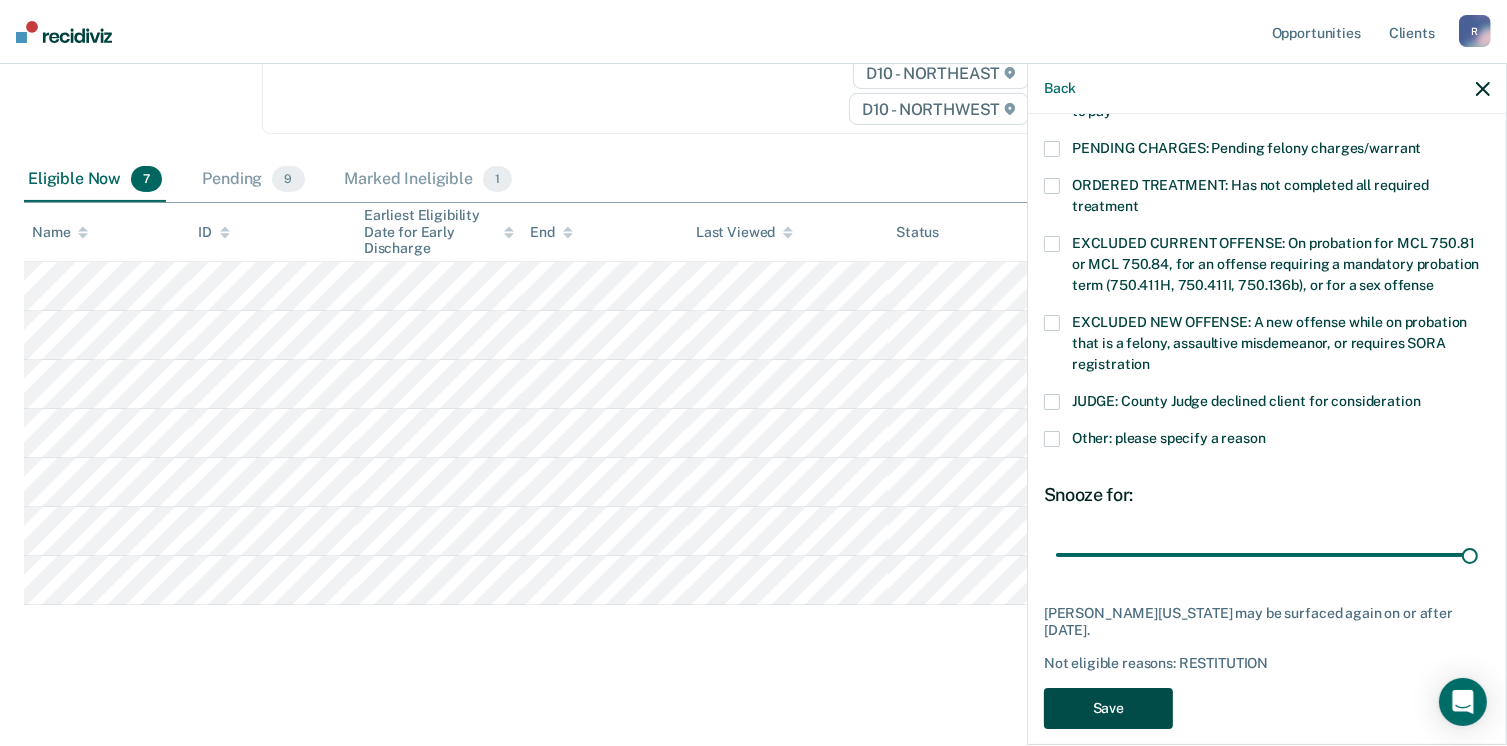 click on "Save" at bounding box center (1108, 708) 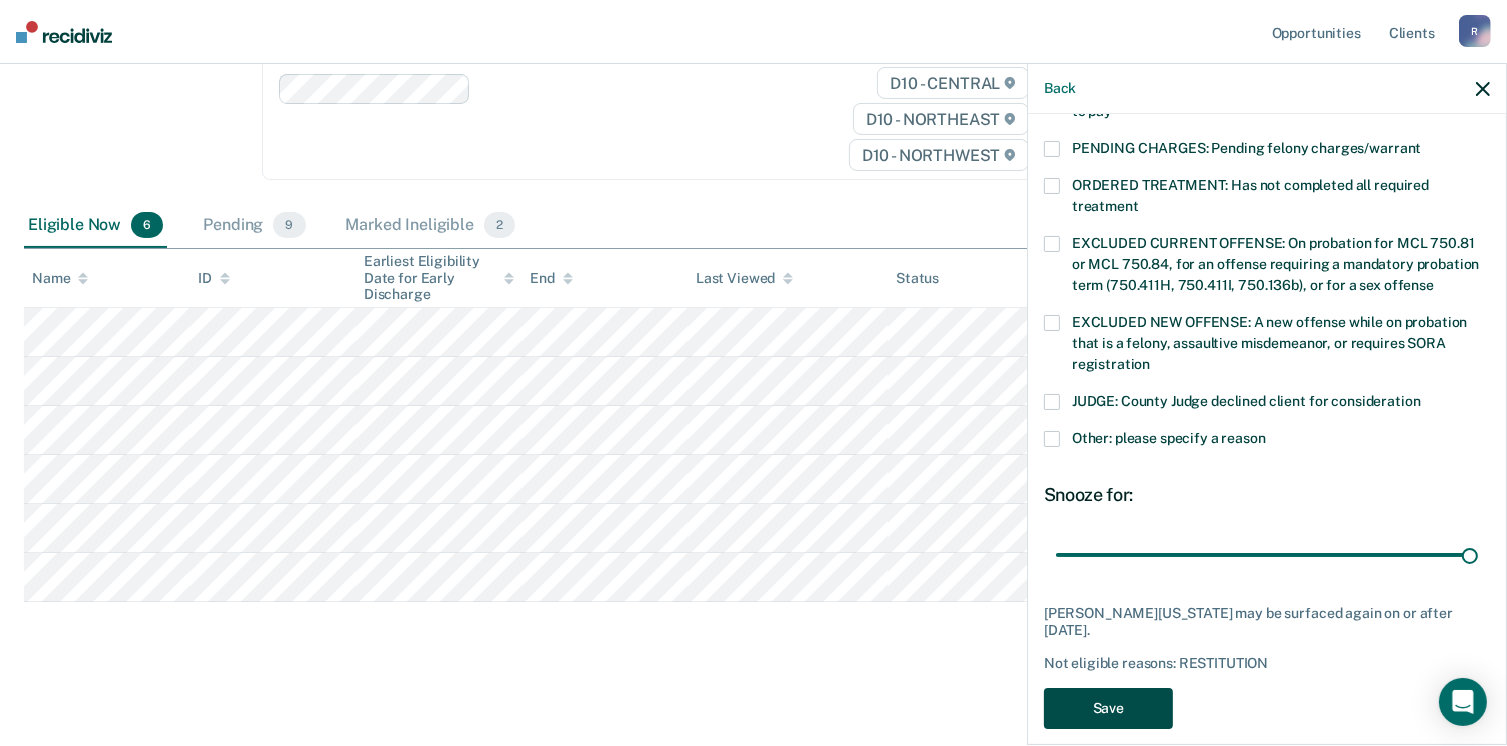 scroll, scrollTop: 288, scrollLeft: 0, axis: vertical 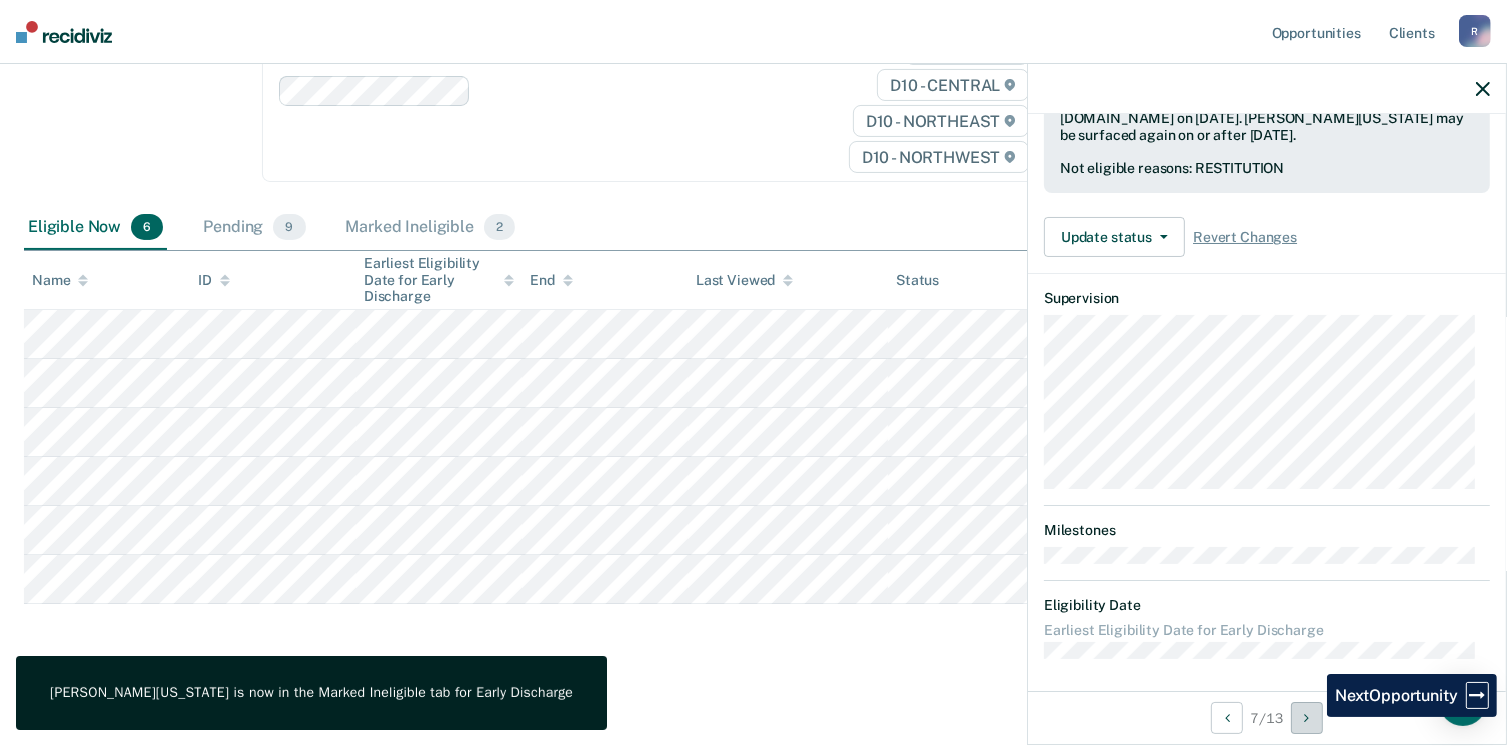 click at bounding box center (1307, 718) 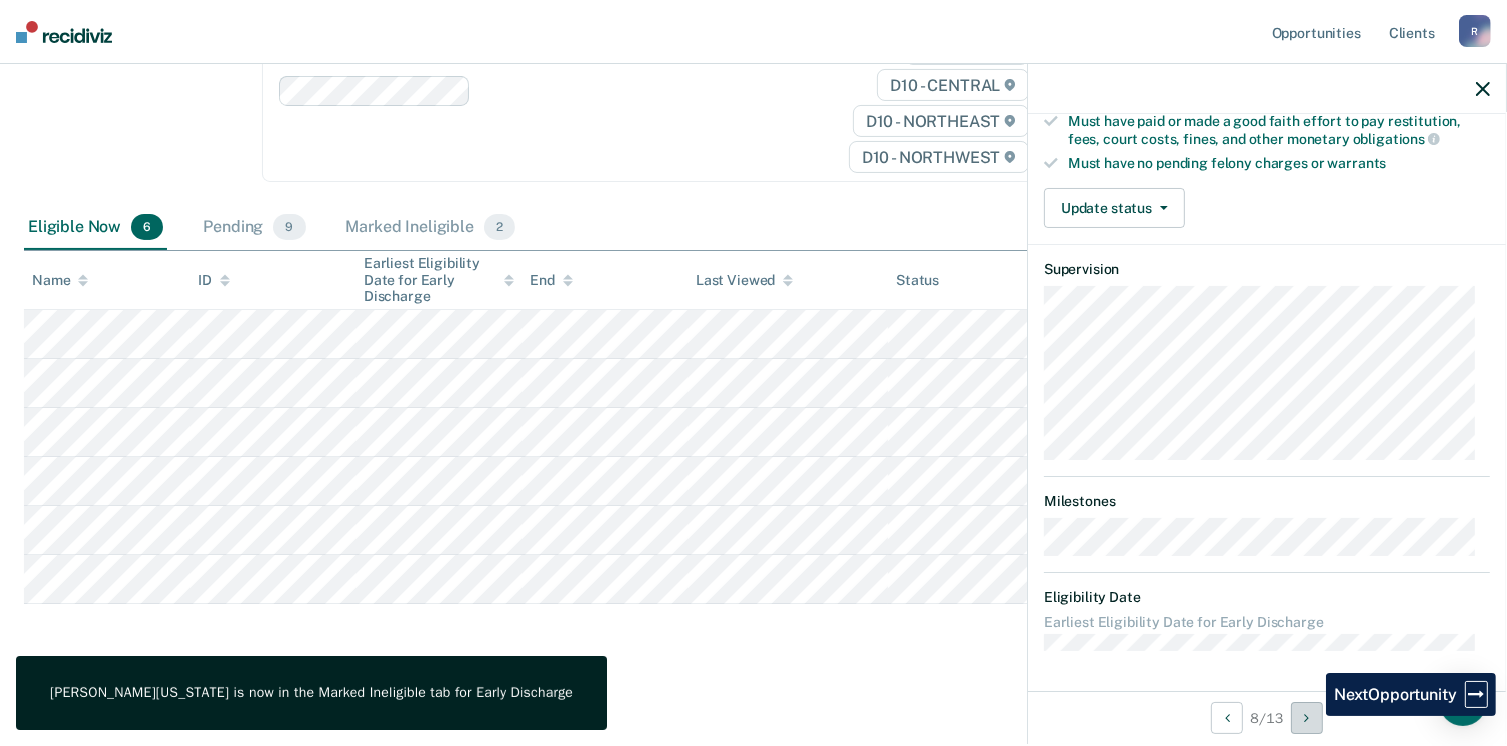 scroll, scrollTop: 371, scrollLeft: 0, axis: vertical 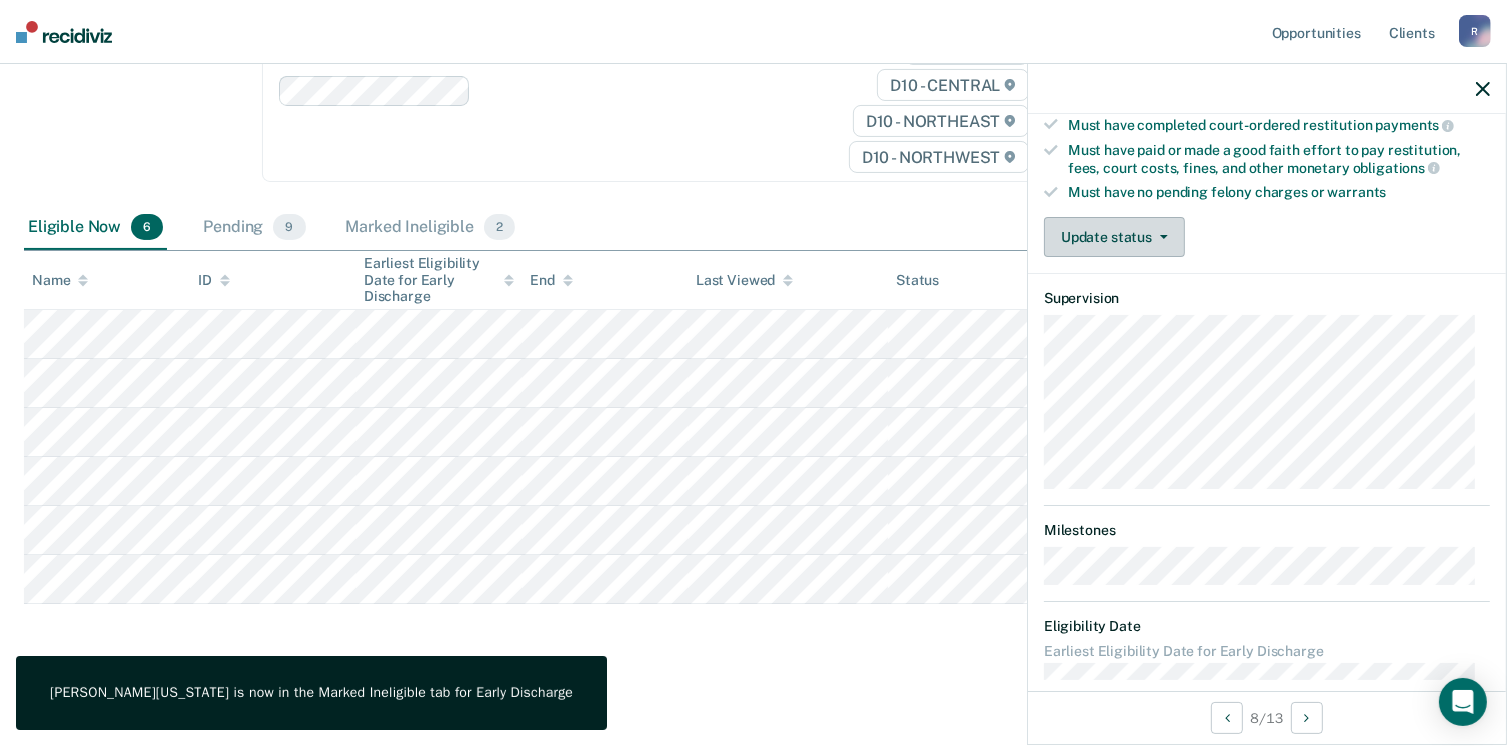 click at bounding box center (1160, 237) 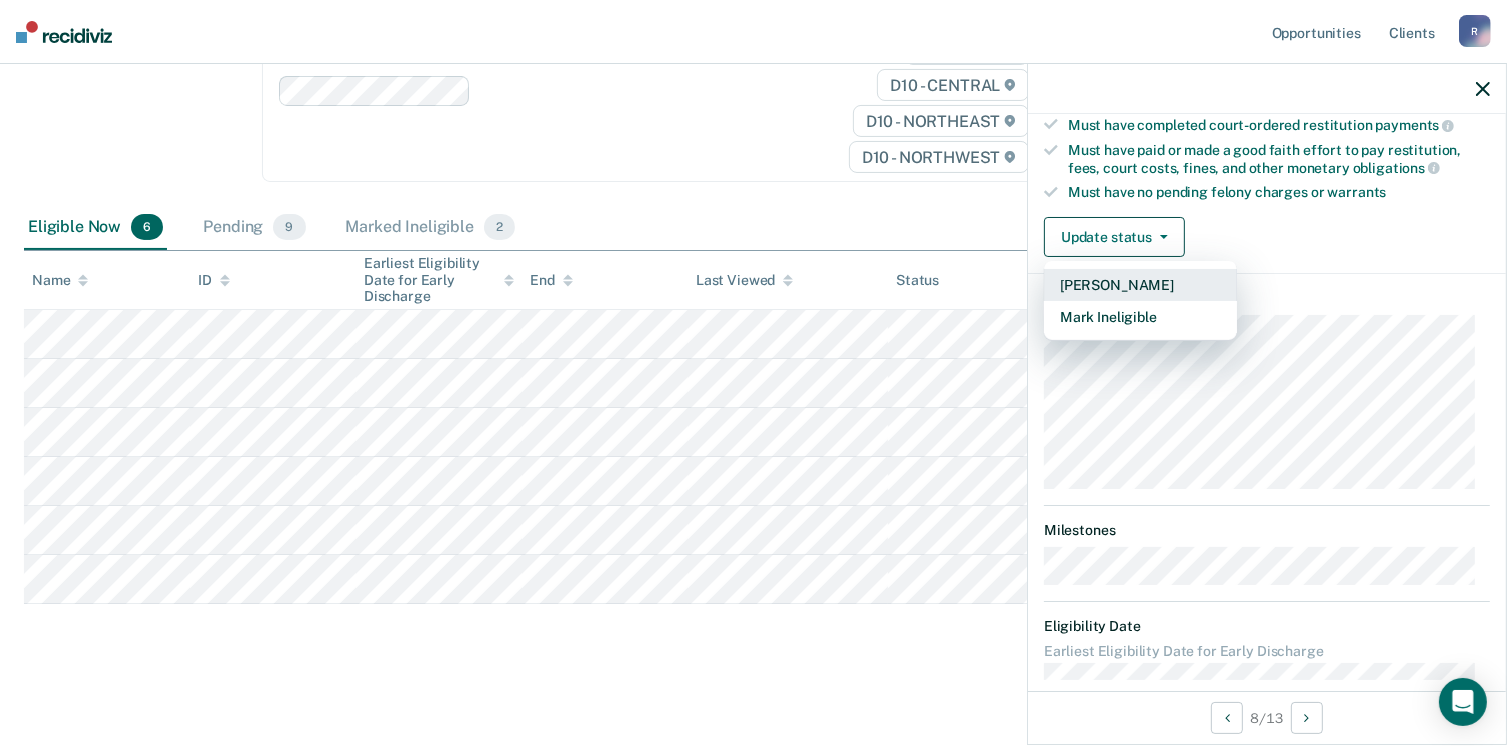 click on "[PERSON_NAME]" at bounding box center (1140, 285) 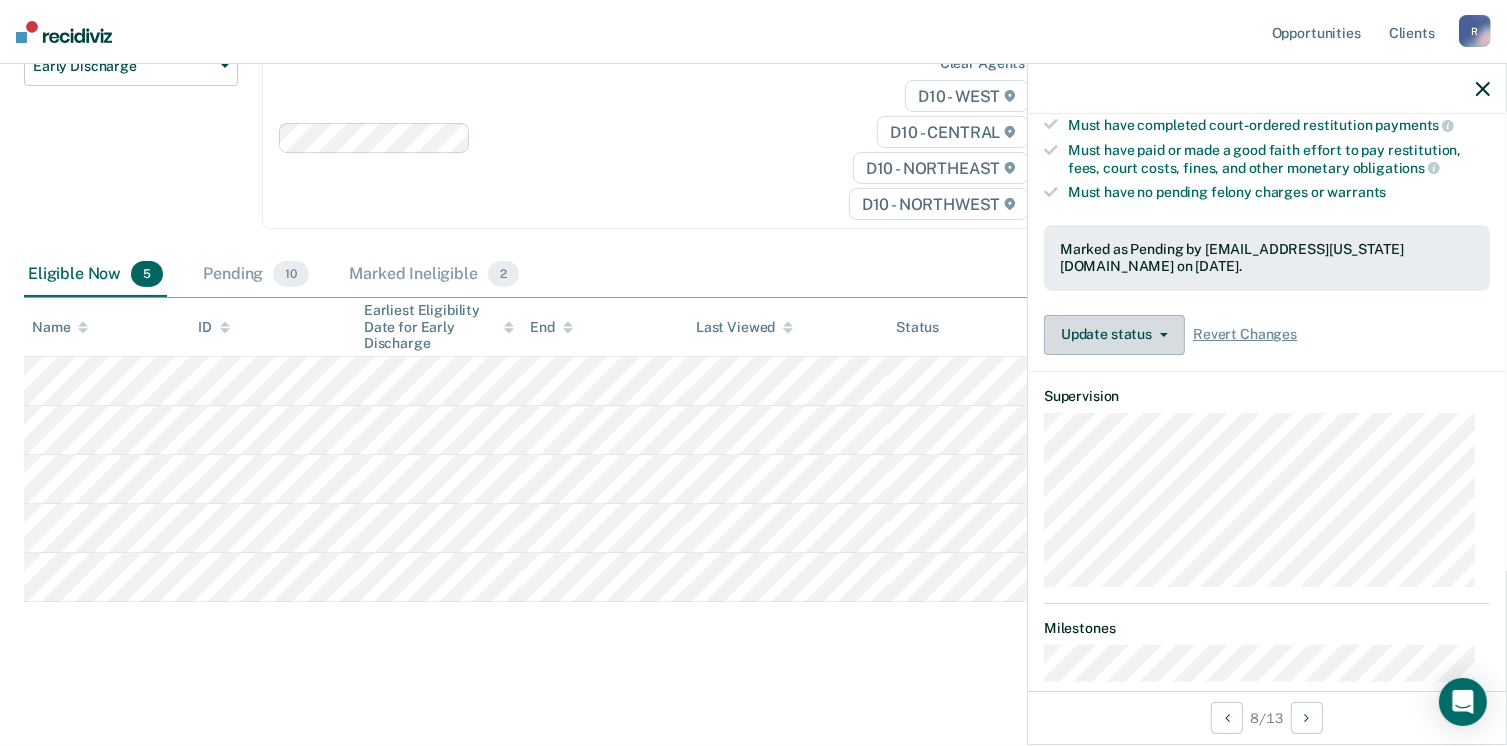 scroll, scrollTop: 238, scrollLeft: 0, axis: vertical 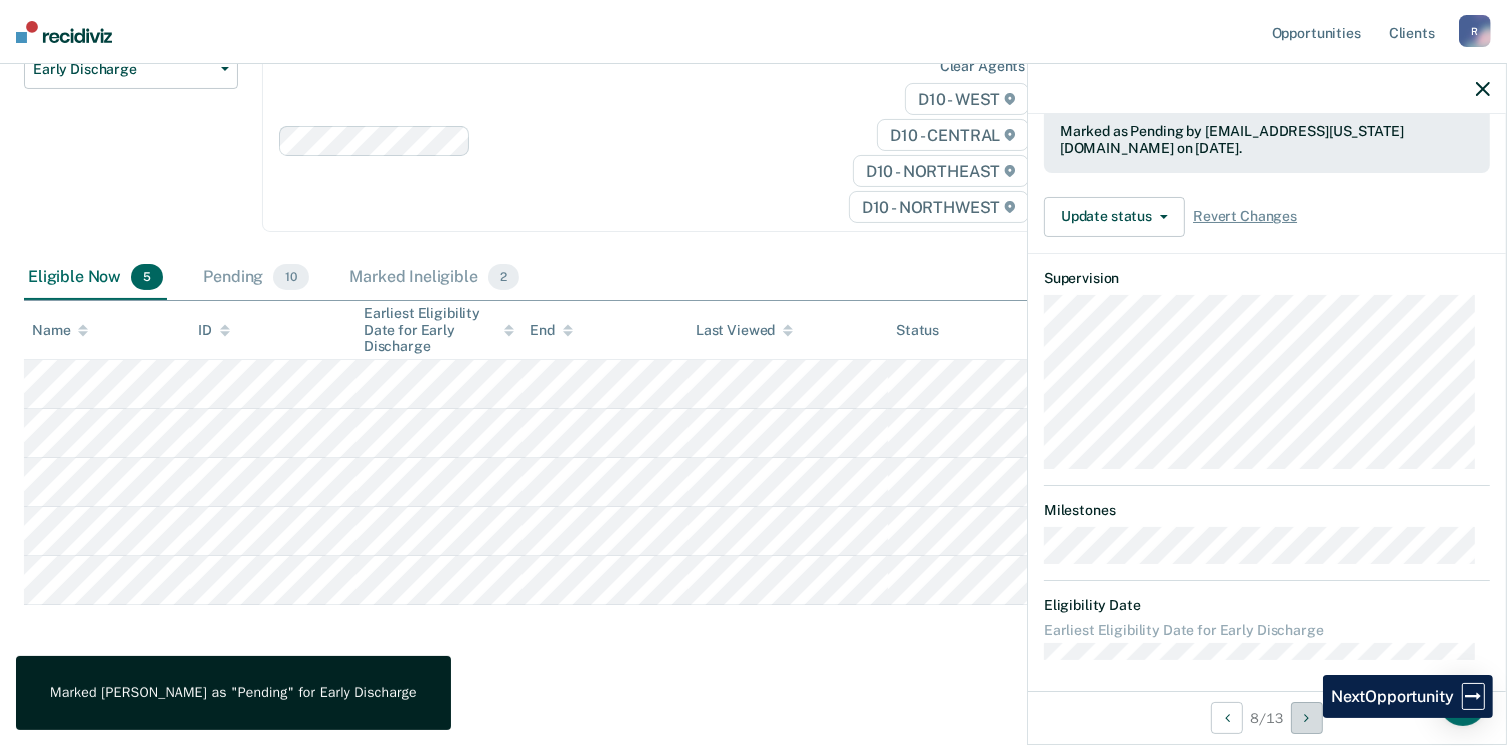 click at bounding box center [1306, 718] 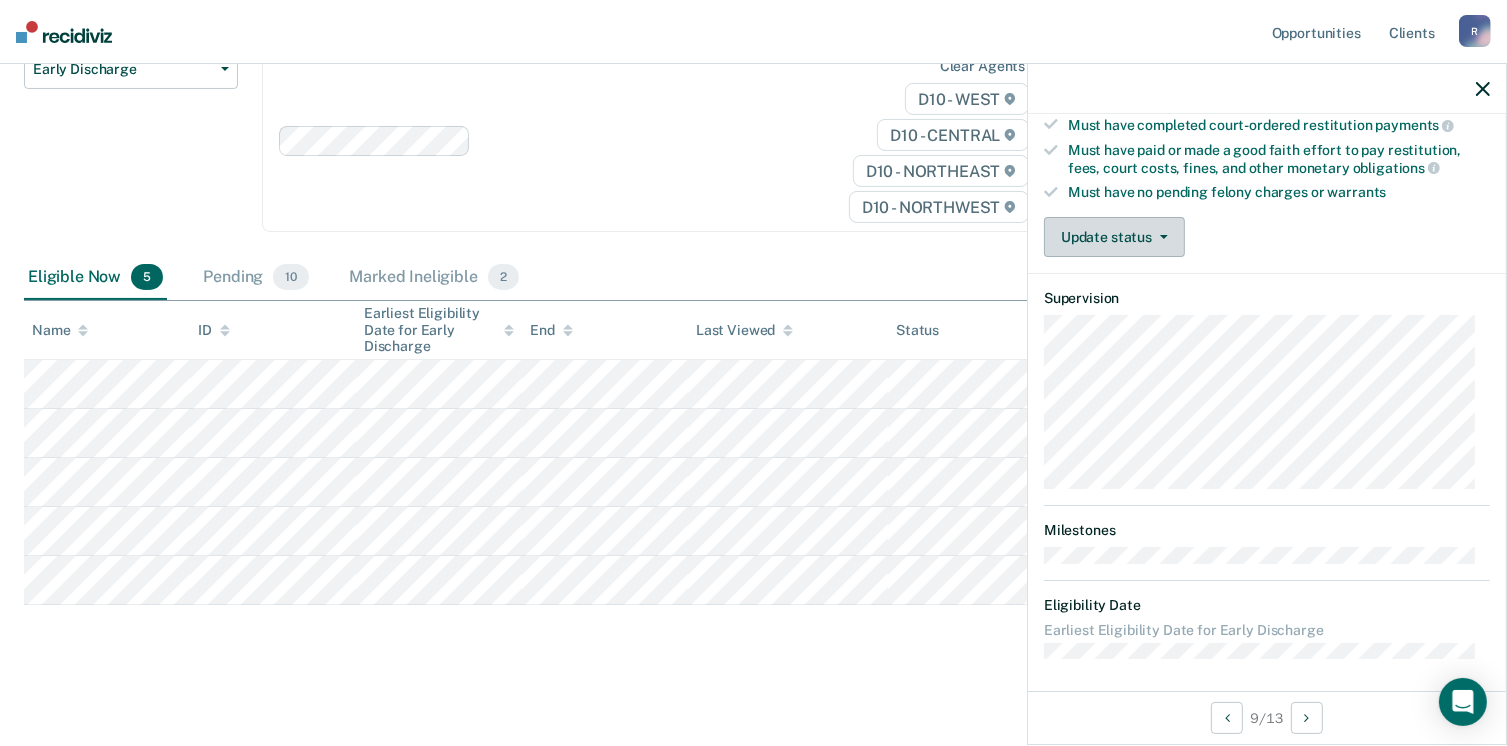 click on "Update status" at bounding box center (1114, 237) 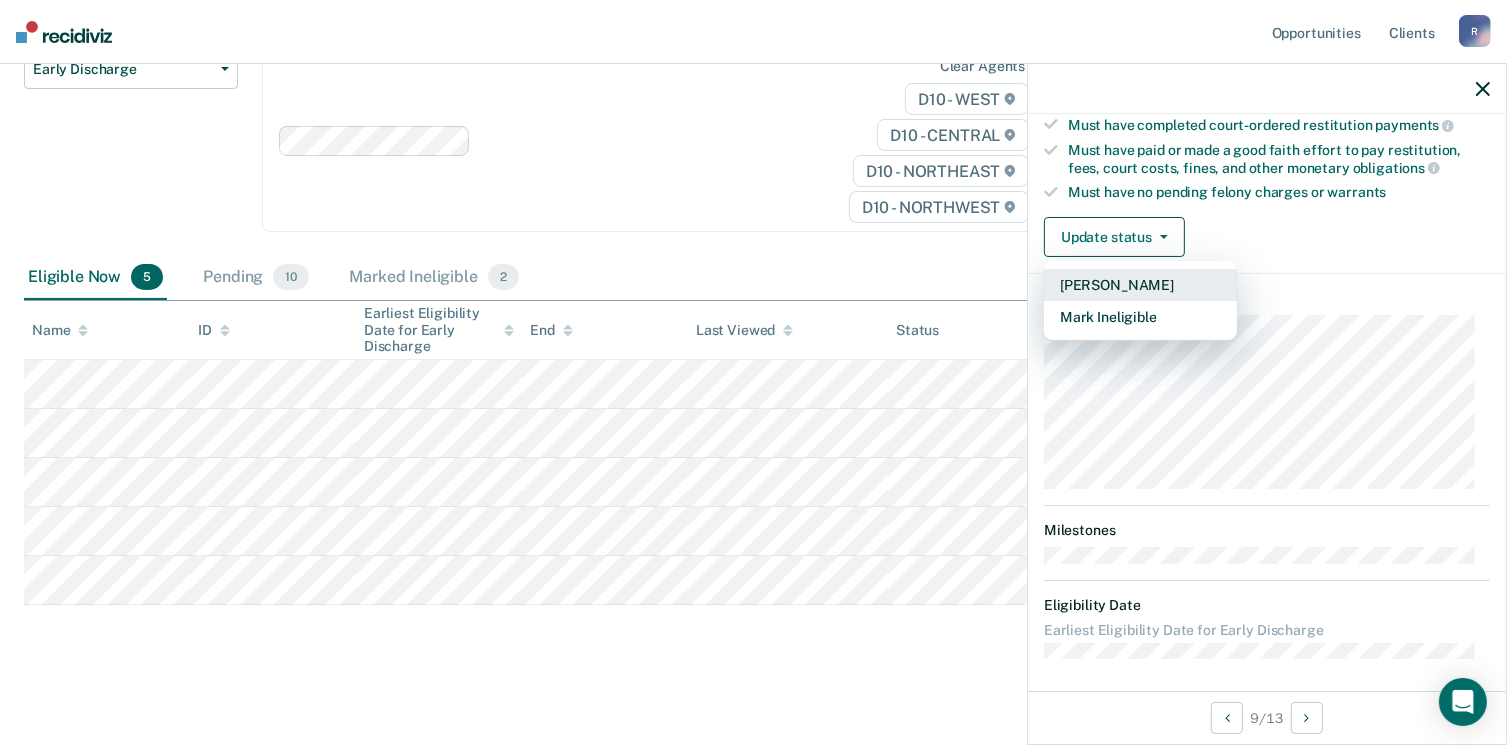 click on "[PERSON_NAME]" at bounding box center [1140, 285] 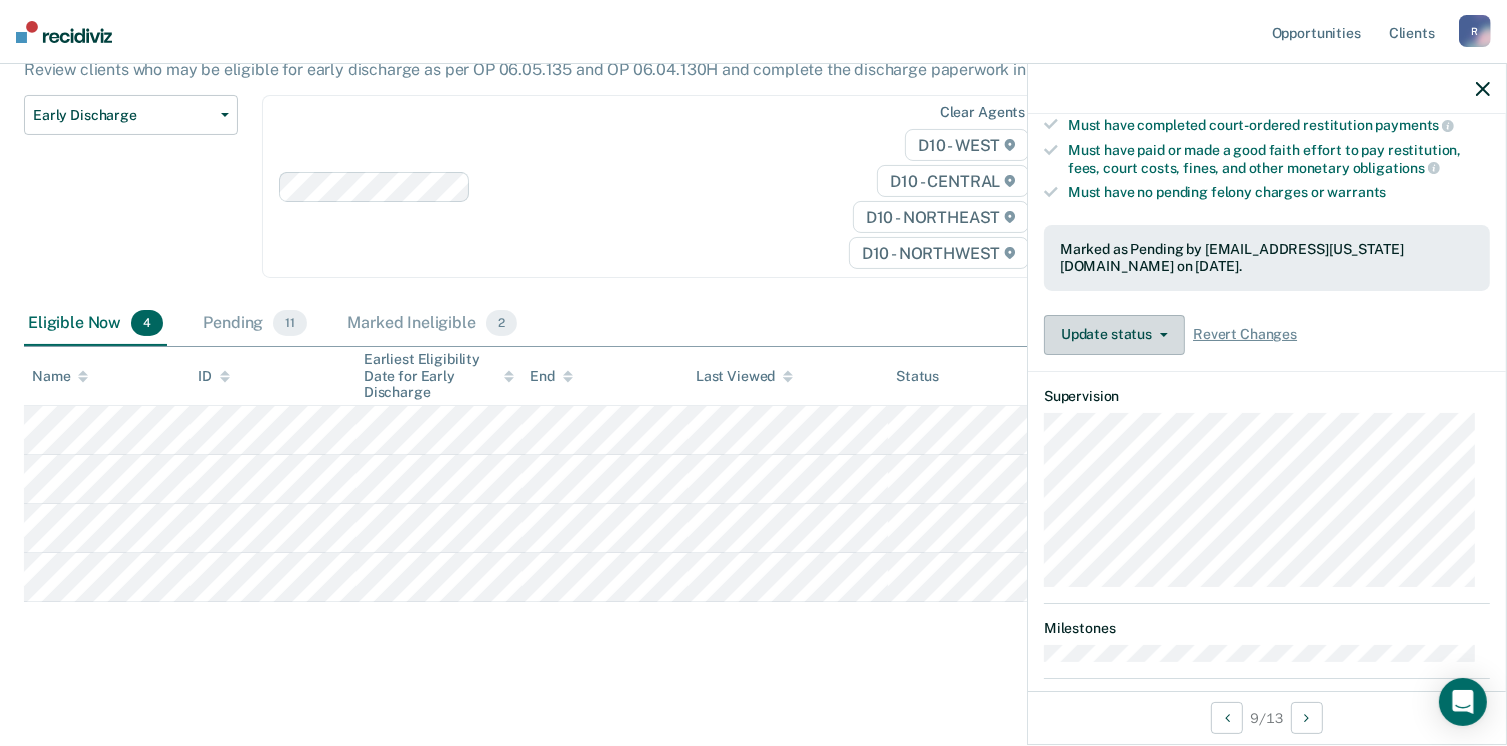 scroll, scrollTop: 189, scrollLeft: 0, axis: vertical 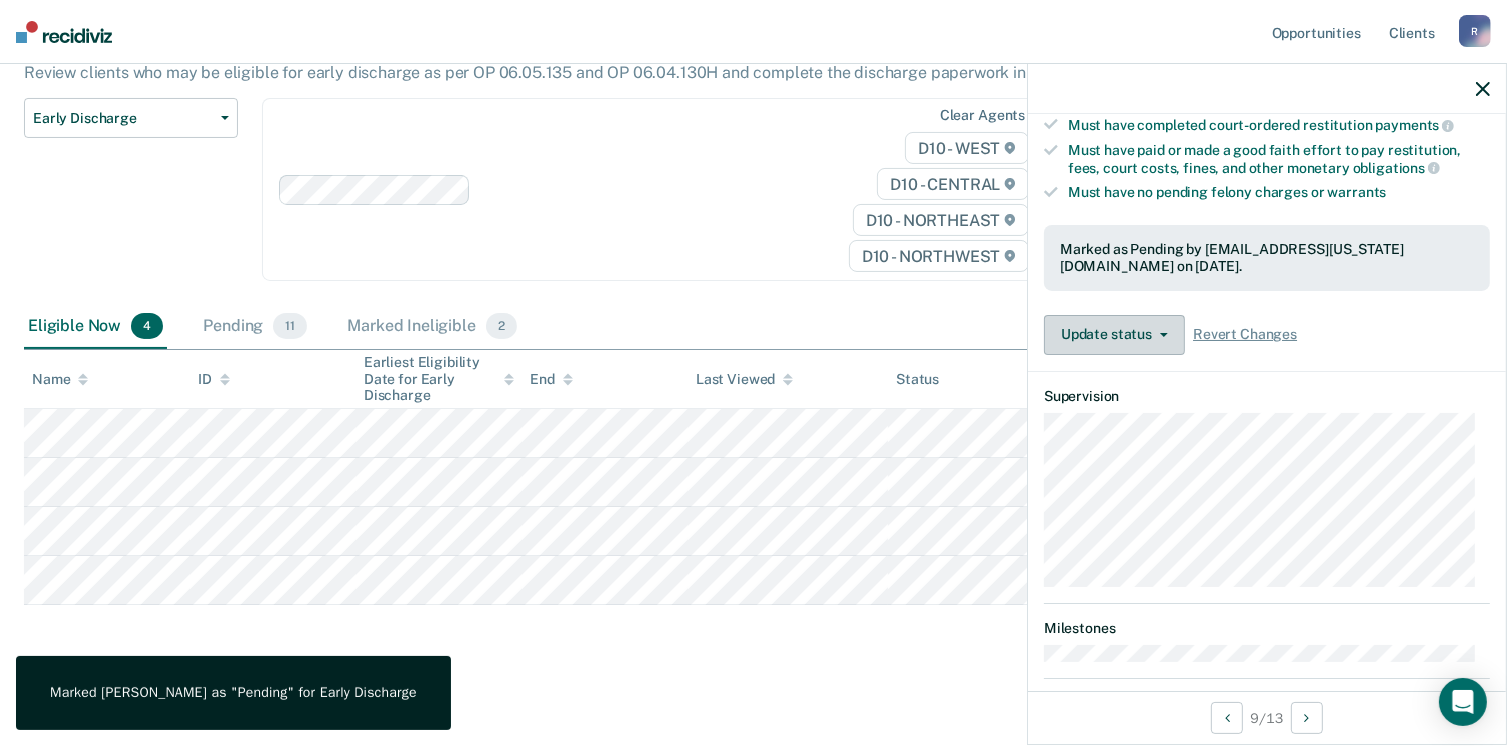 click on "Update status" at bounding box center (1114, 335) 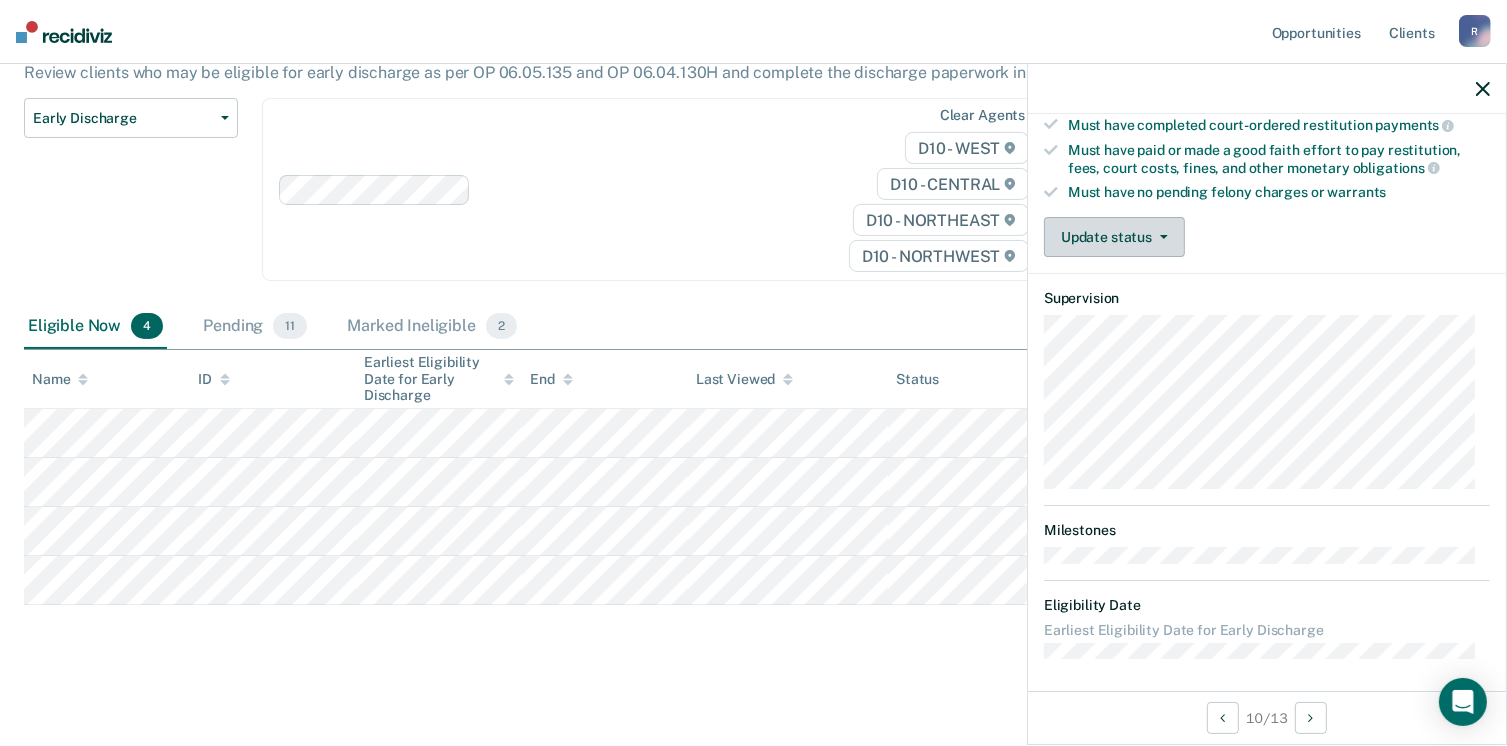 click at bounding box center [1160, 237] 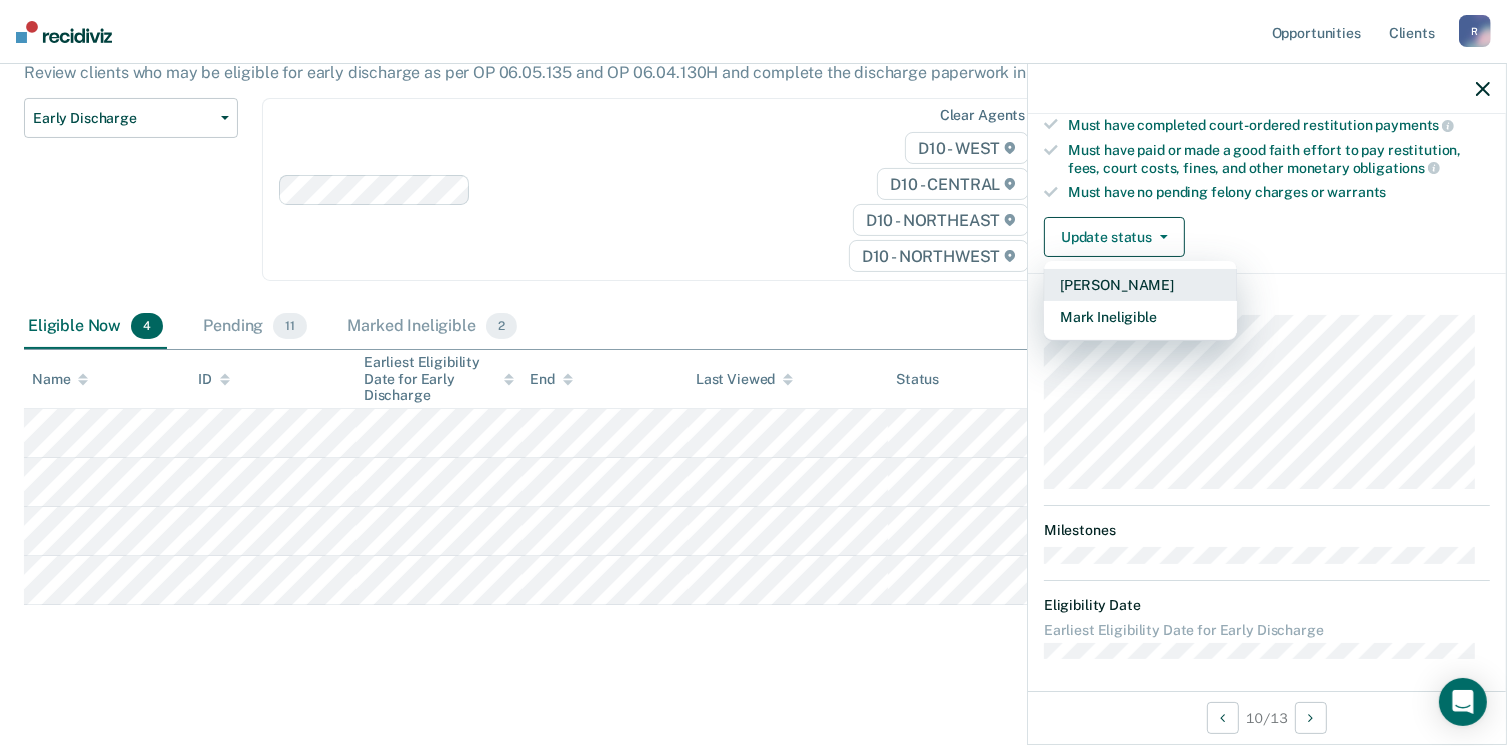 click on "[PERSON_NAME]" at bounding box center (1140, 285) 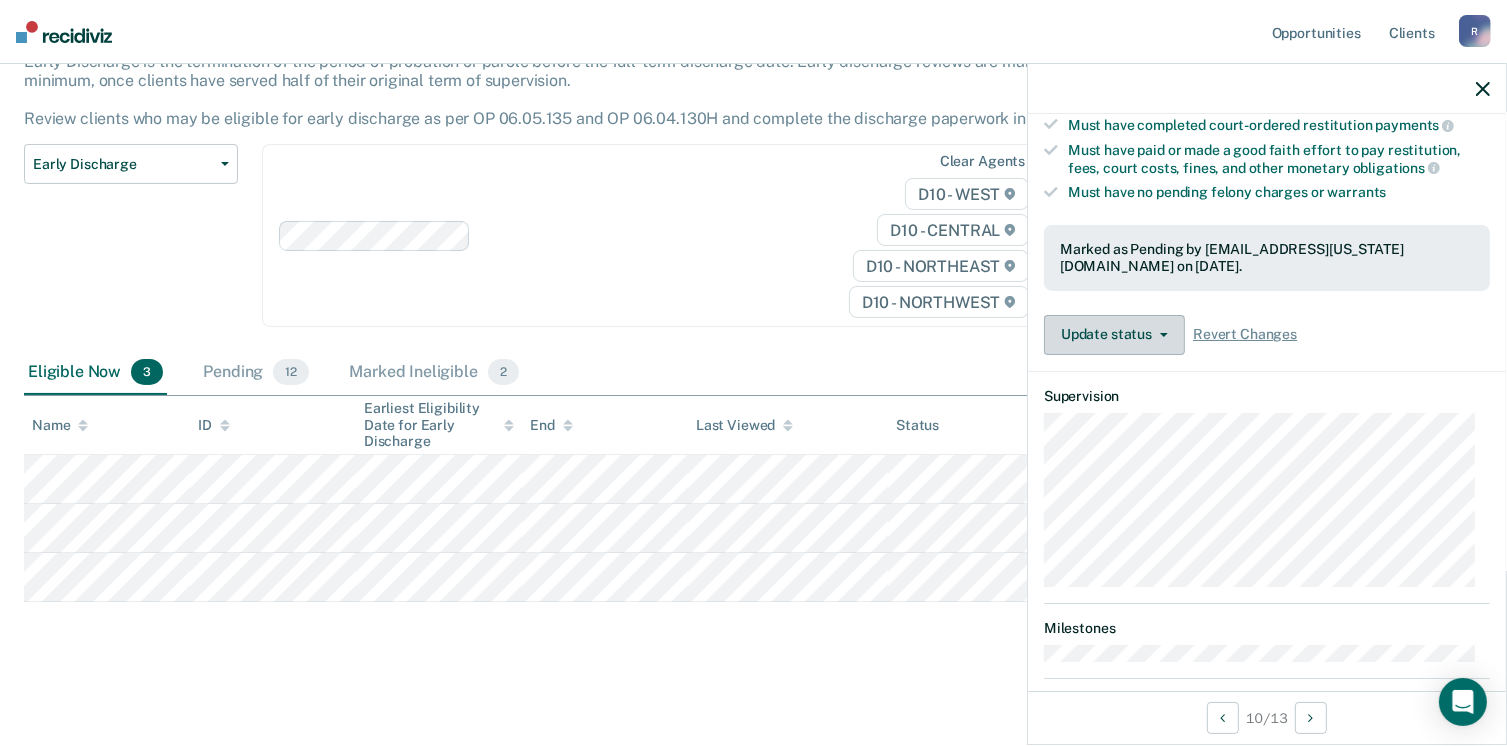 scroll, scrollTop: 140, scrollLeft: 0, axis: vertical 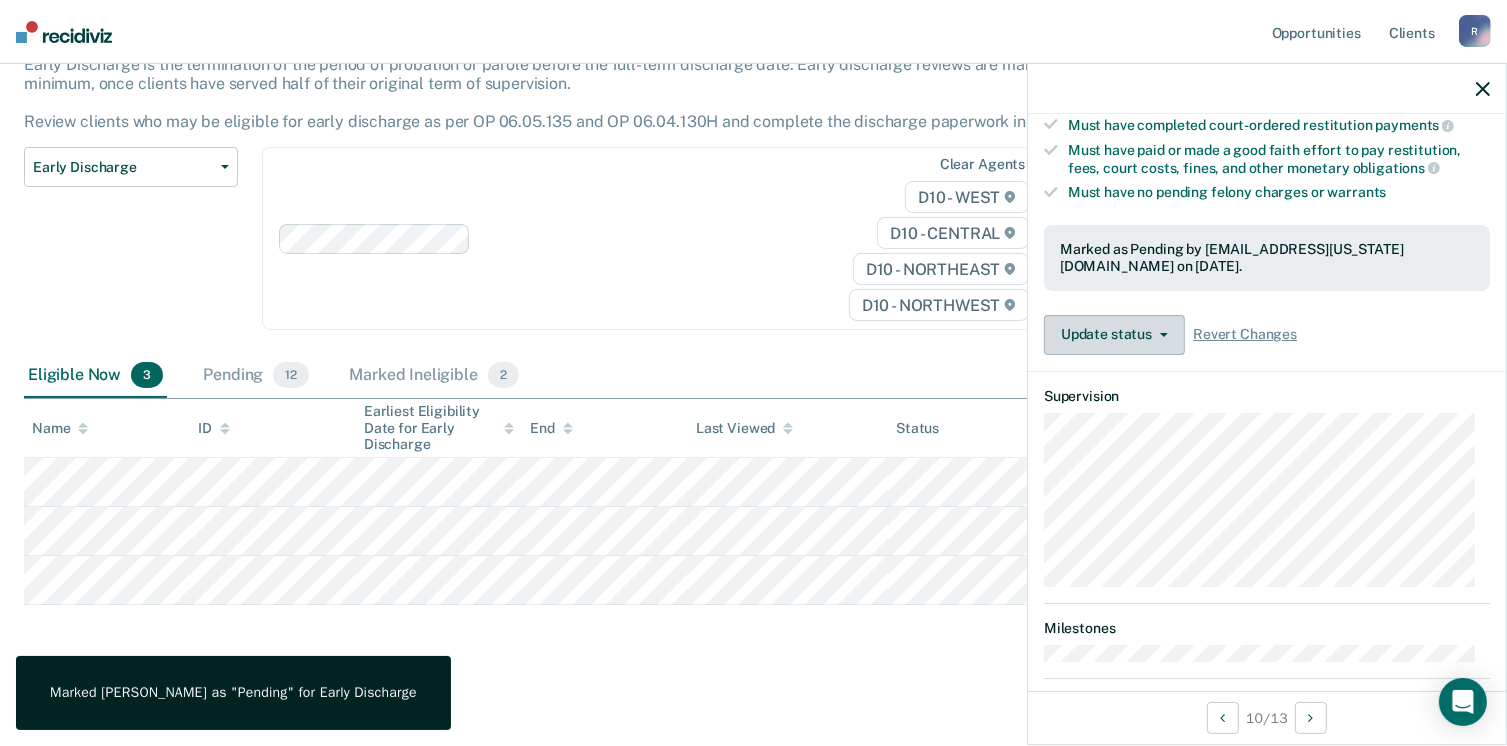 click on "Update status" at bounding box center (1114, 335) 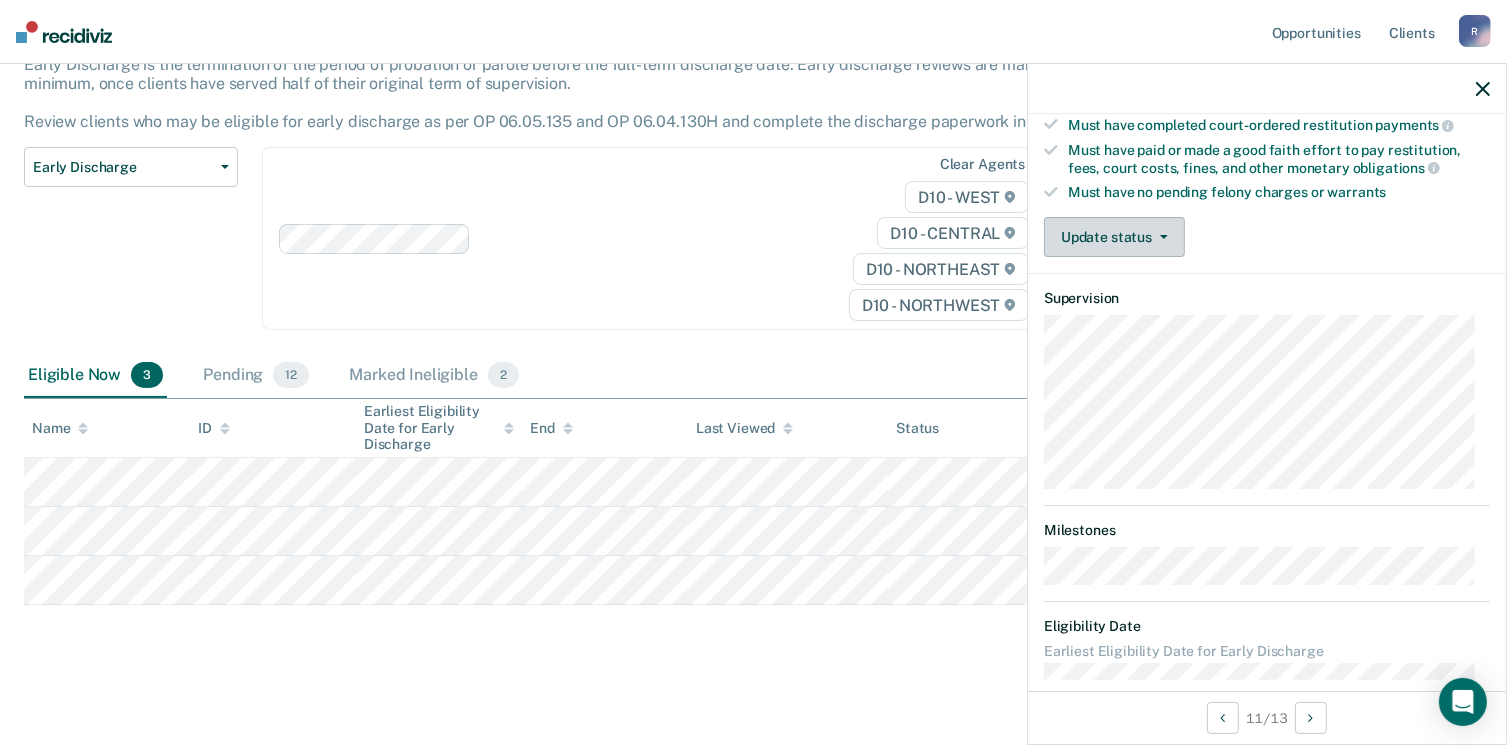 click on "Update status" at bounding box center [1114, 237] 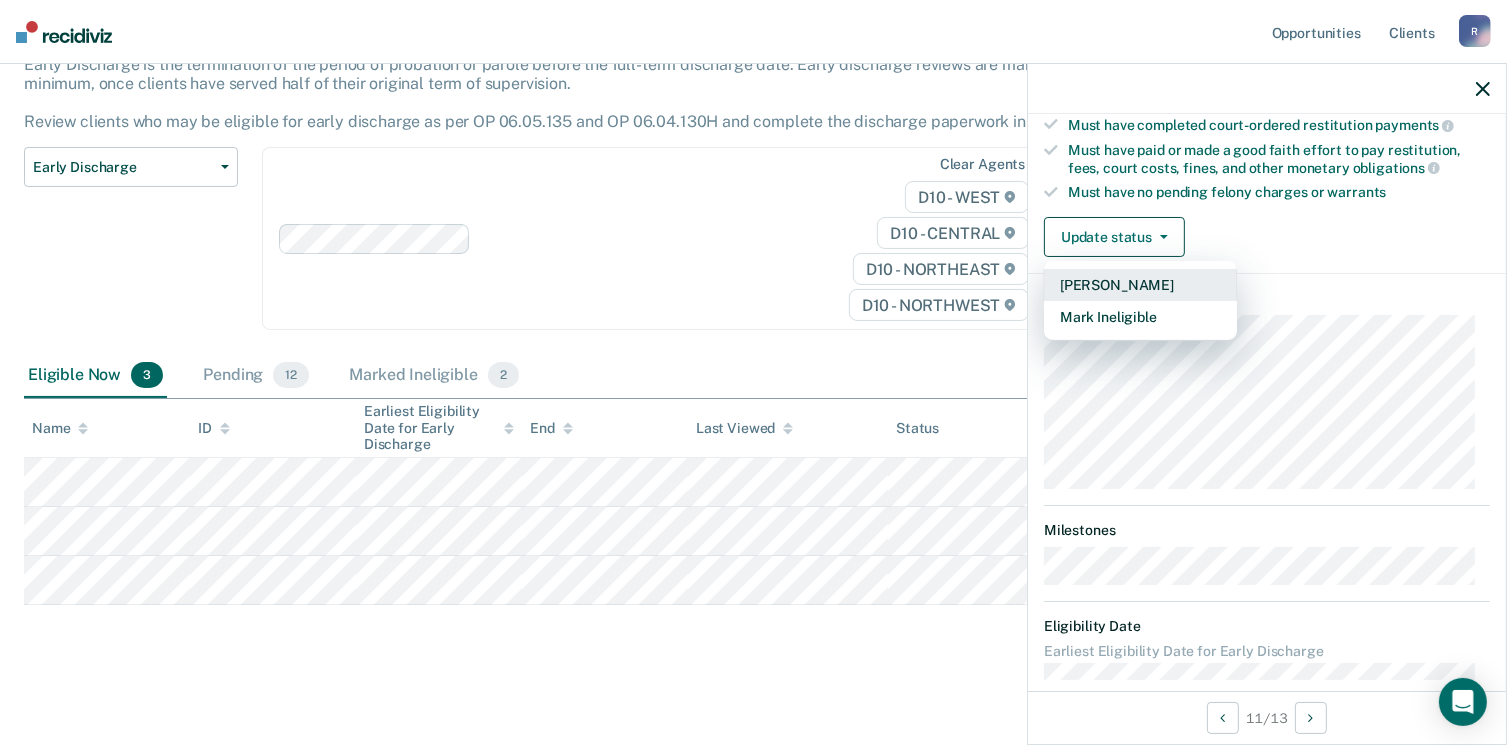 click on "[PERSON_NAME]" at bounding box center [1140, 285] 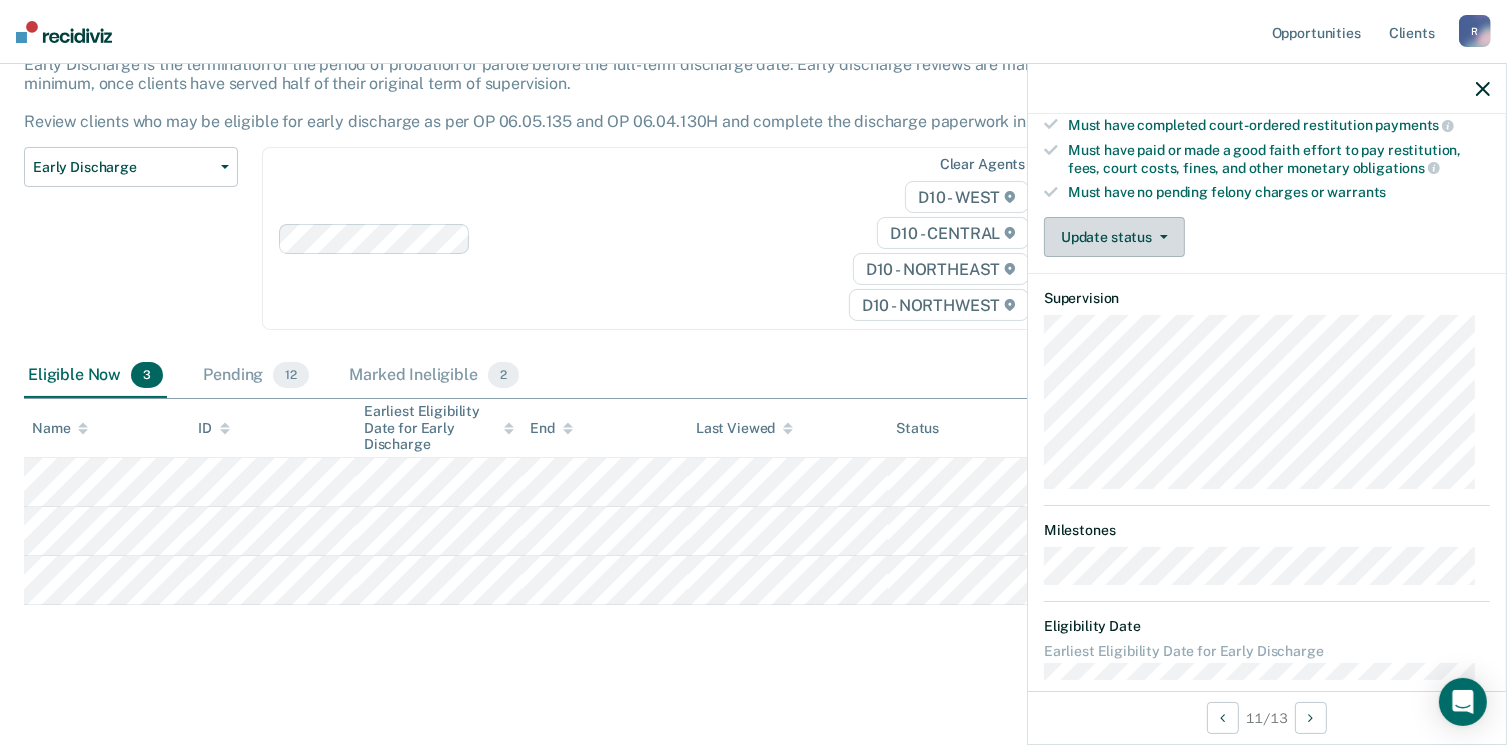scroll, scrollTop: 92, scrollLeft: 0, axis: vertical 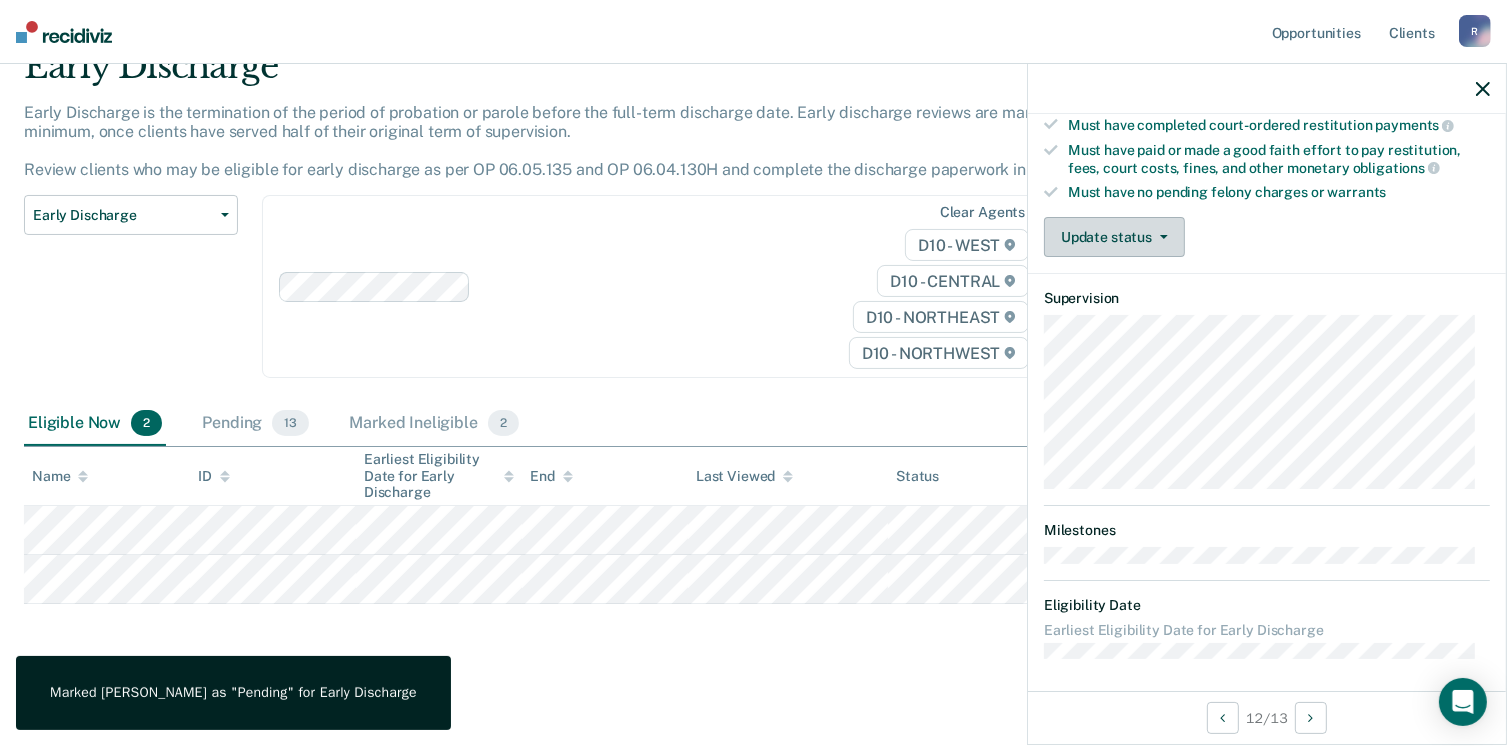 click on "Update status" at bounding box center [1114, 237] 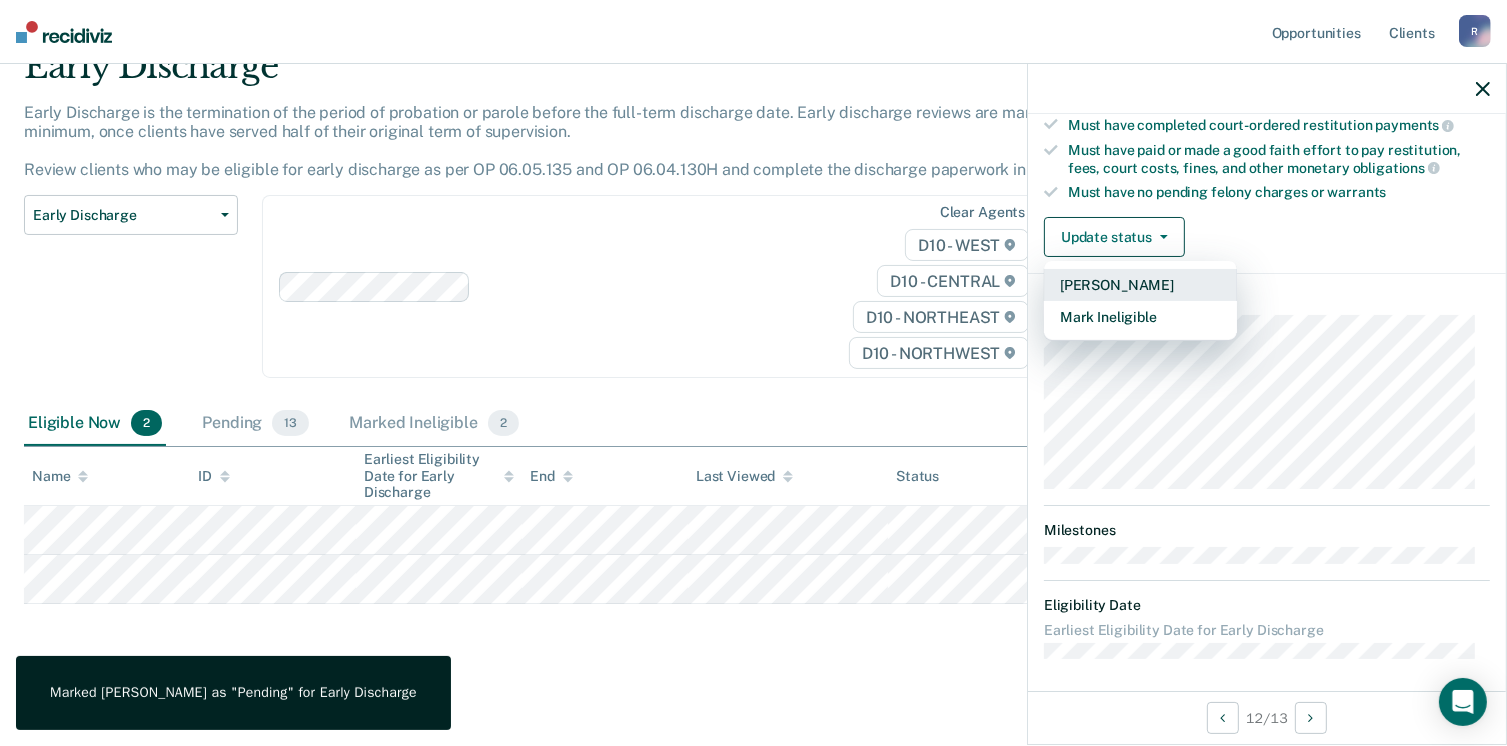 click on "[PERSON_NAME]" at bounding box center (1140, 285) 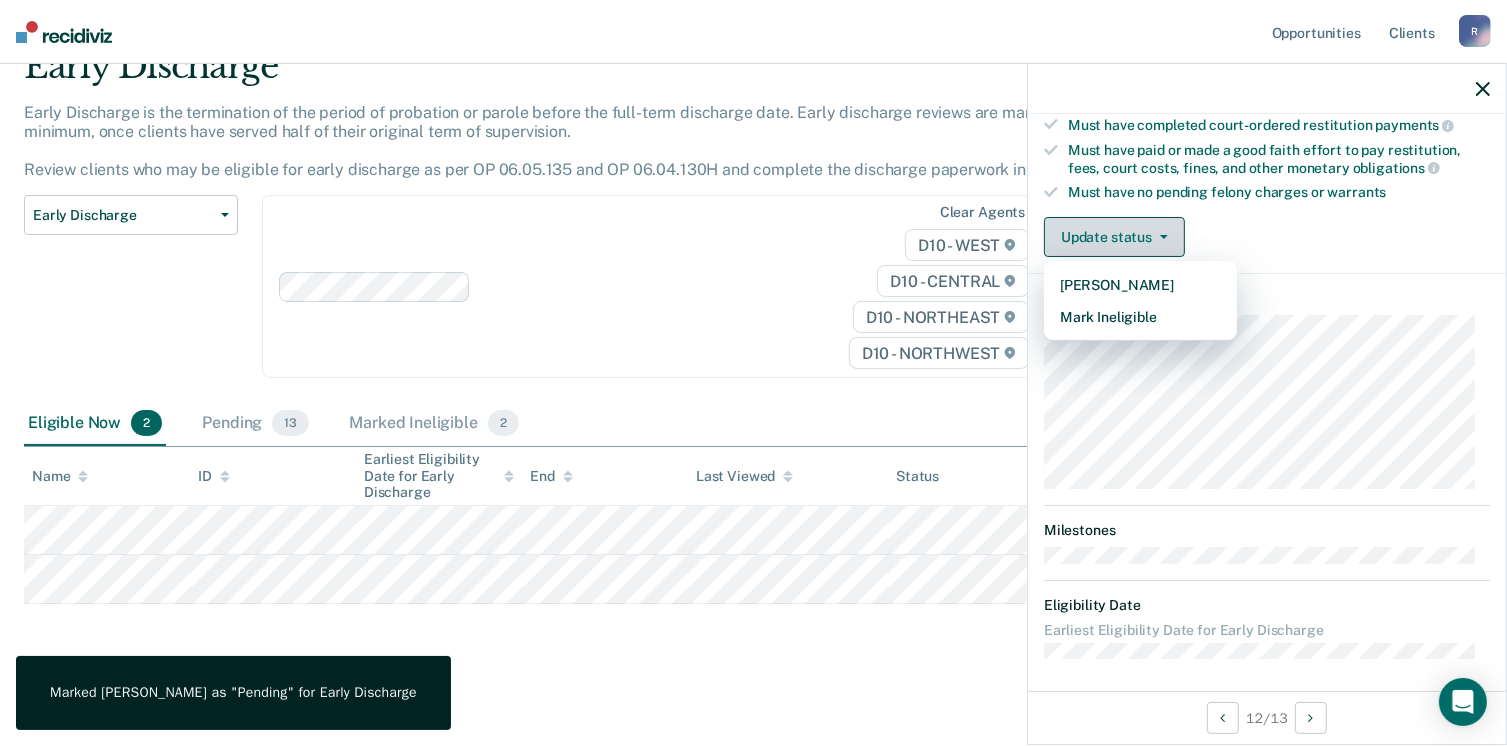 scroll, scrollTop: 42, scrollLeft: 0, axis: vertical 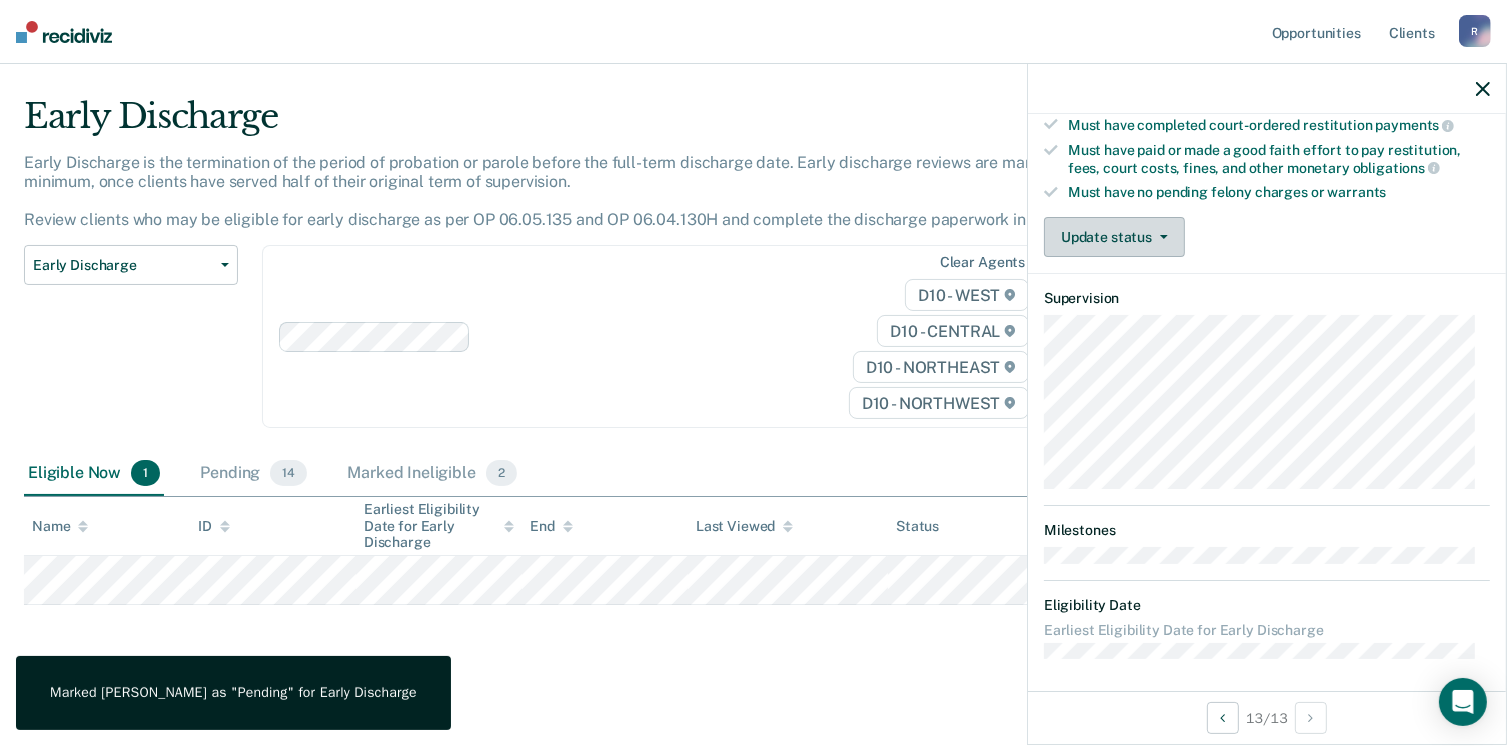 click at bounding box center [1160, 237] 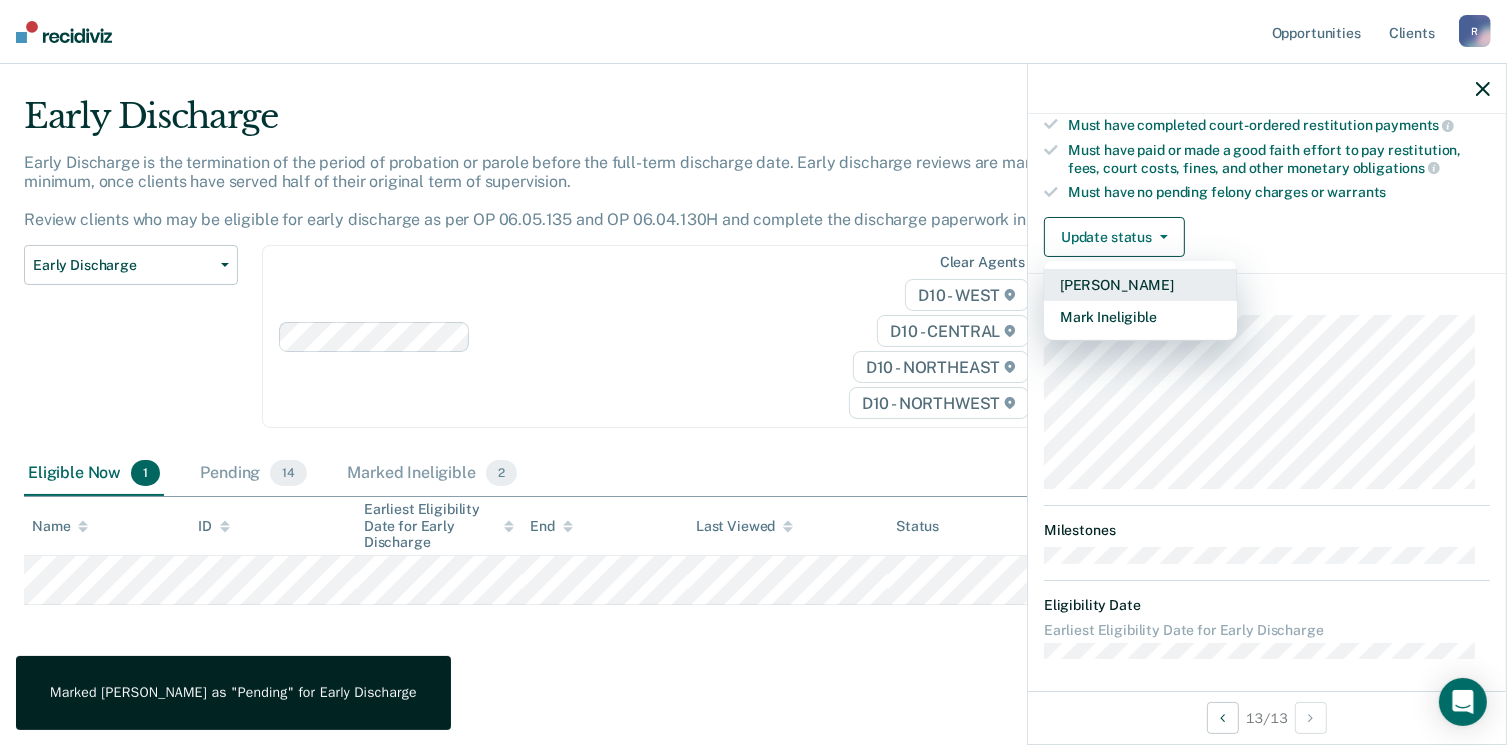 click on "[PERSON_NAME]" at bounding box center [1140, 285] 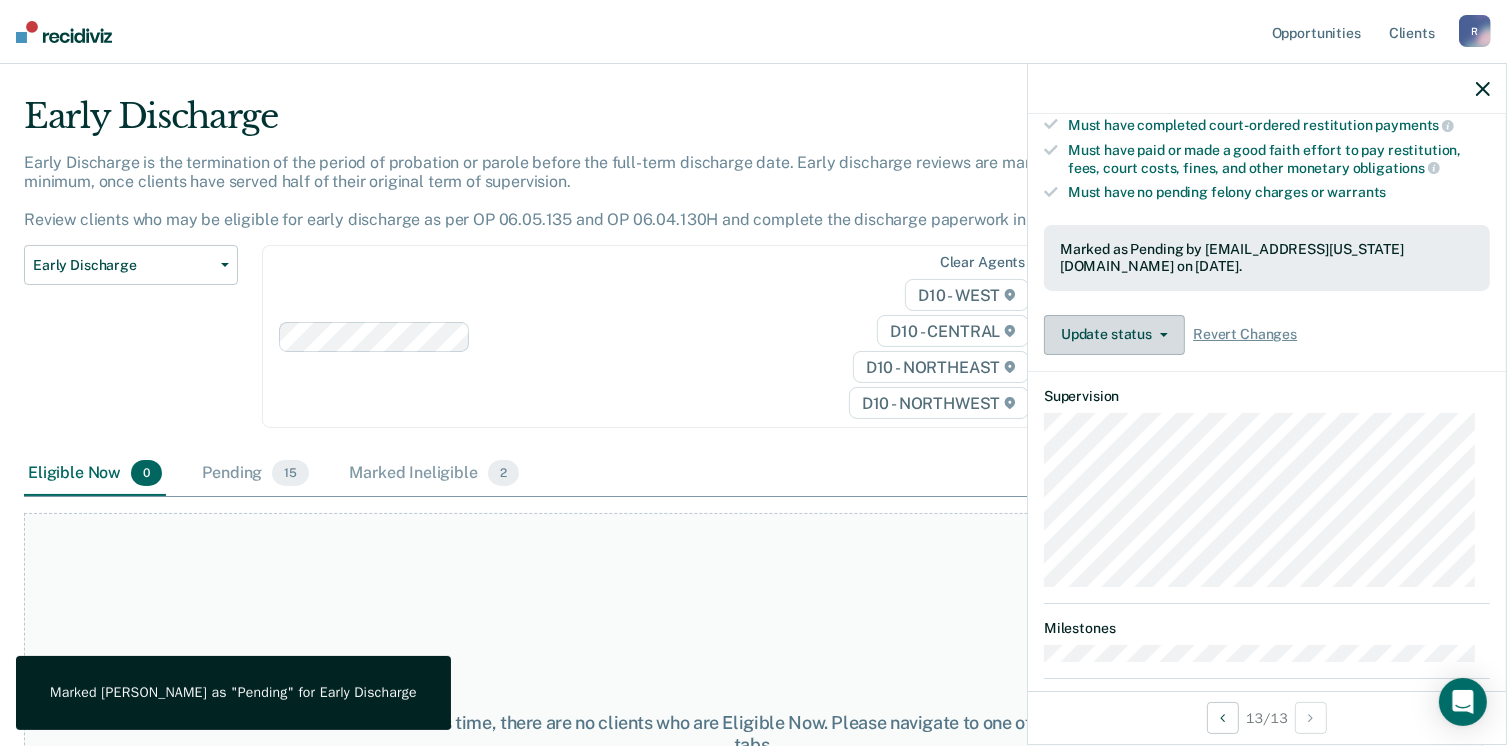 scroll, scrollTop: 468, scrollLeft: 0, axis: vertical 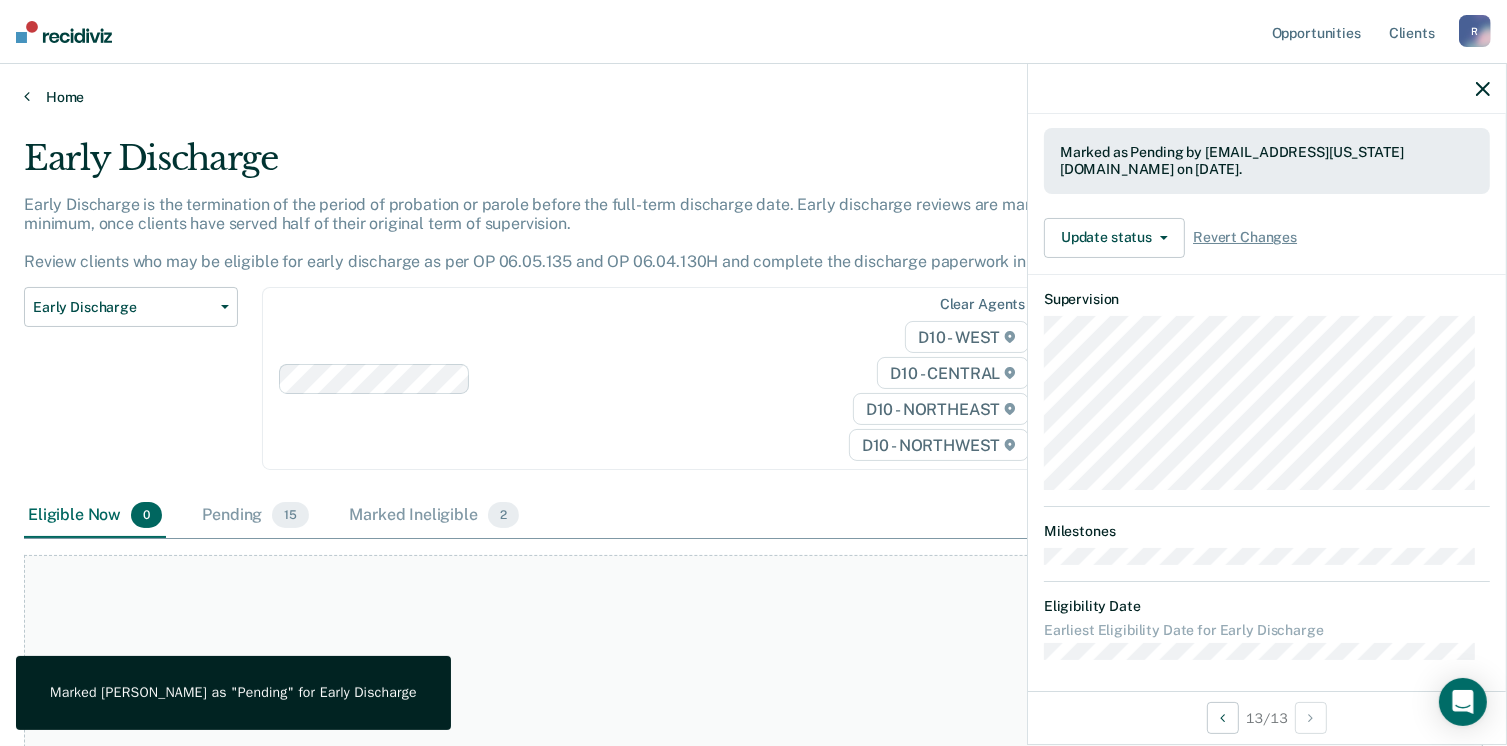 click on "Home" at bounding box center [753, 97] 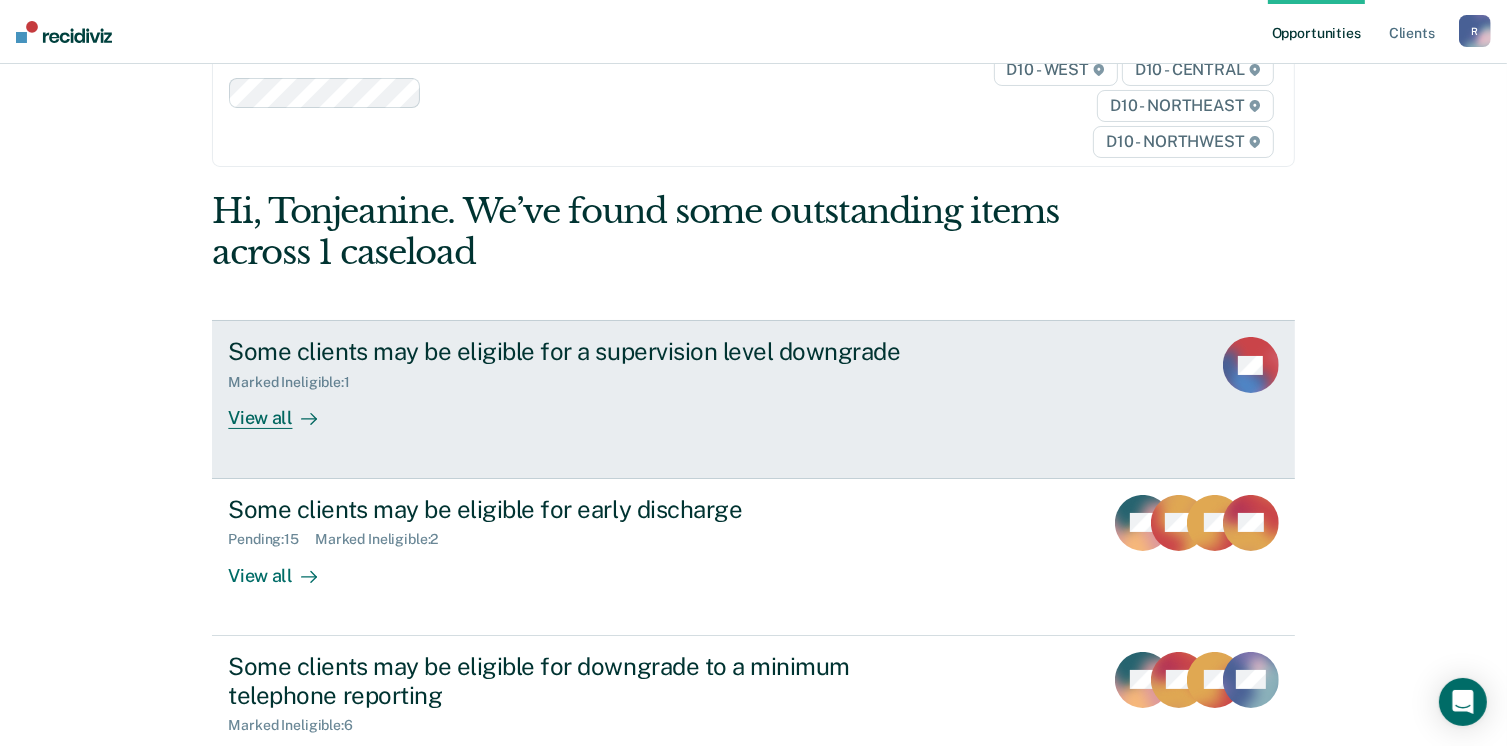 scroll, scrollTop: 0, scrollLeft: 0, axis: both 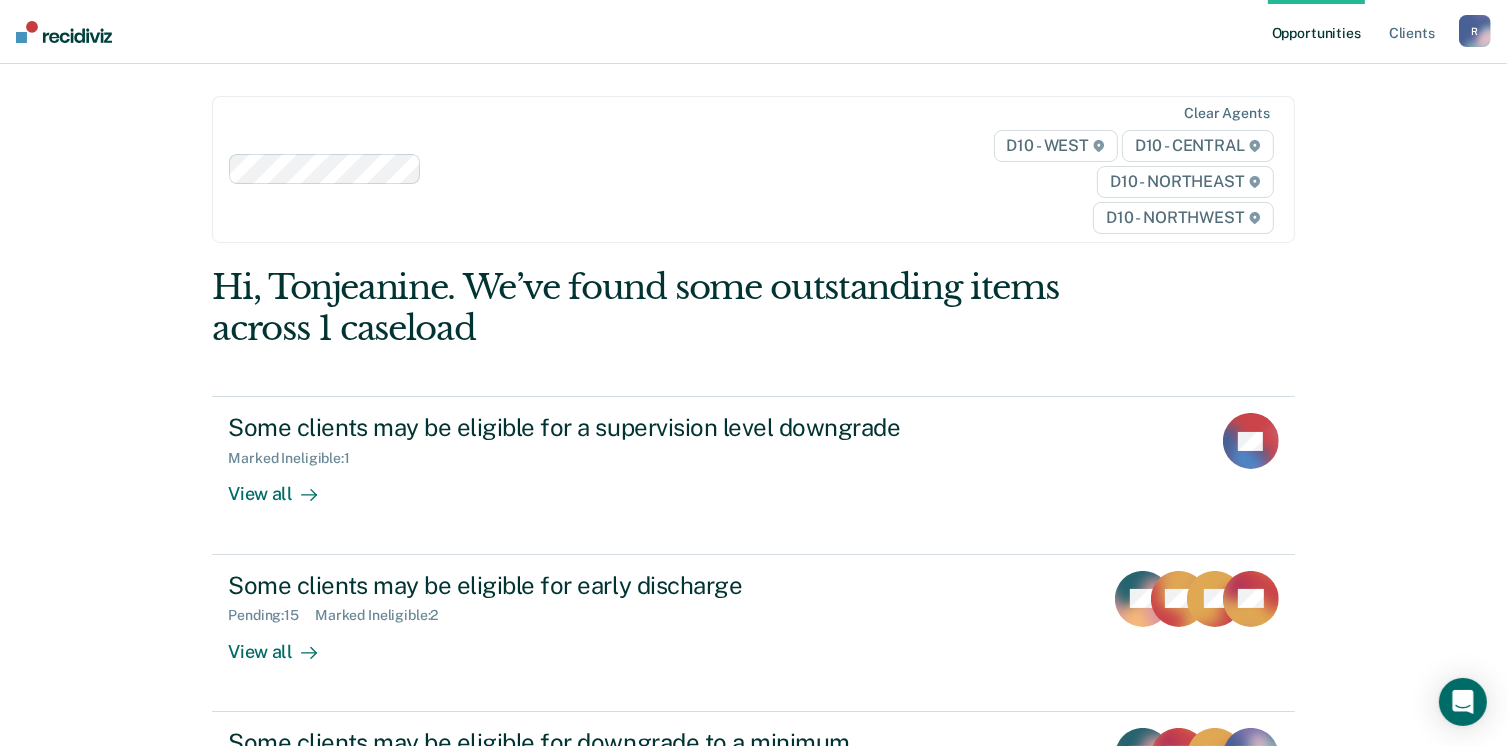 click on "R" at bounding box center [1475, 31] 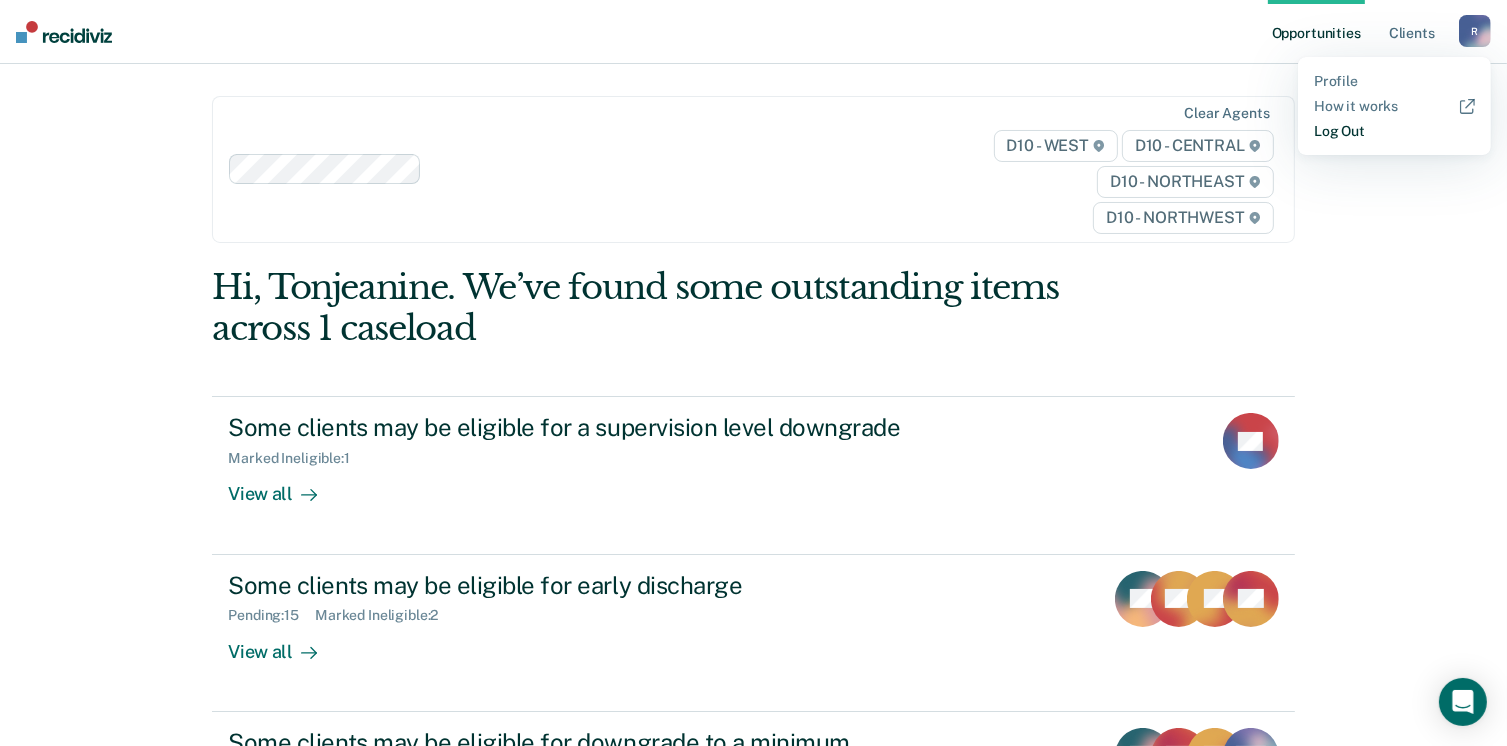 click on "Log Out" at bounding box center [1394, 131] 